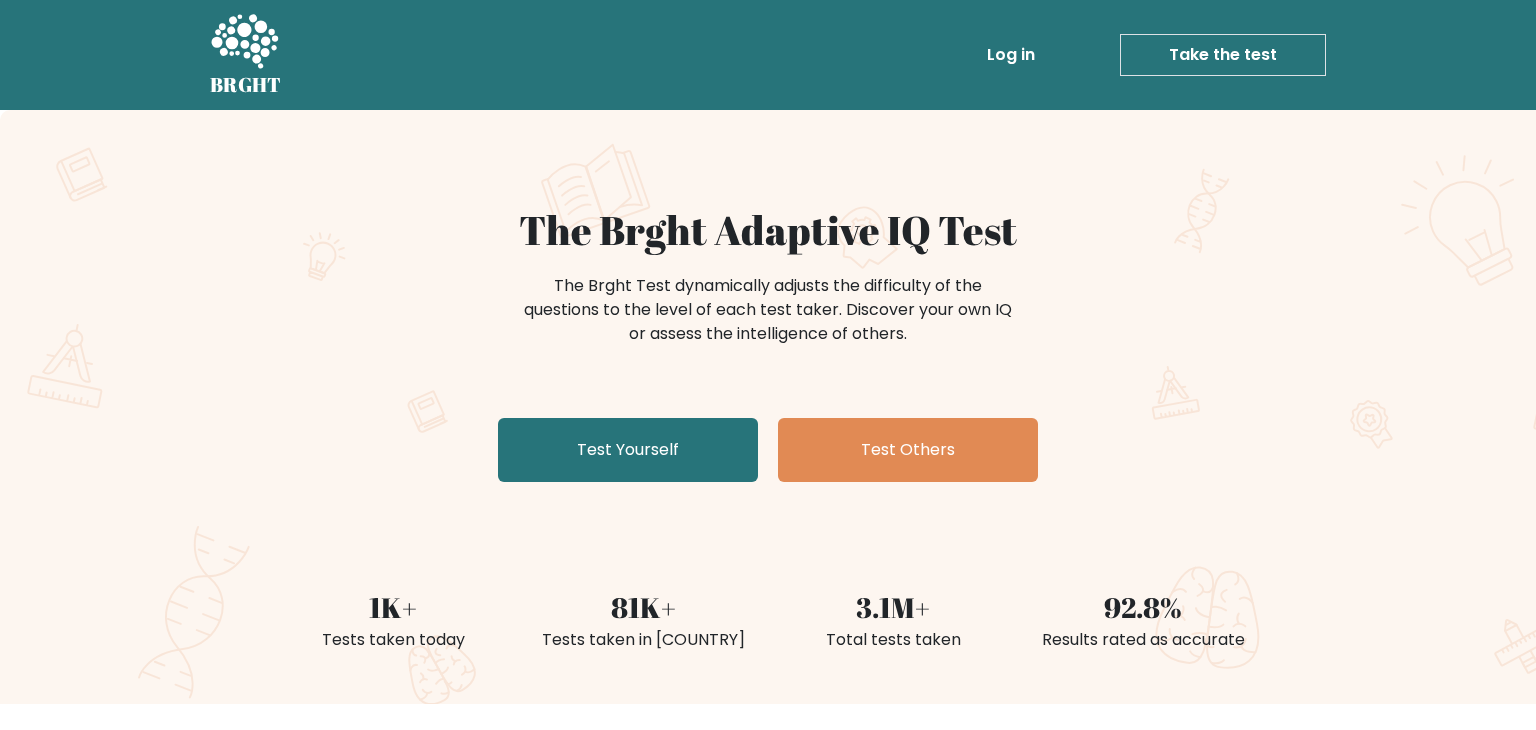 scroll, scrollTop: 0, scrollLeft: 0, axis: both 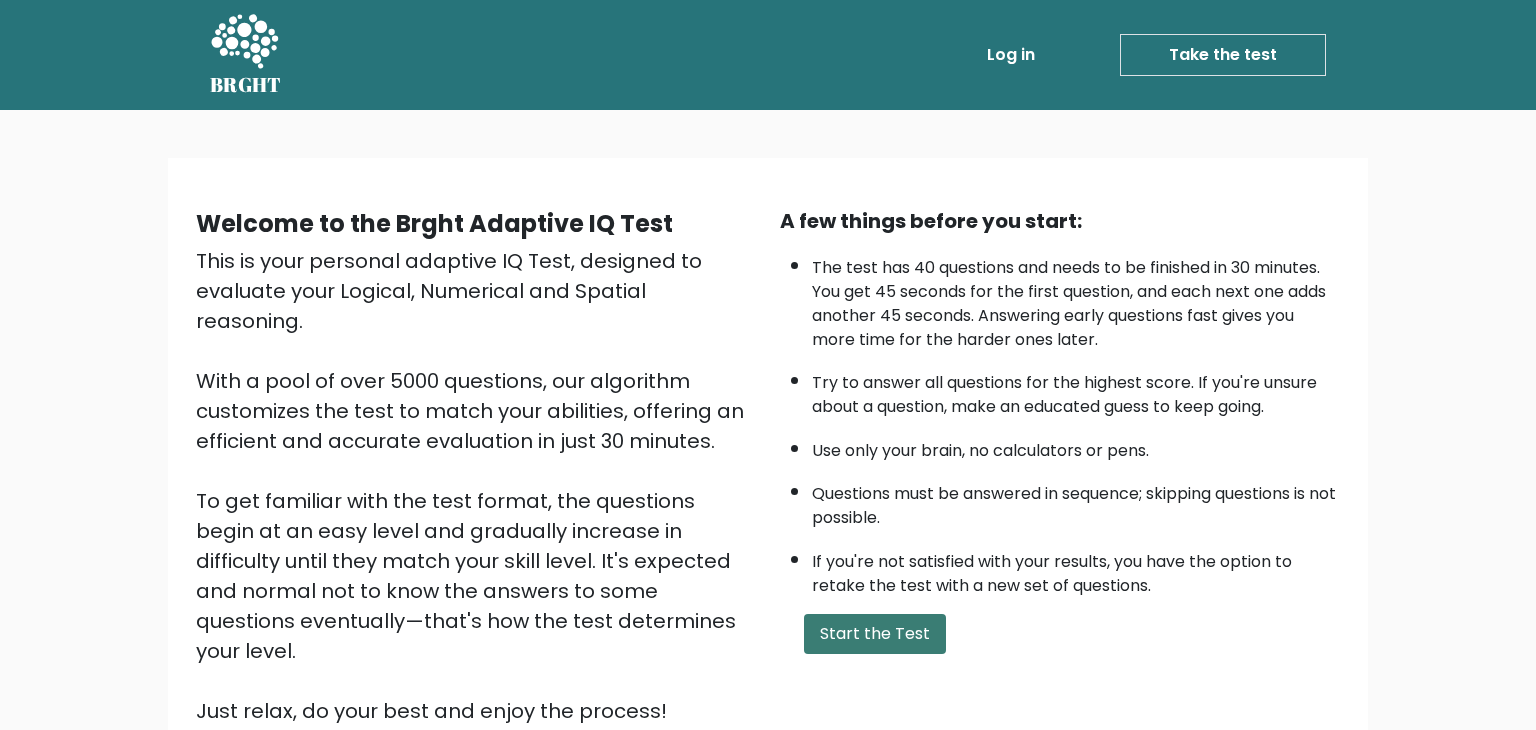 click on "Start the Test" at bounding box center (875, 634) 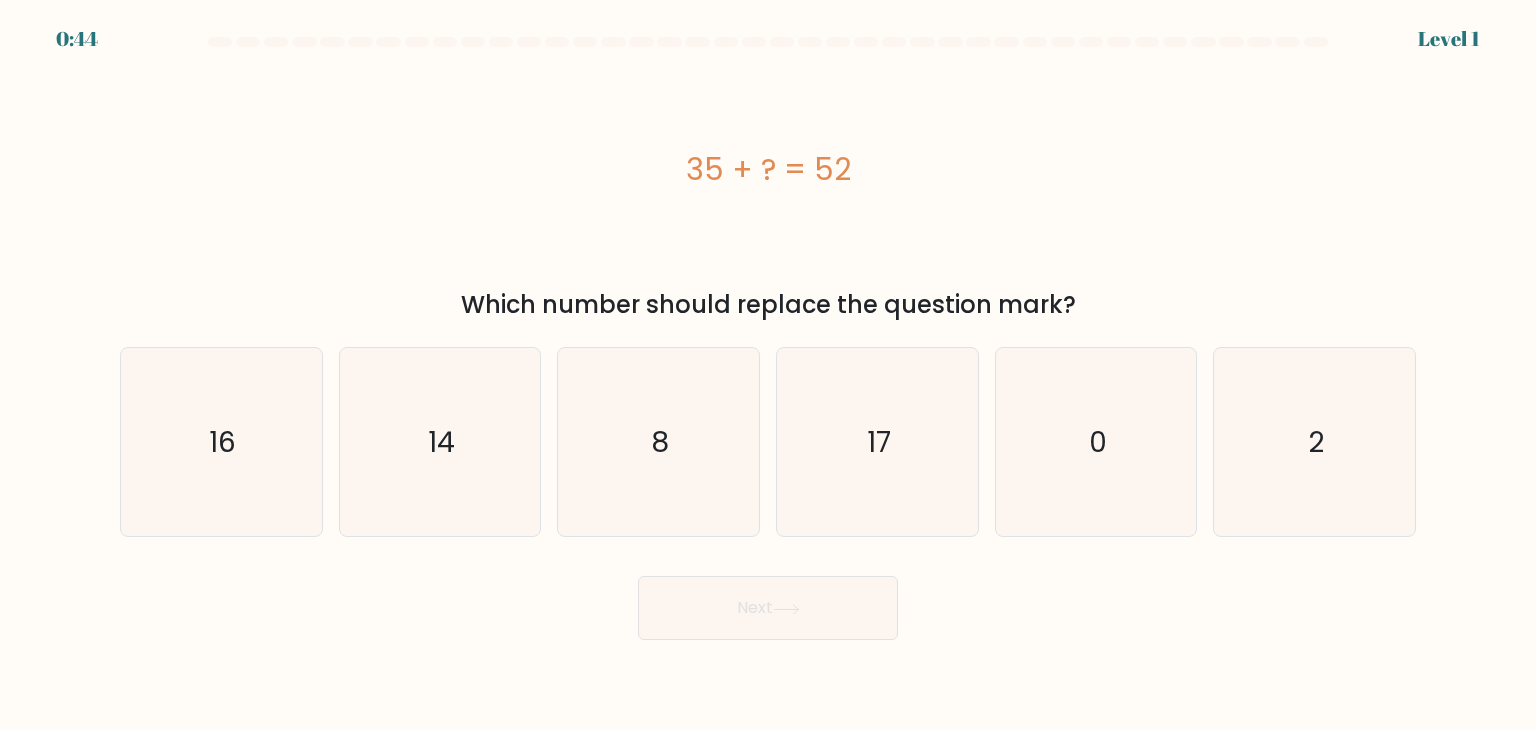 click on "Next" at bounding box center (768, 608) 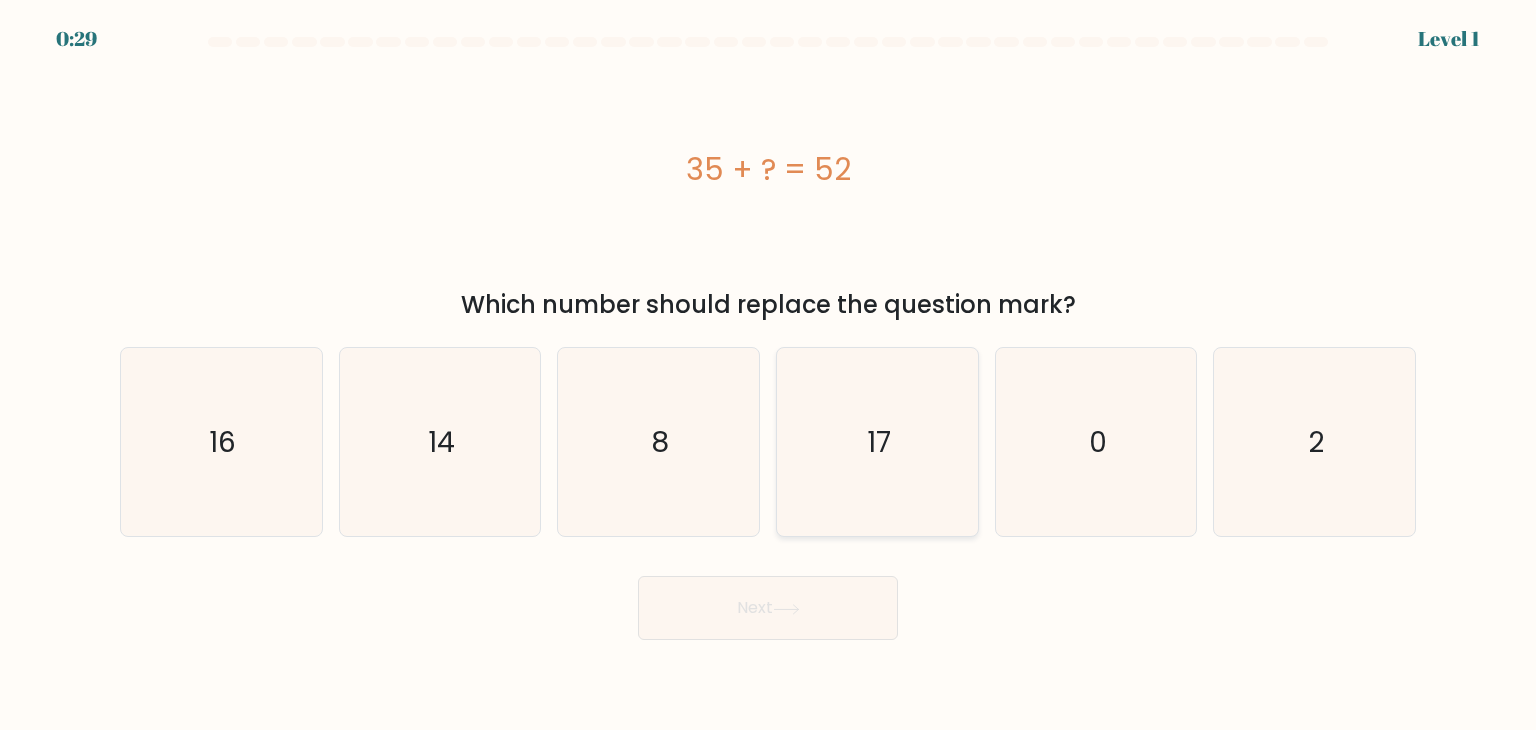 click on "17" at bounding box center (877, 442) 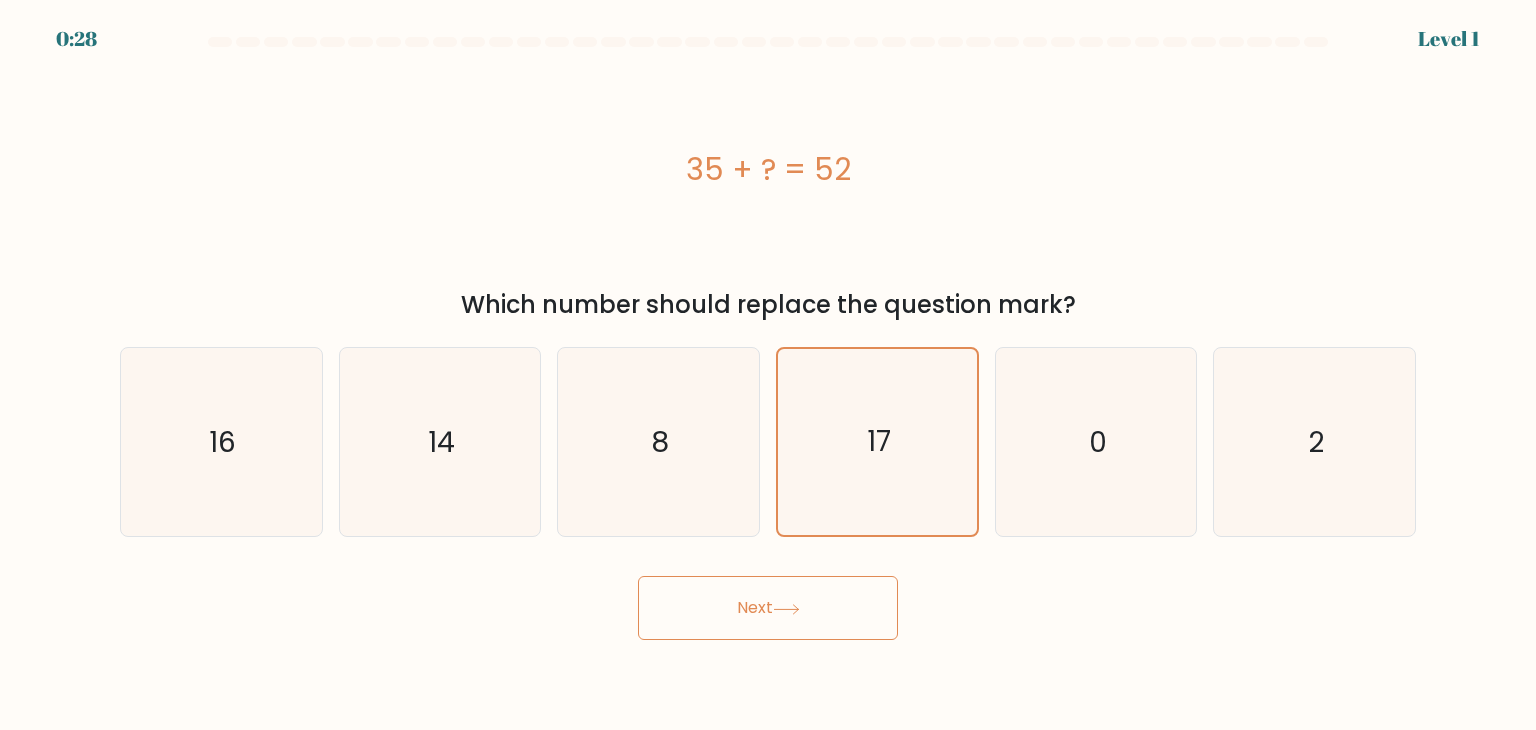 click on "Next" at bounding box center (768, 608) 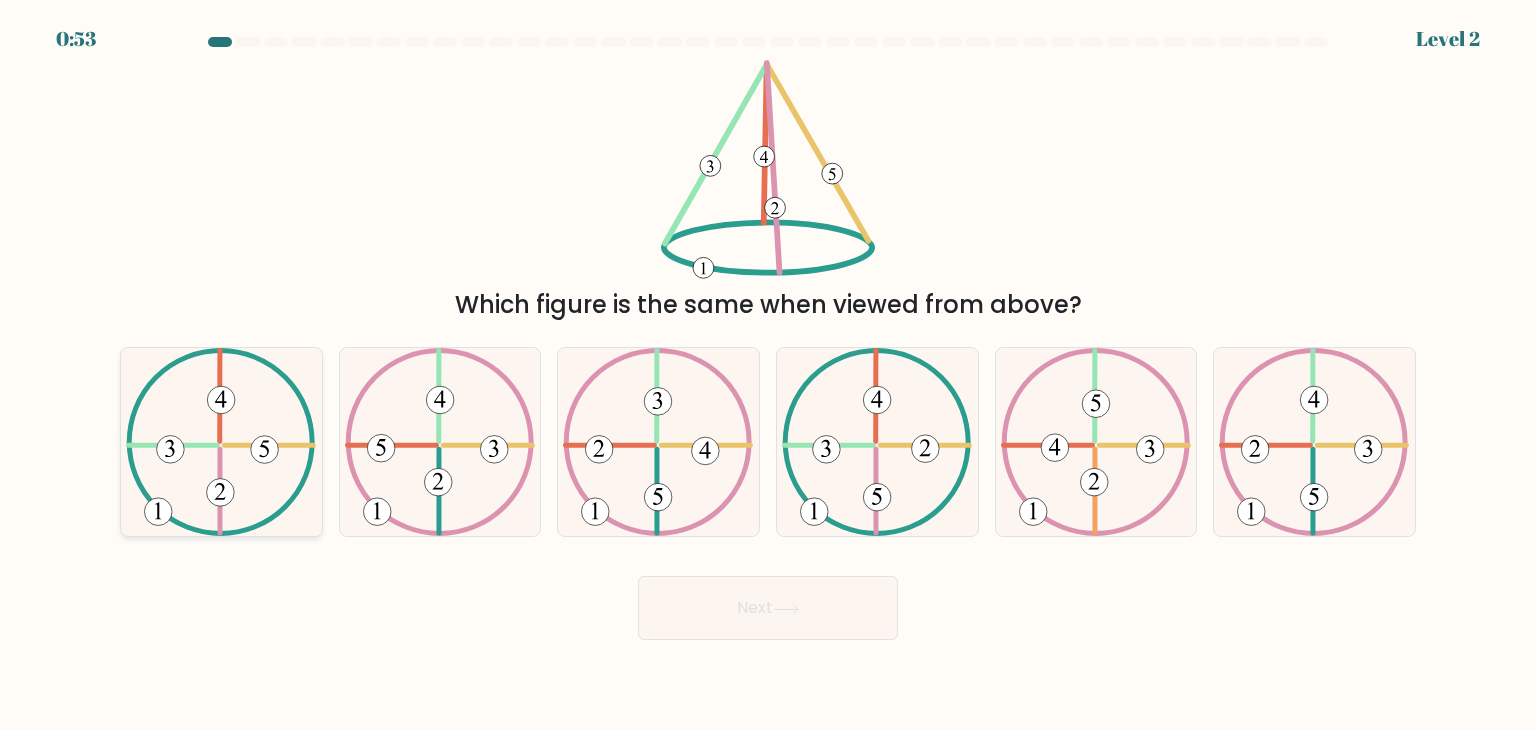 click at bounding box center [221, 442] 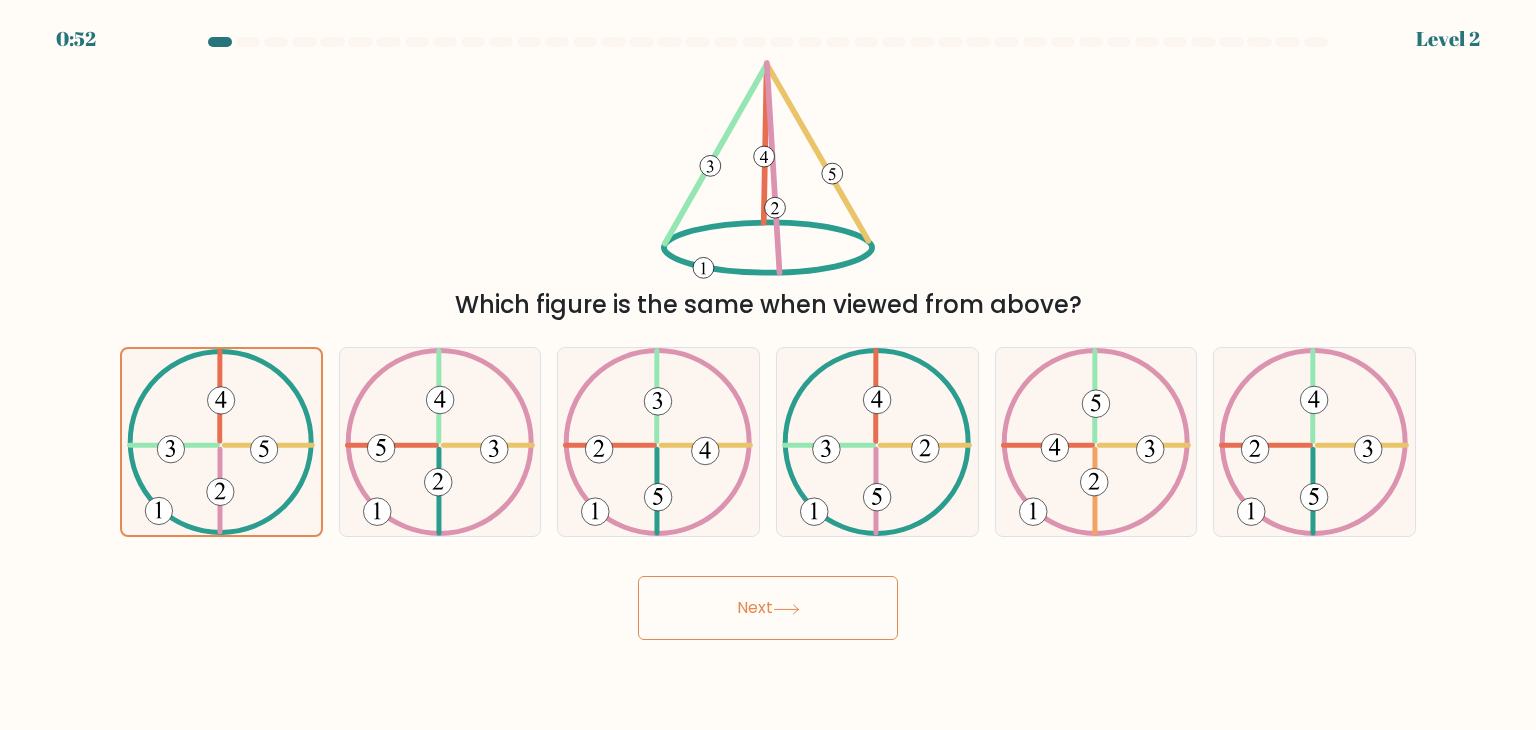 click on "Next" at bounding box center [768, 608] 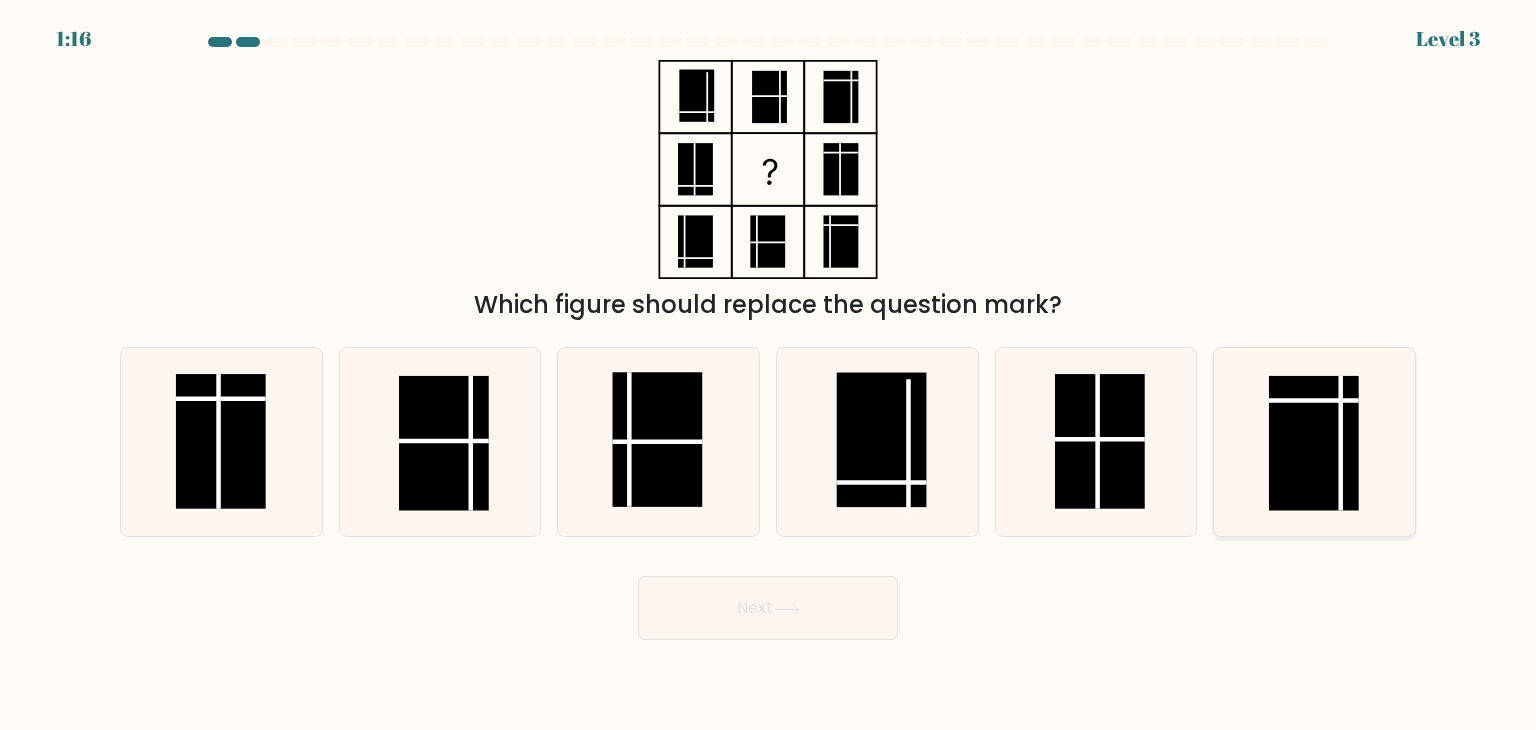 click at bounding box center [1314, 443] 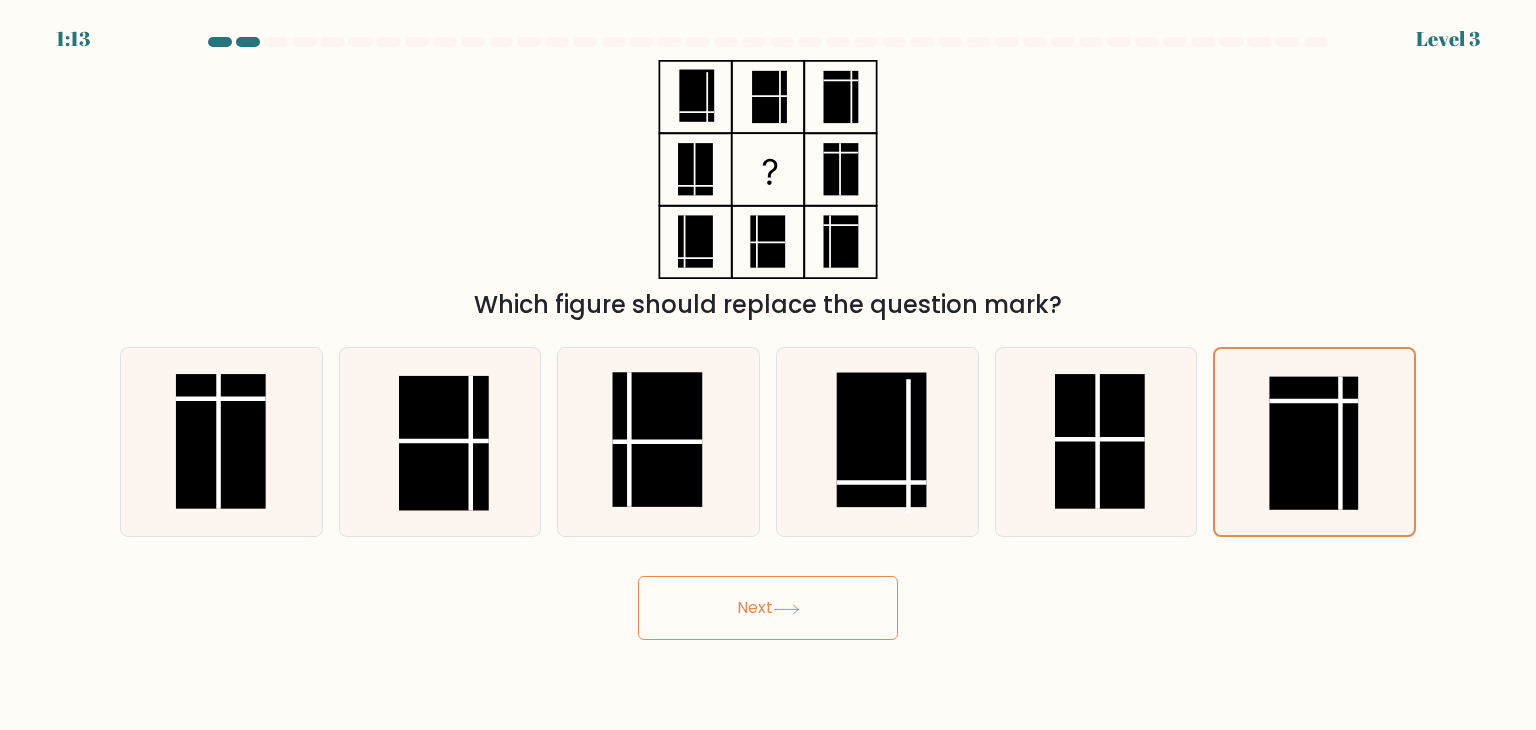 click on "Next" at bounding box center [768, 608] 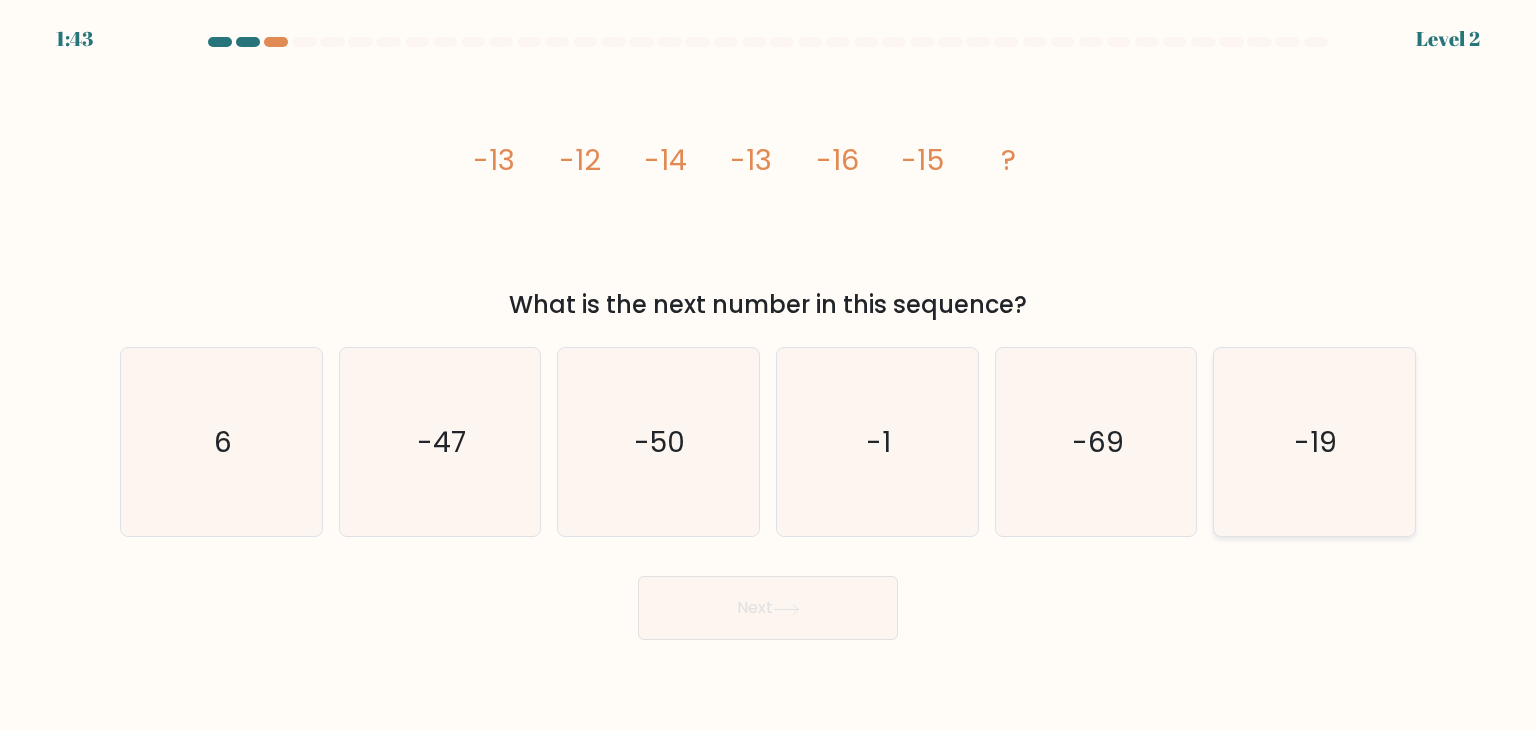 click on "-19" at bounding box center [1316, 442] 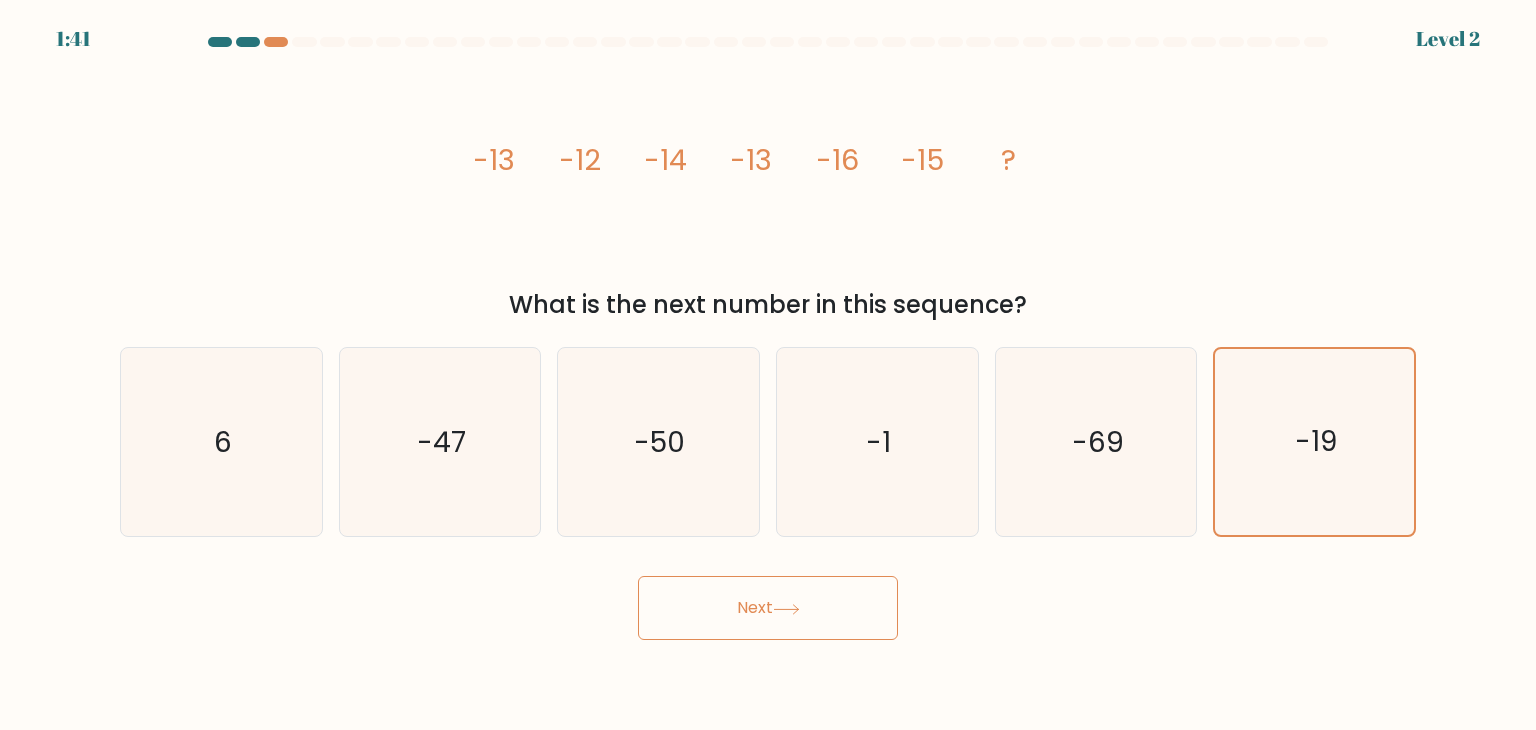 click on "Next" at bounding box center (768, 608) 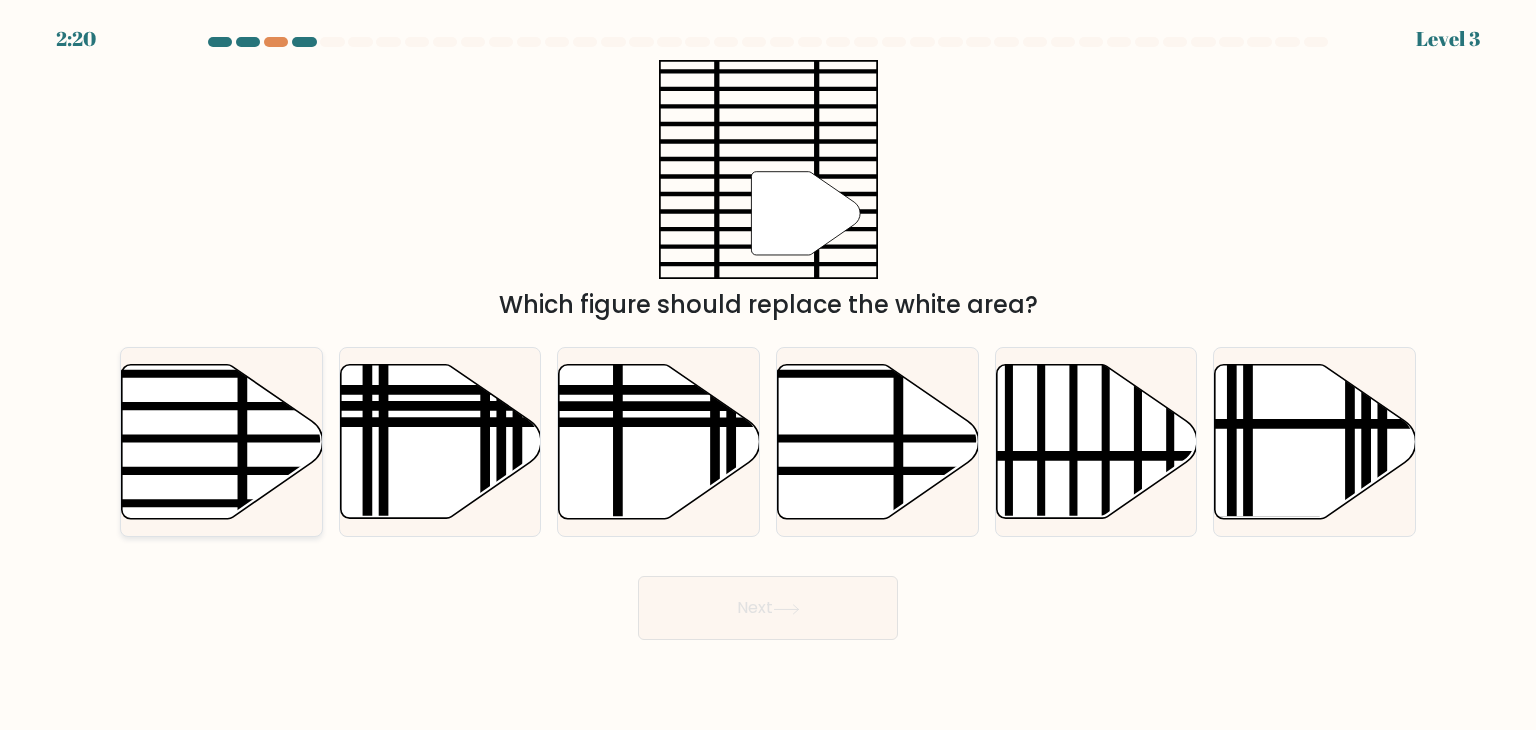 click at bounding box center (222, 442) 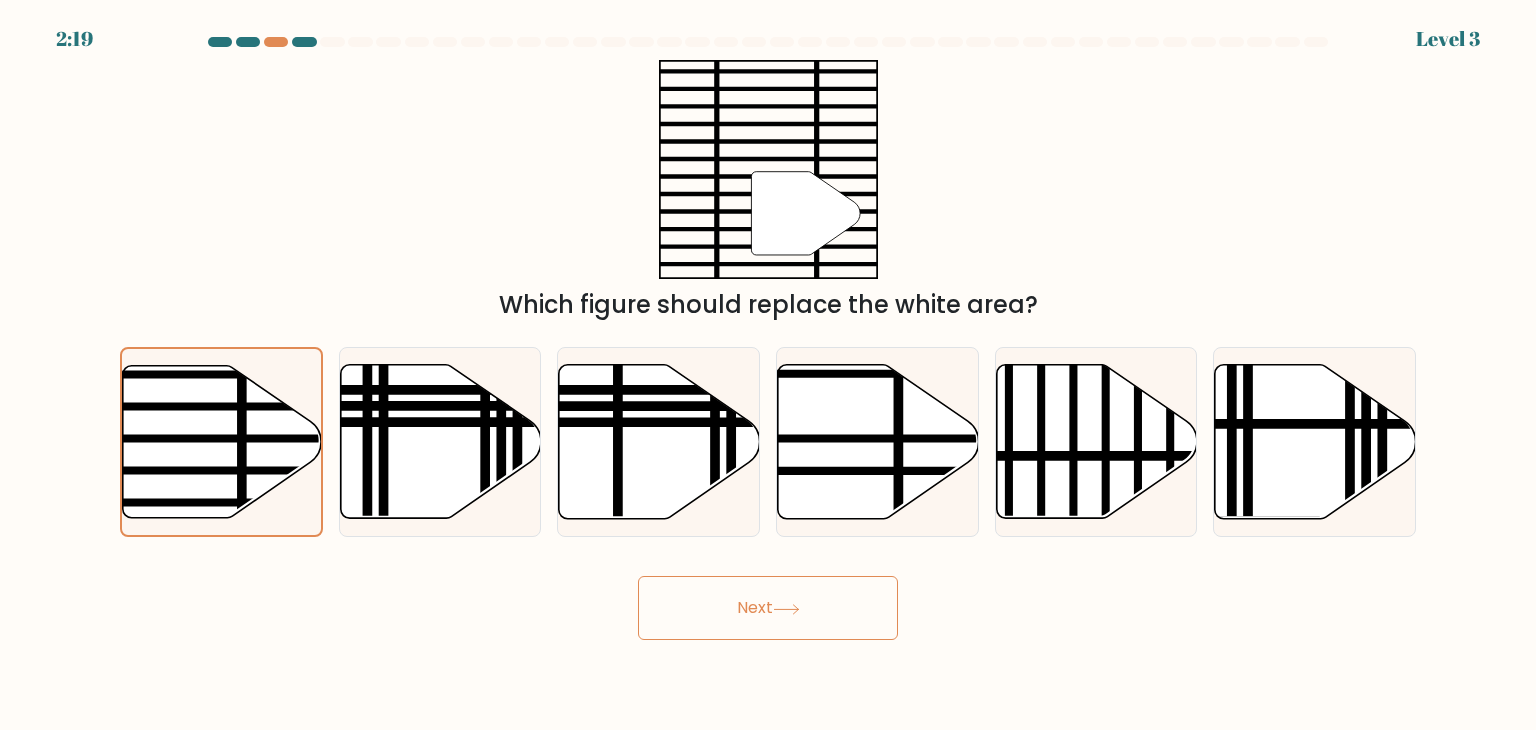 click on "Next" at bounding box center (768, 608) 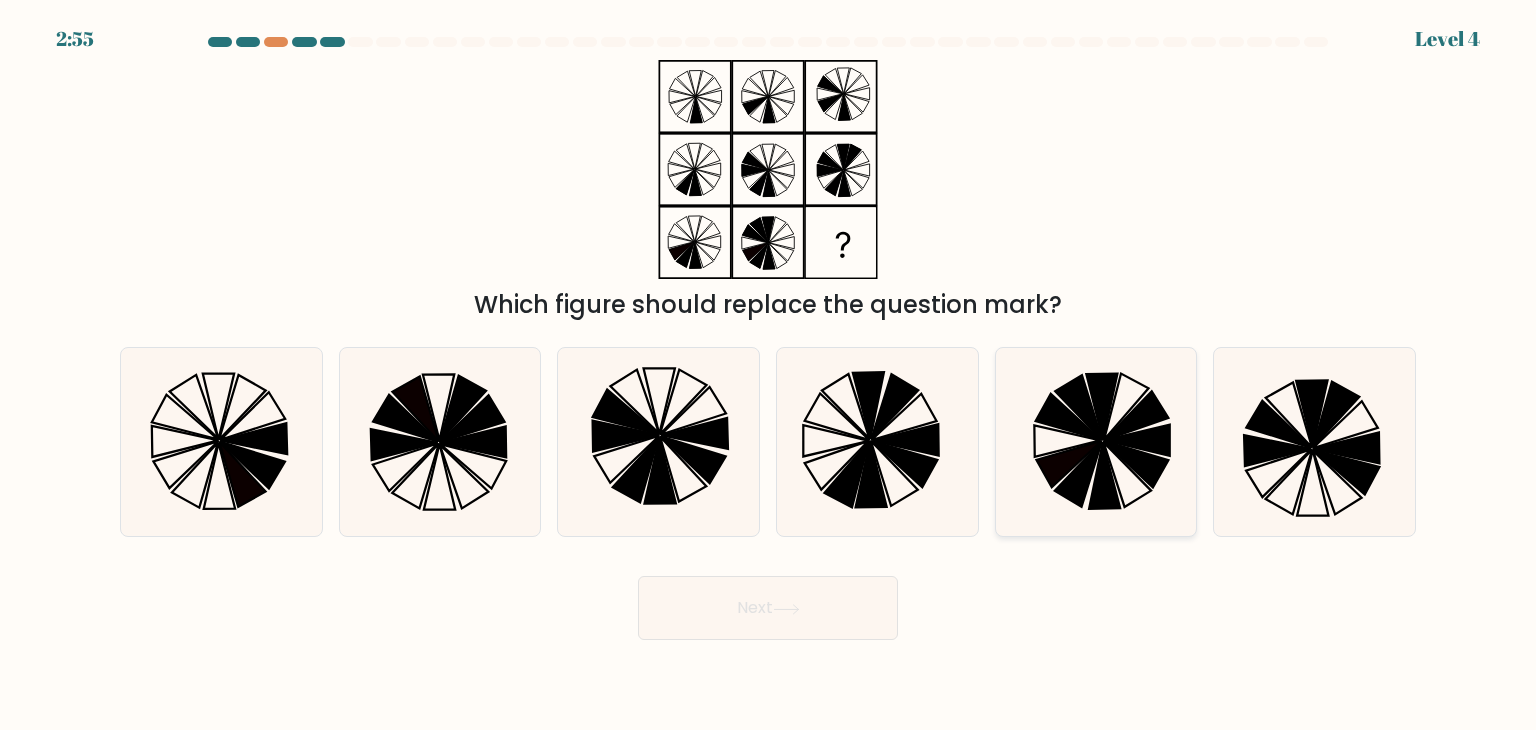 click at bounding box center (1104, 475) 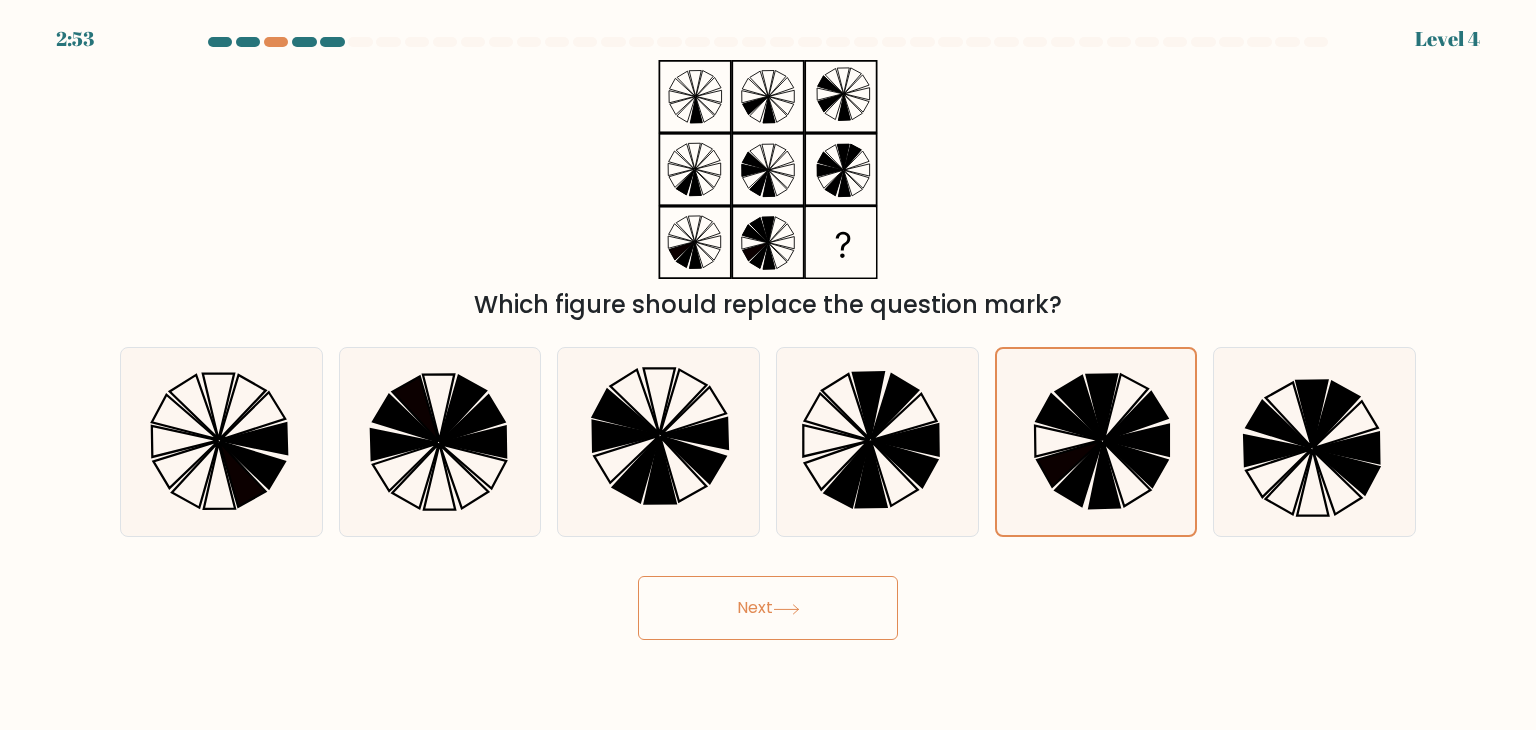 click on "Next" at bounding box center [768, 608] 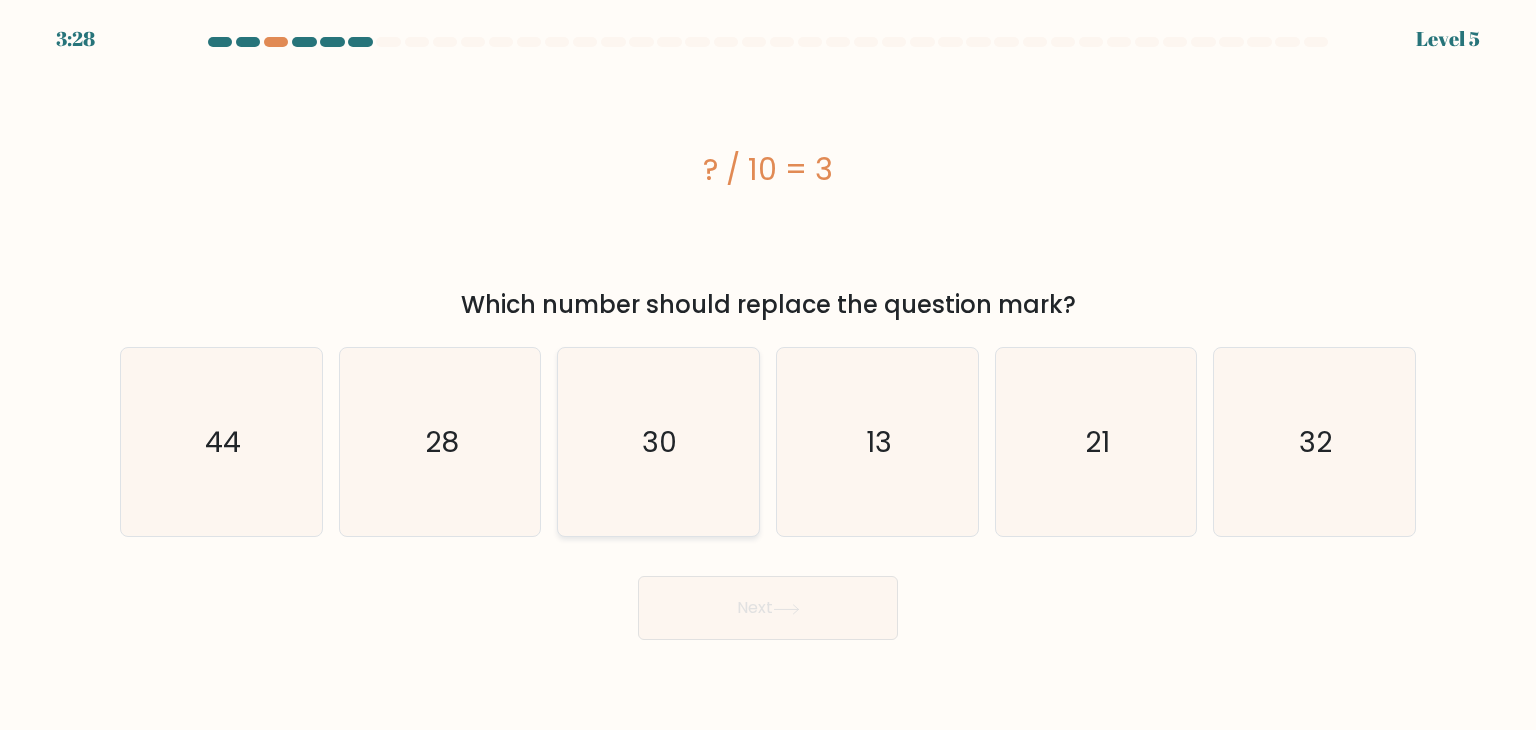 click on "30" at bounding box center (658, 442) 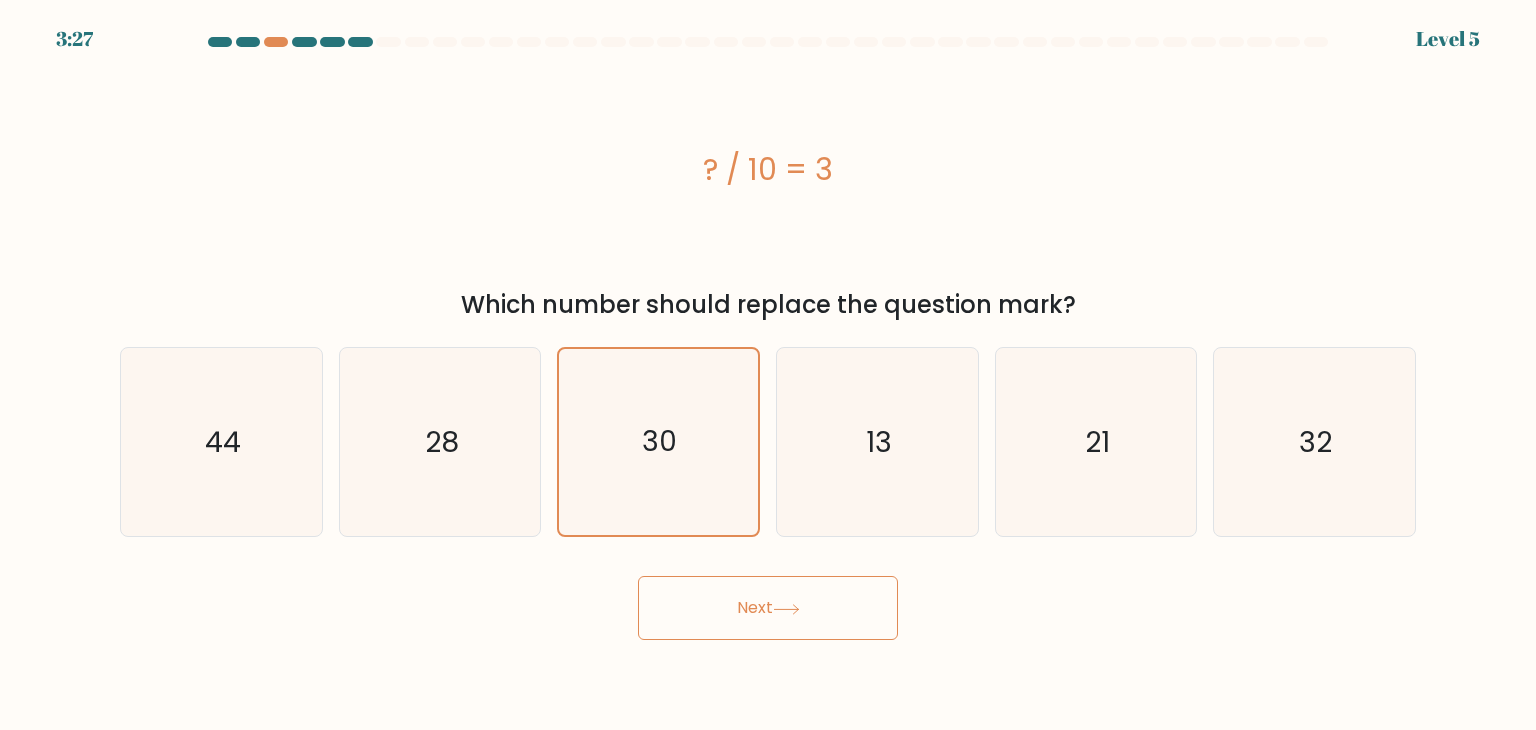 click on "Next" at bounding box center (768, 608) 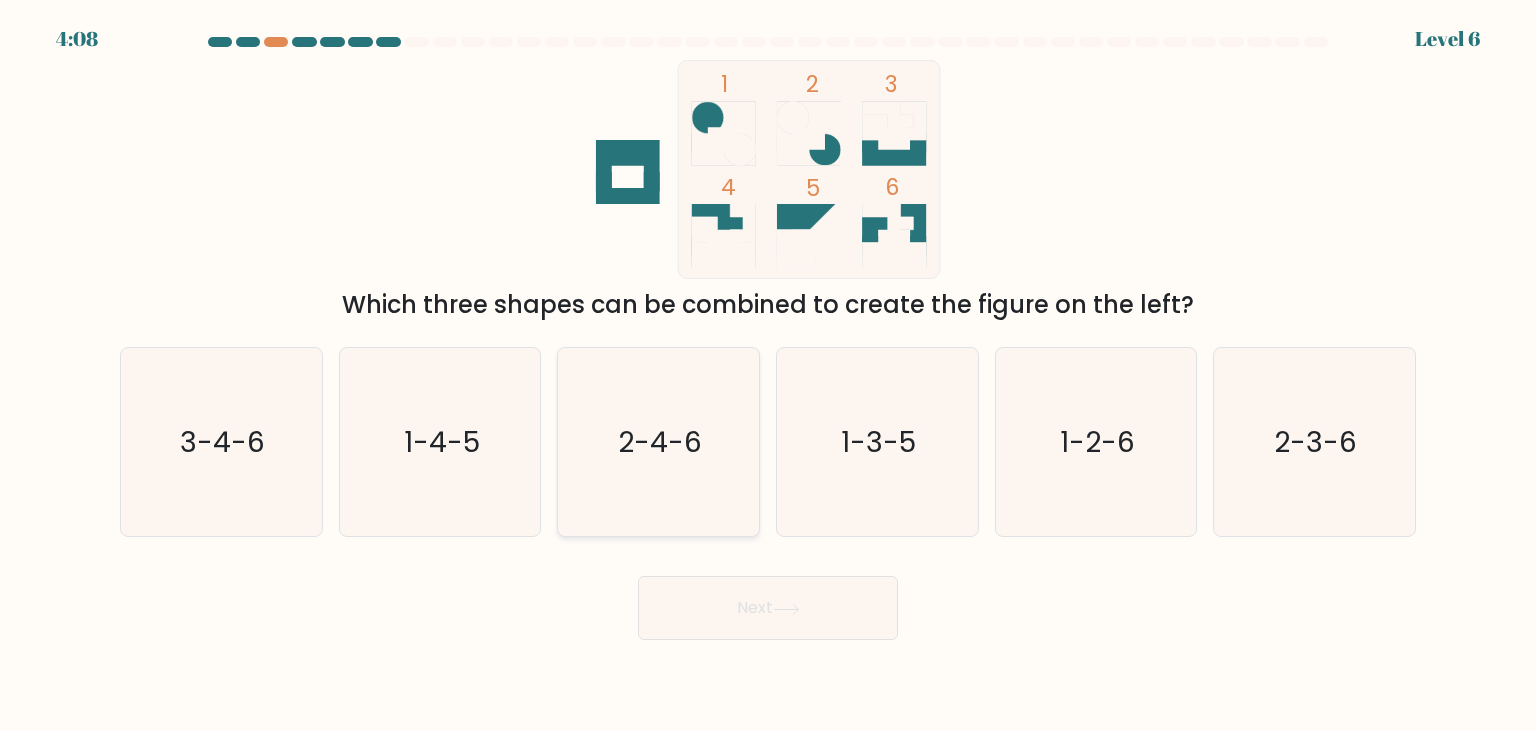 click on "2-4-6" at bounding box center (658, 442) 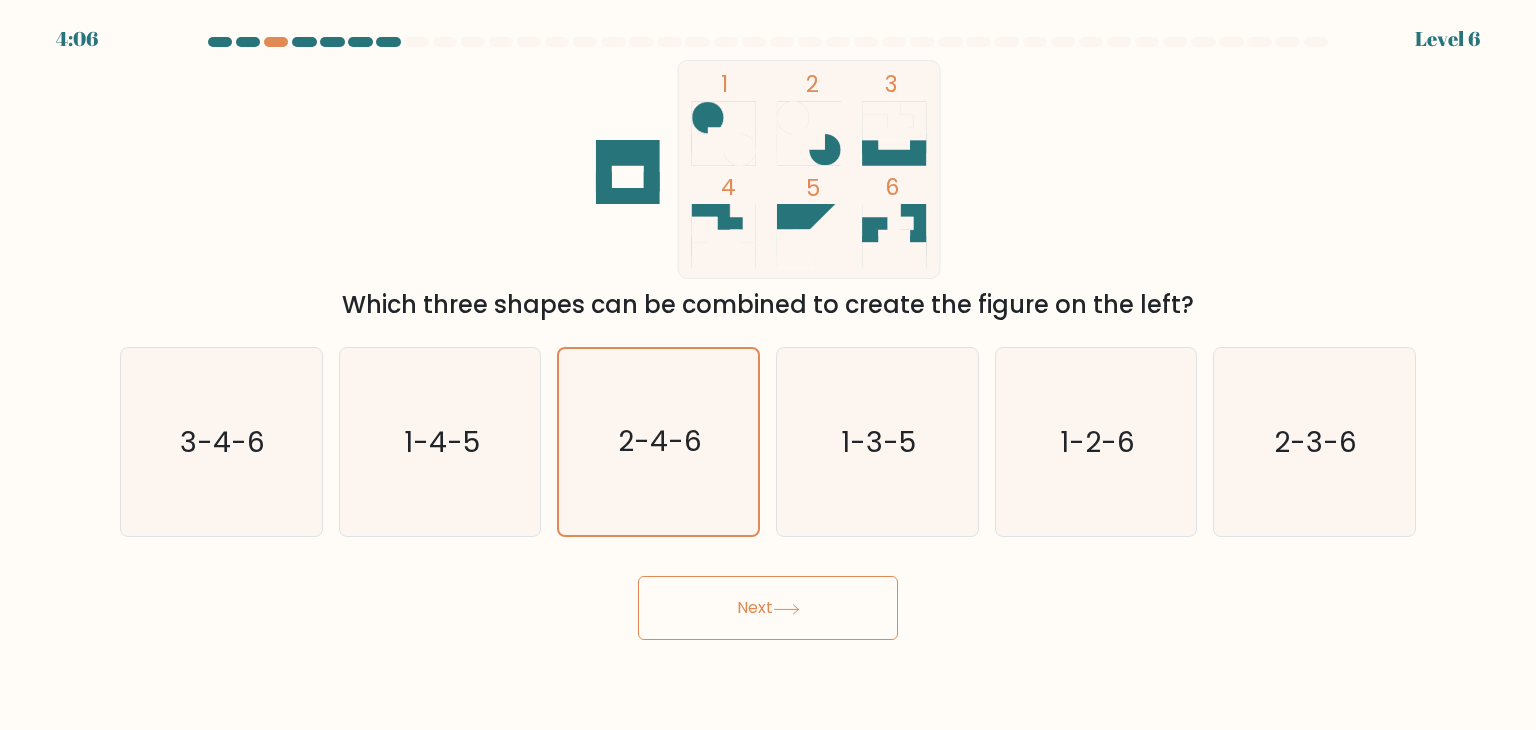 click on "Next" at bounding box center [768, 608] 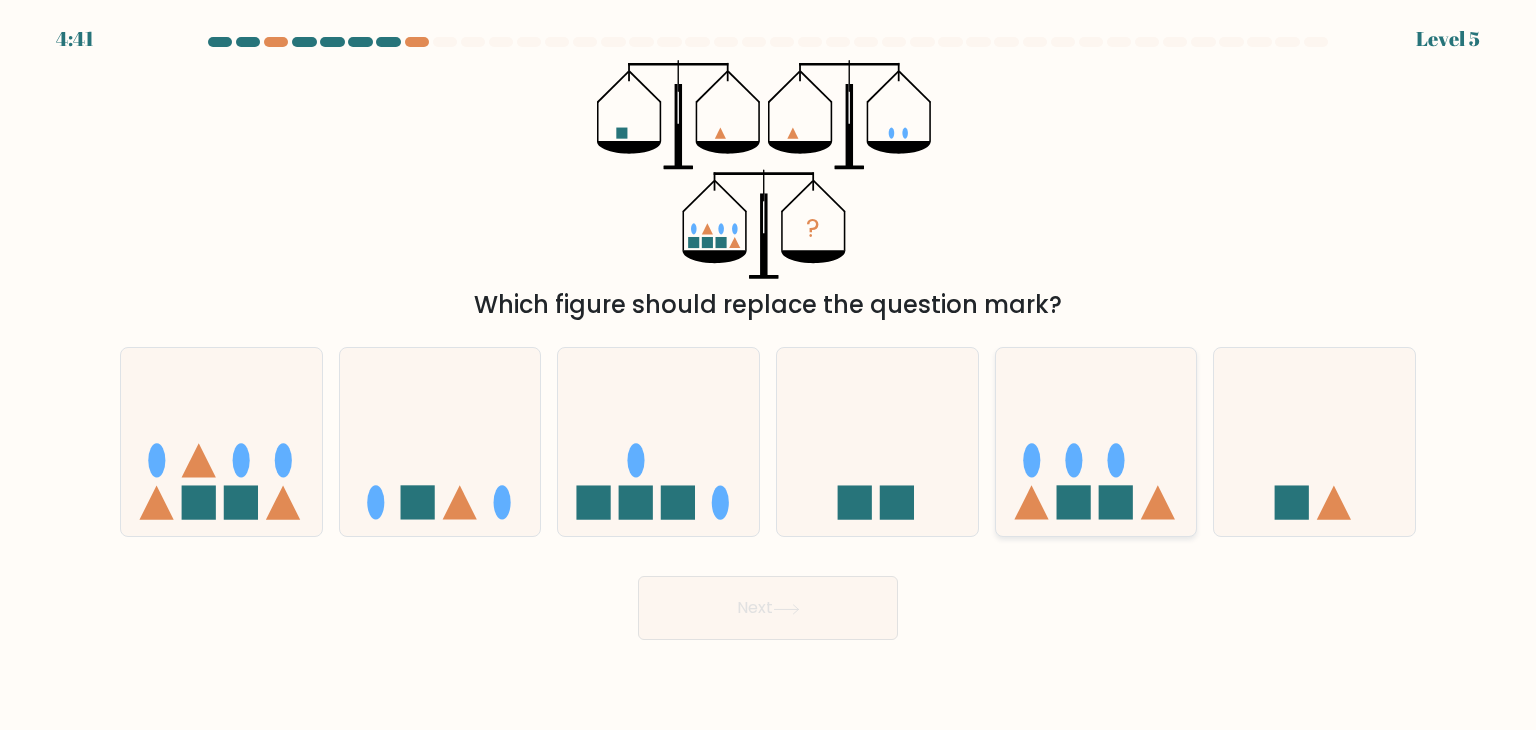 click at bounding box center (1096, 442) 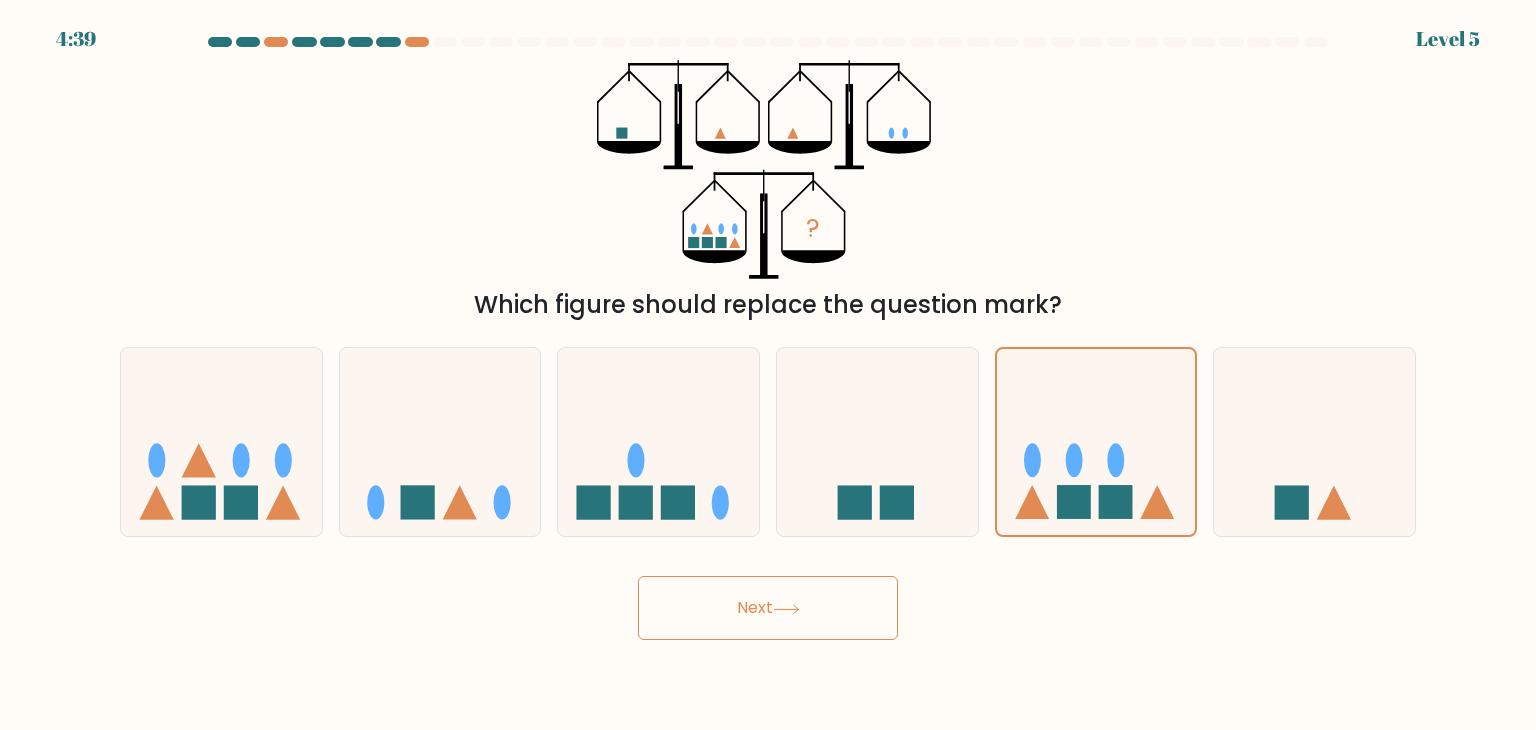 click on "Next" at bounding box center [768, 608] 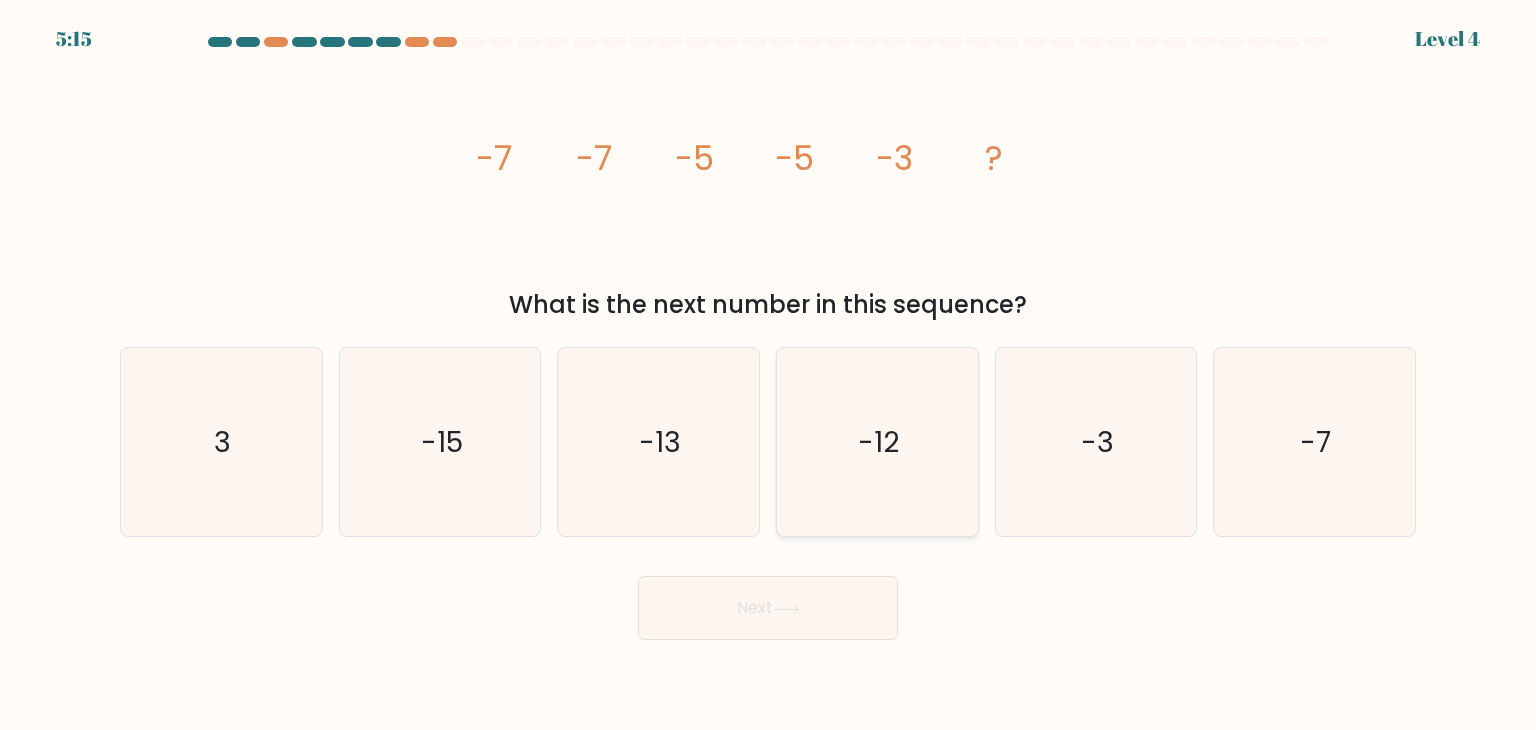 click on "-12" at bounding box center [877, 442] 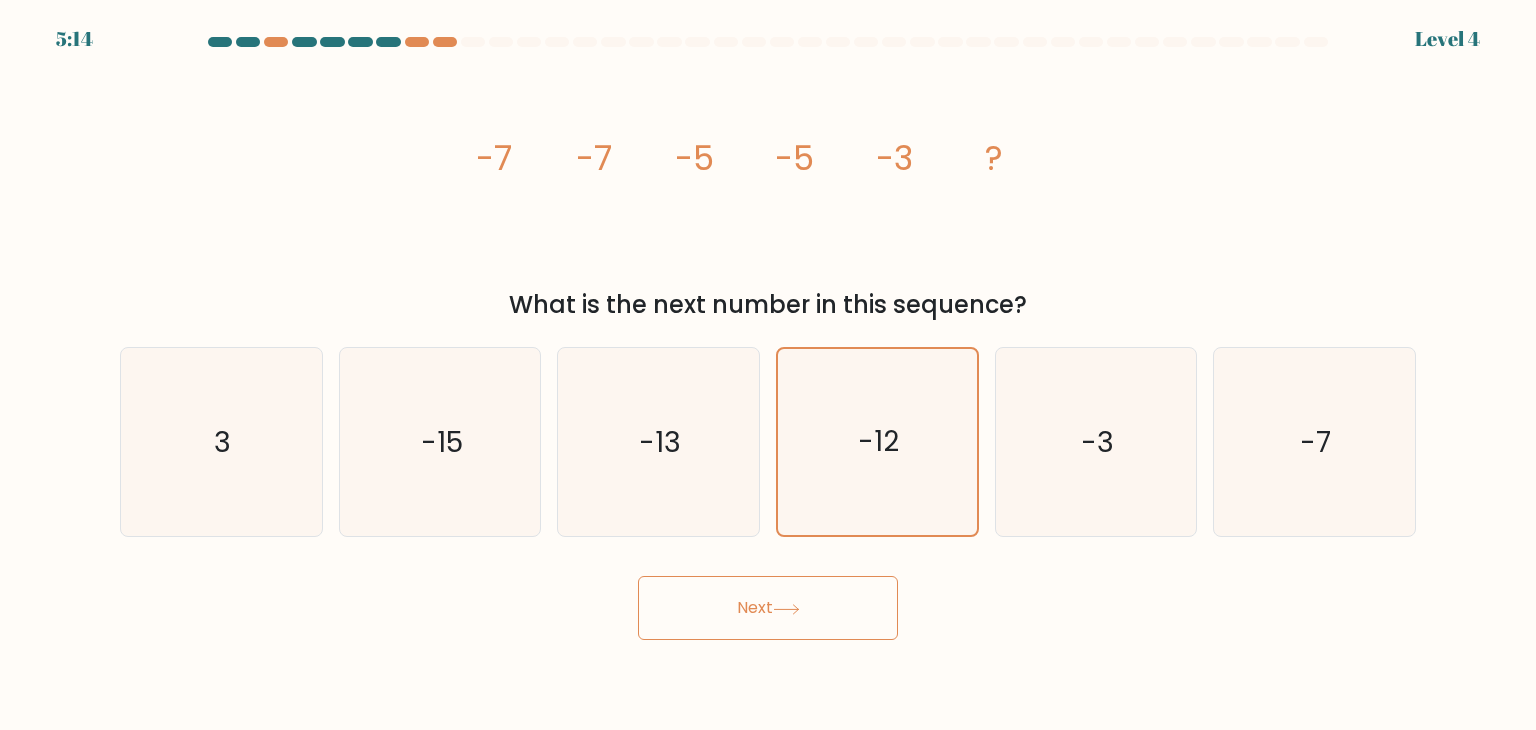 click on "Next" at bounding box center [768, 608] 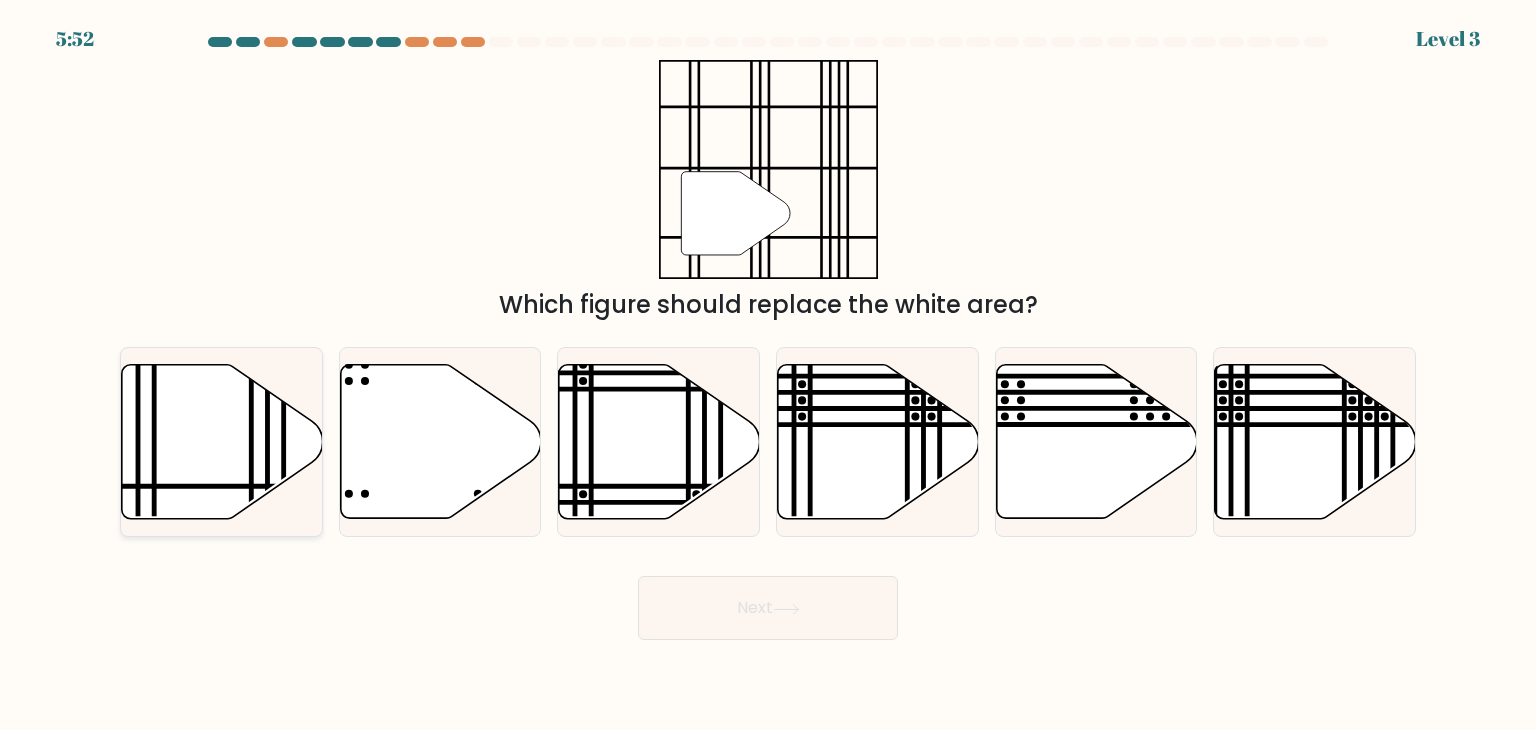 click at bounding box center [222, 442] 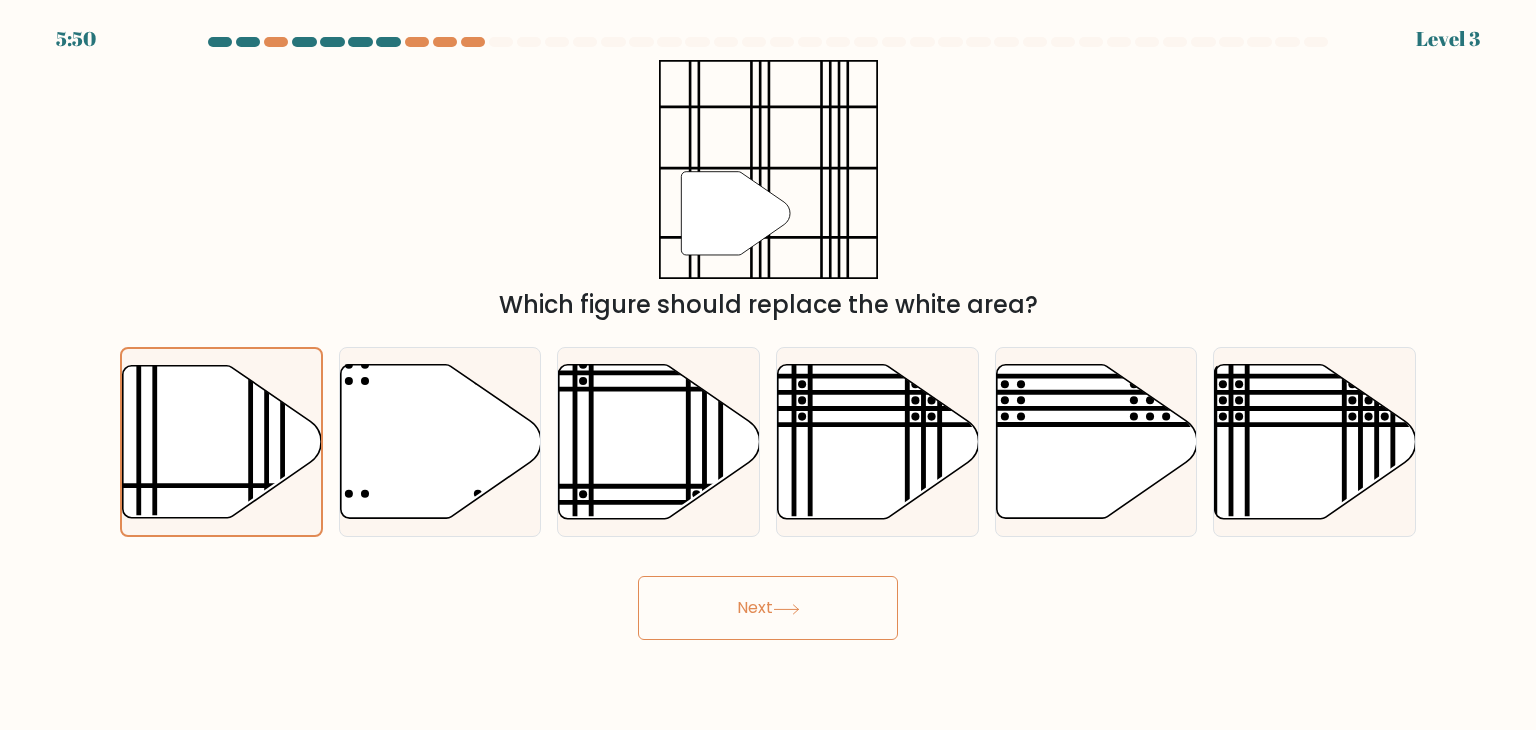 click on "Next" at bounding box center (768, 608) 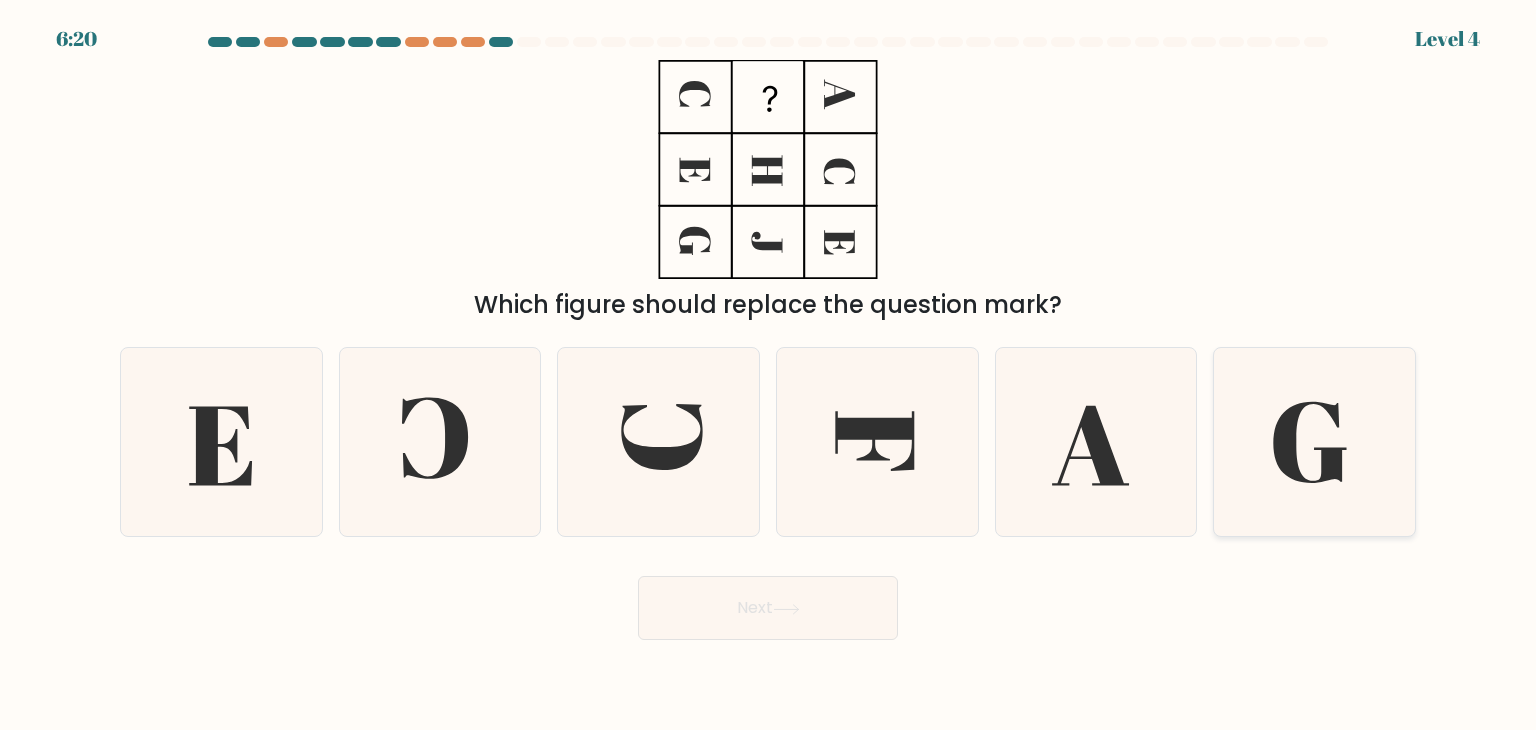 click at bounding box center [1314, 442] 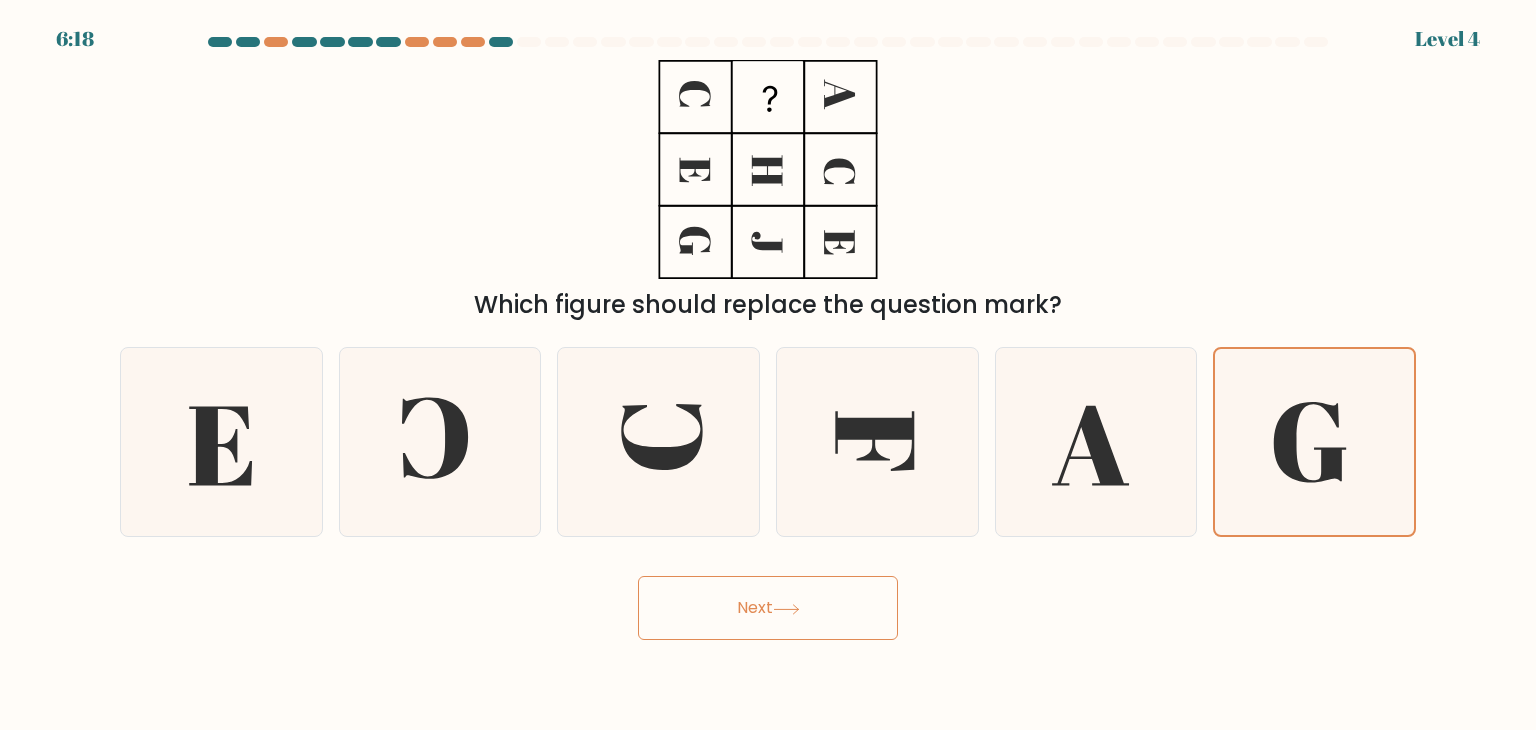 click on "Next" at bounding box center (768, 608) 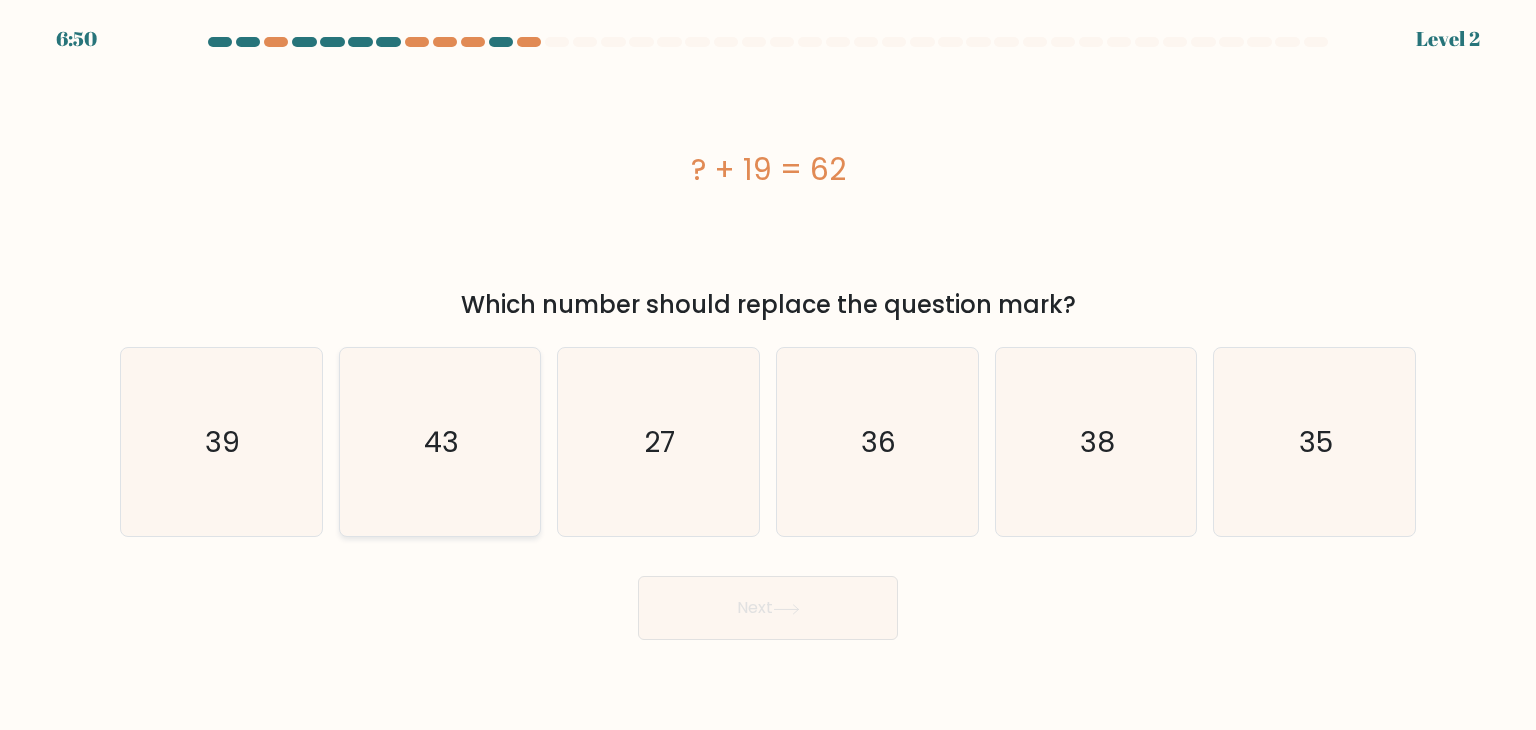 click on "43" at bounding box center (440, 442) 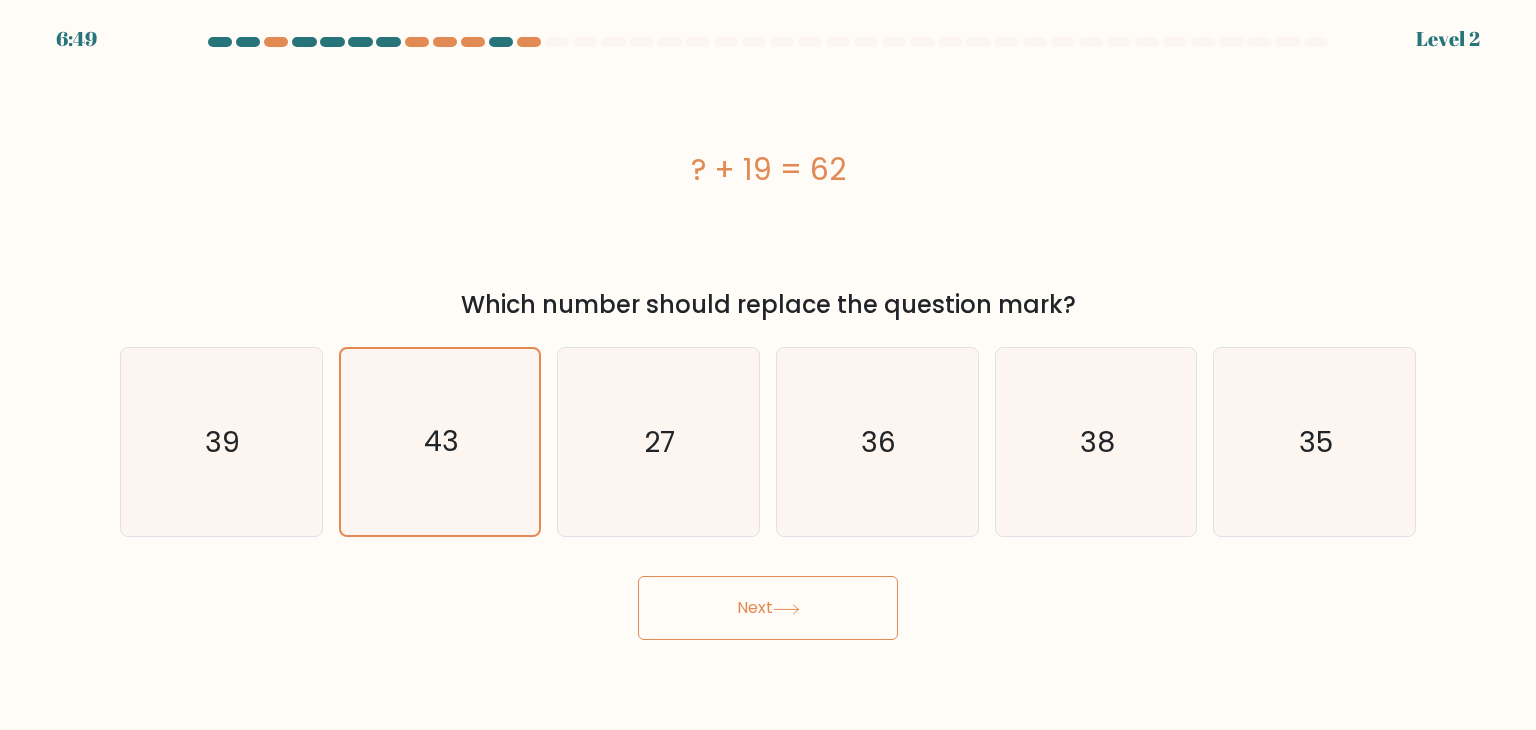 click on "Next" at bounding box center (768, 608) 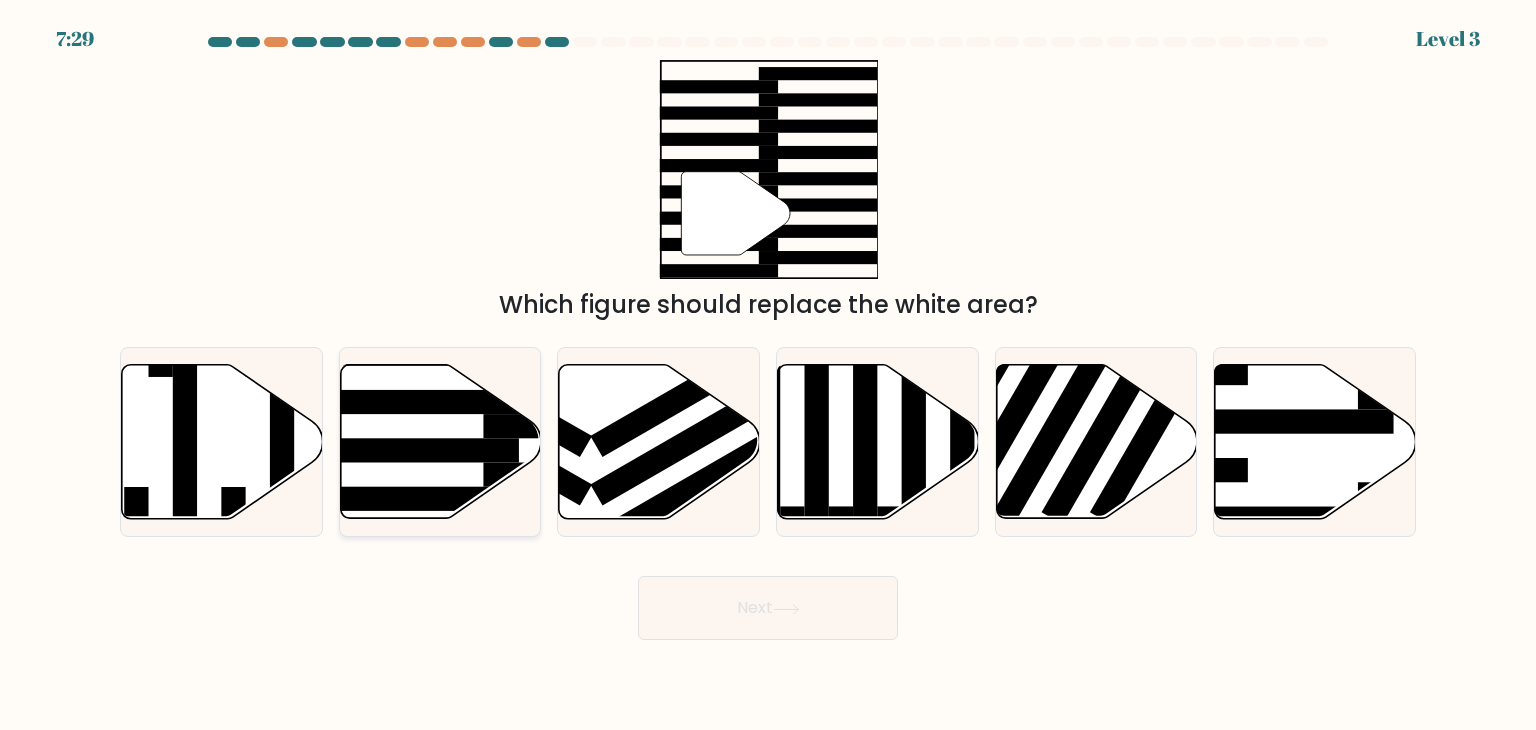 click at bounding box center (440, 442) 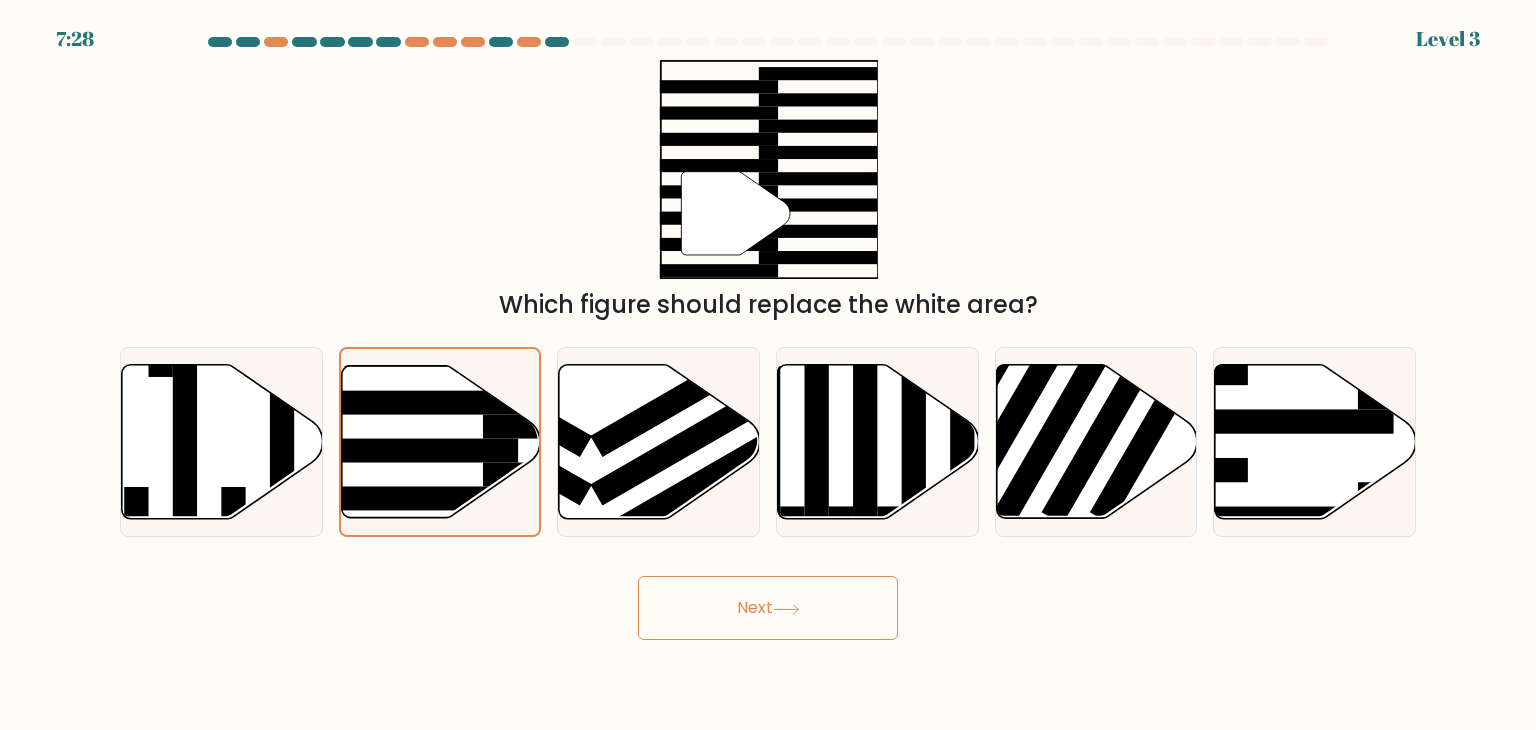 click on "Next" at bounding box center [768, 608] 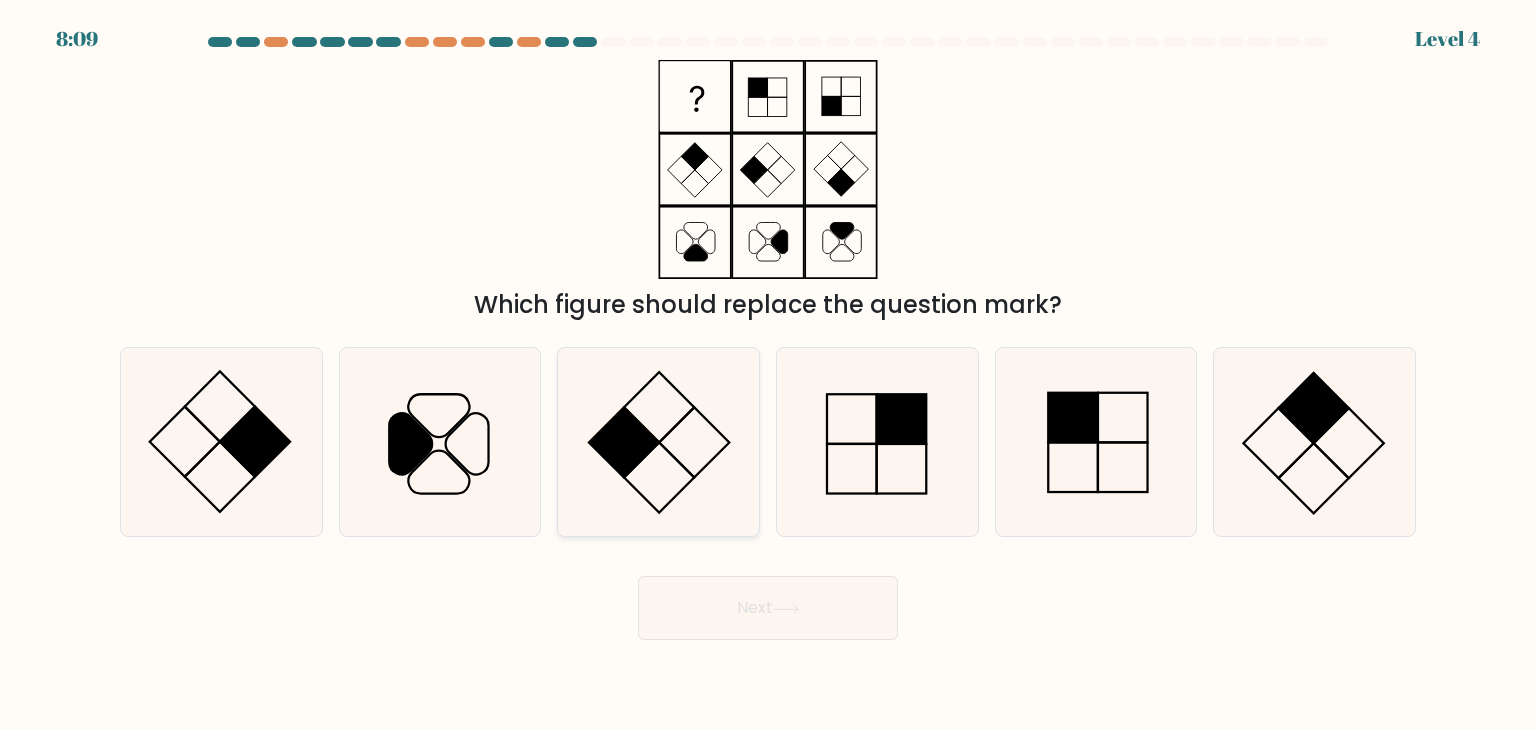 click at bounding box center (658, 442) 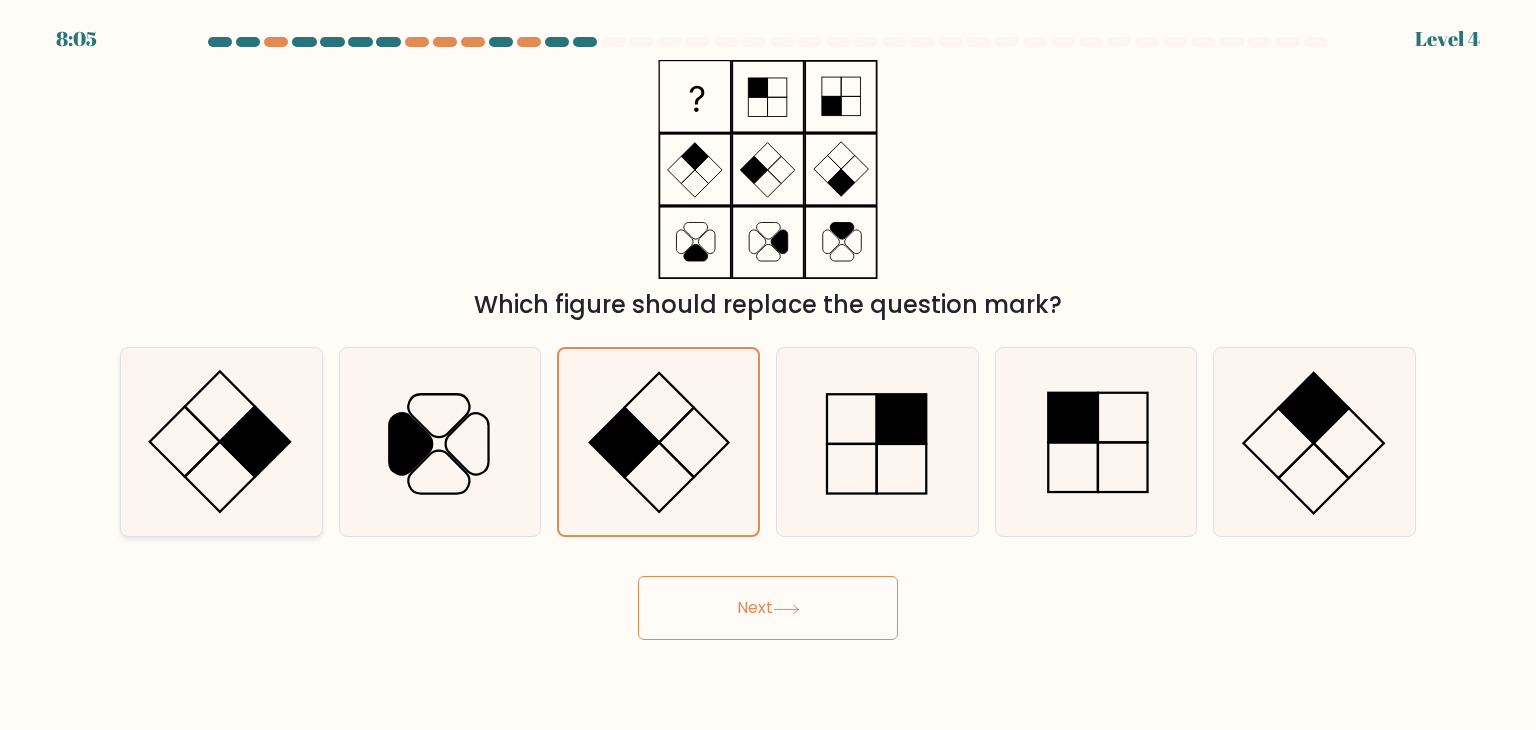 click at bounding box center [221, 442] 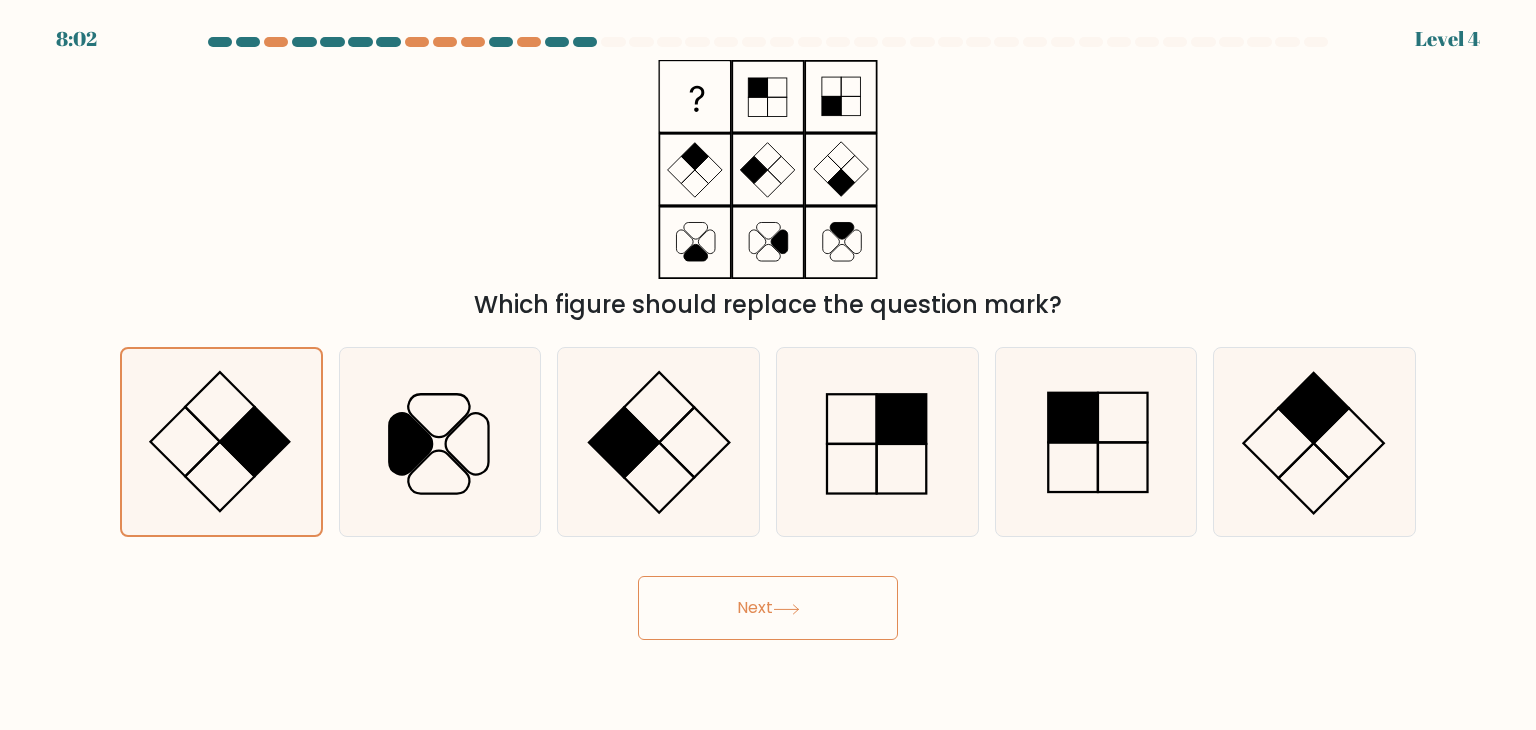 click on "Next" at bounding box center [768, 608] 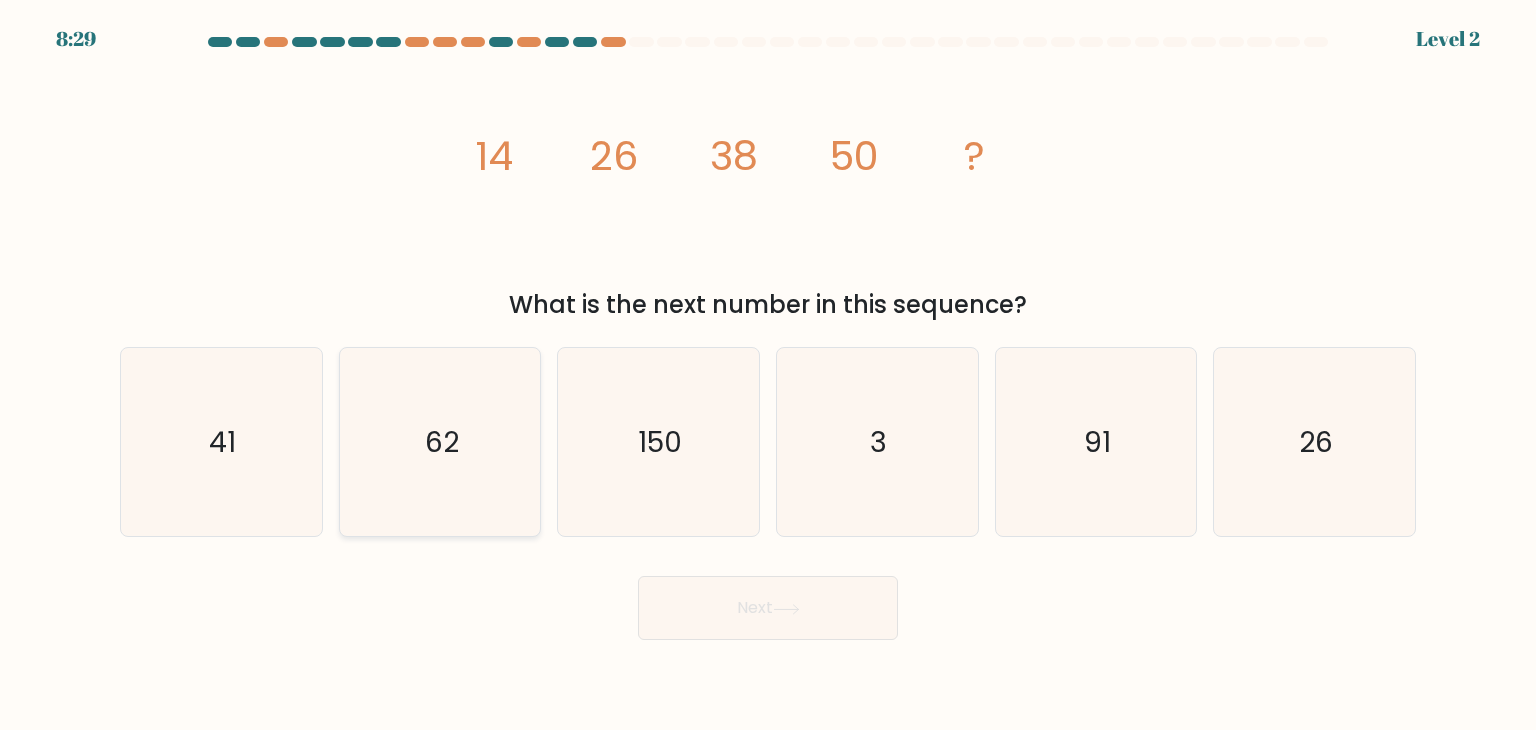click on "62" at bounding box center (440, 442) 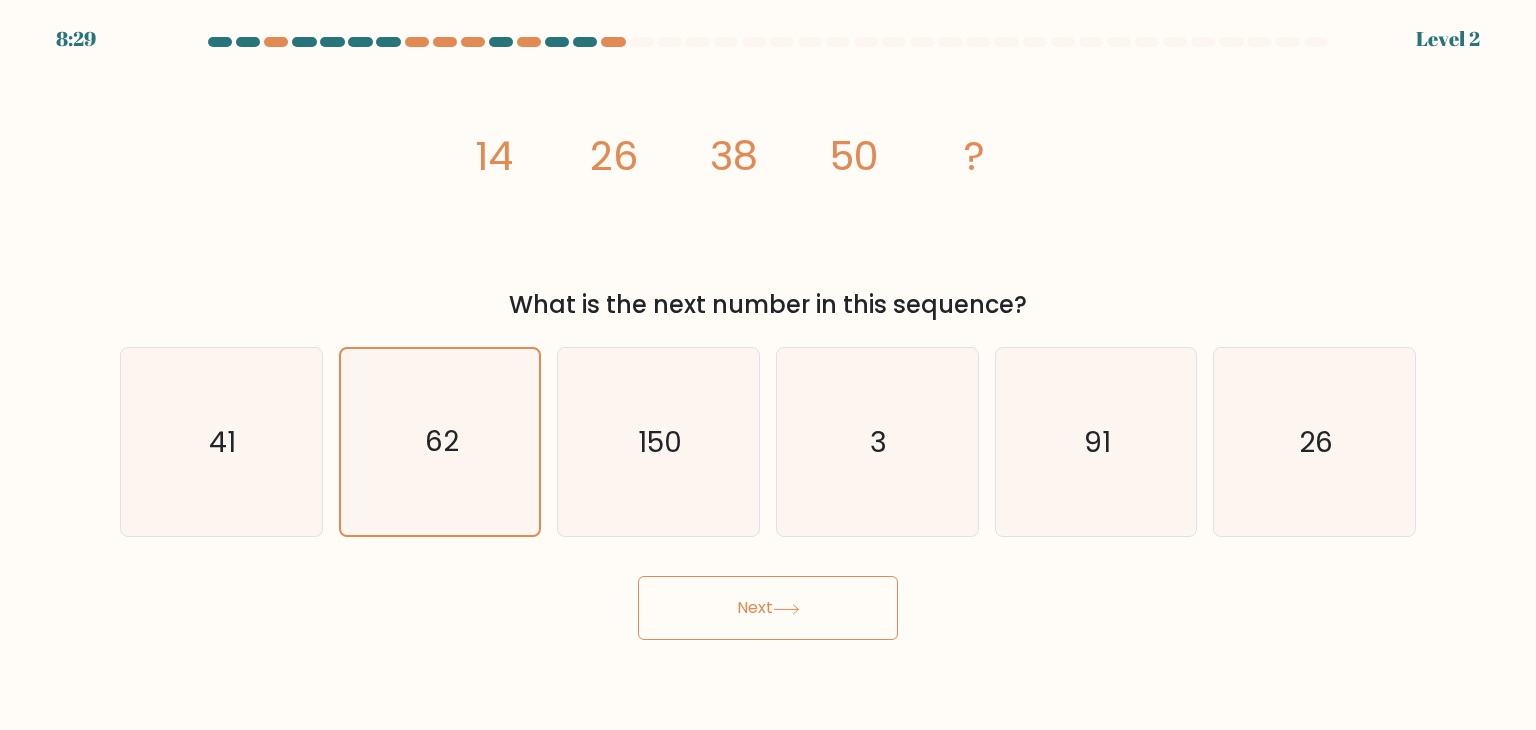 click on "Next" at bounding box center [768, 608] 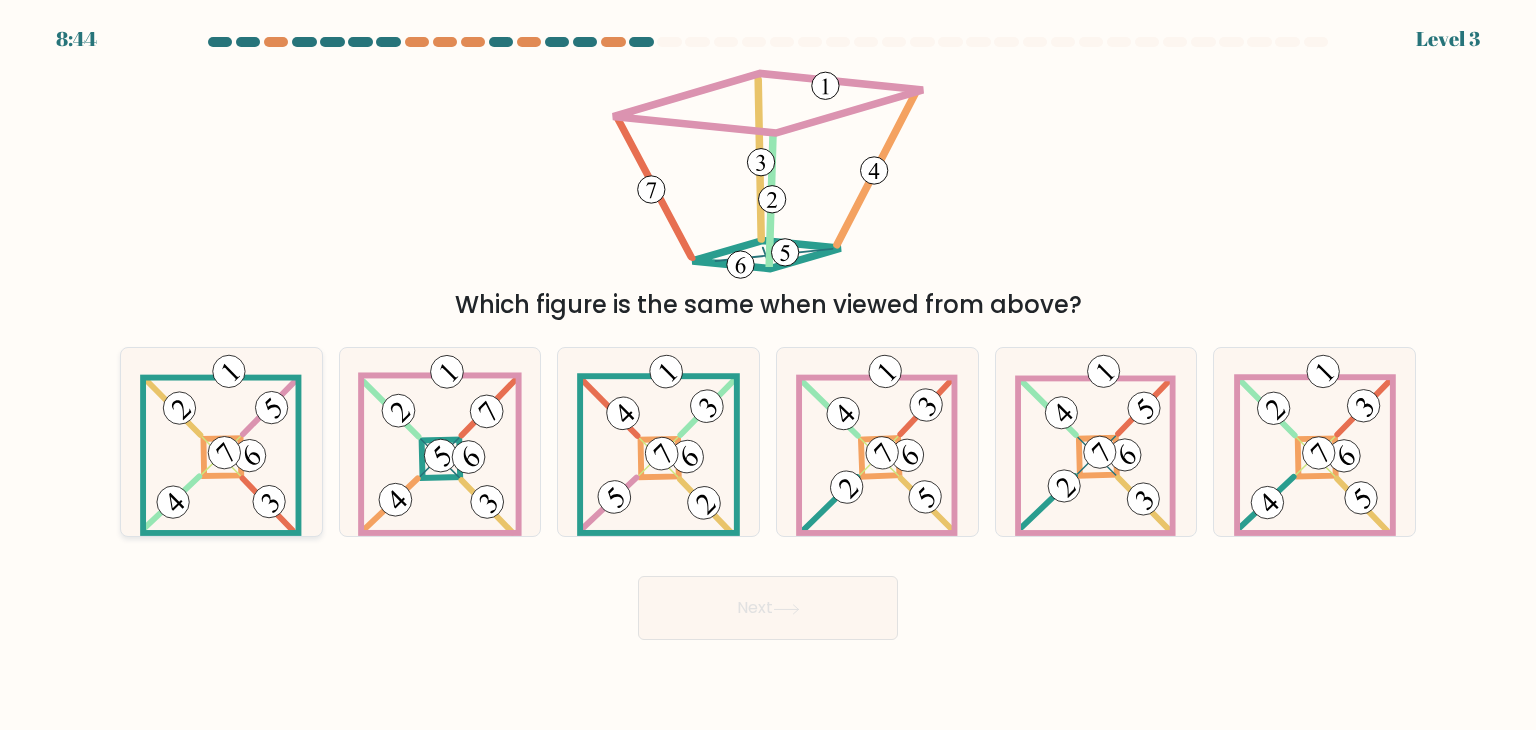 click at bounding box center [225, 453] 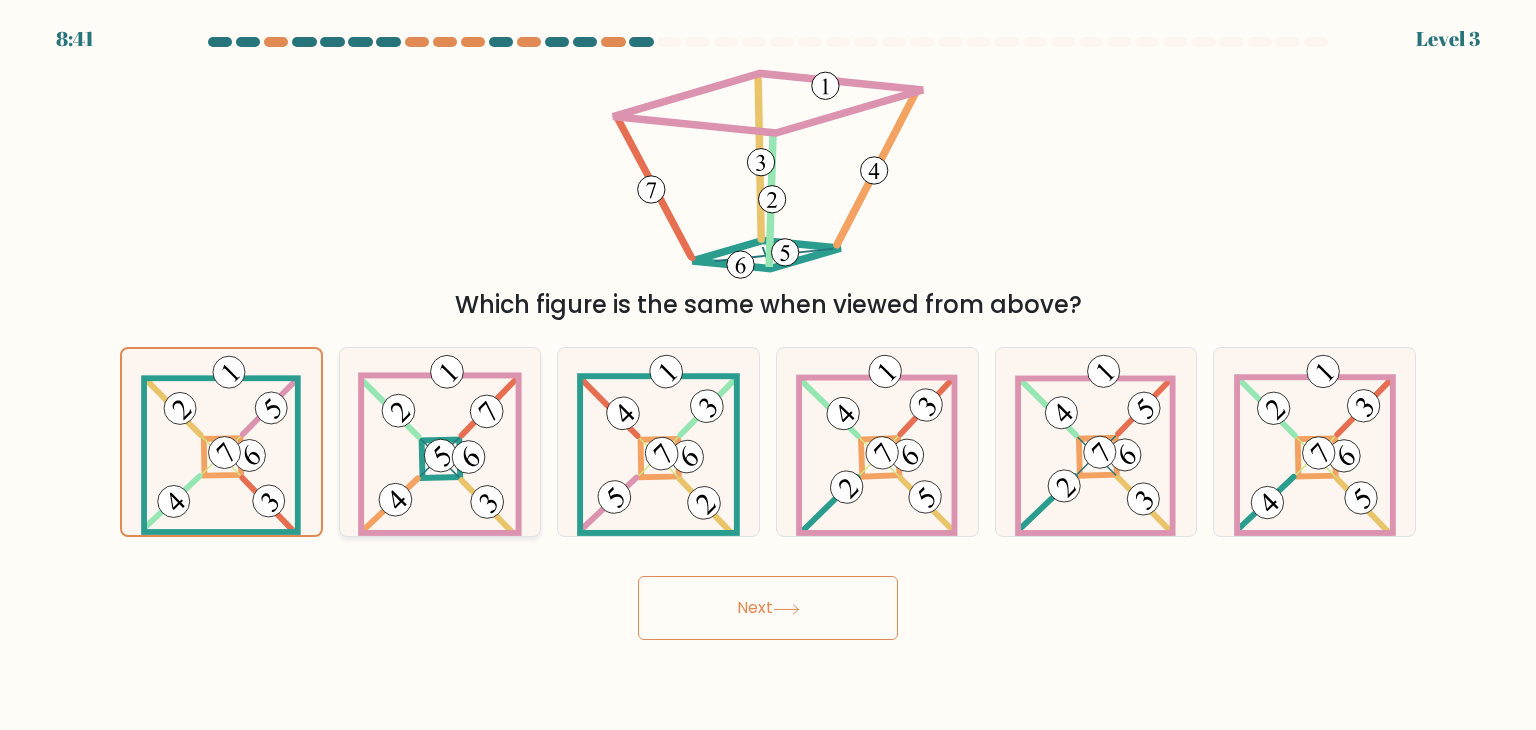 click at bounding box center (440, 442) 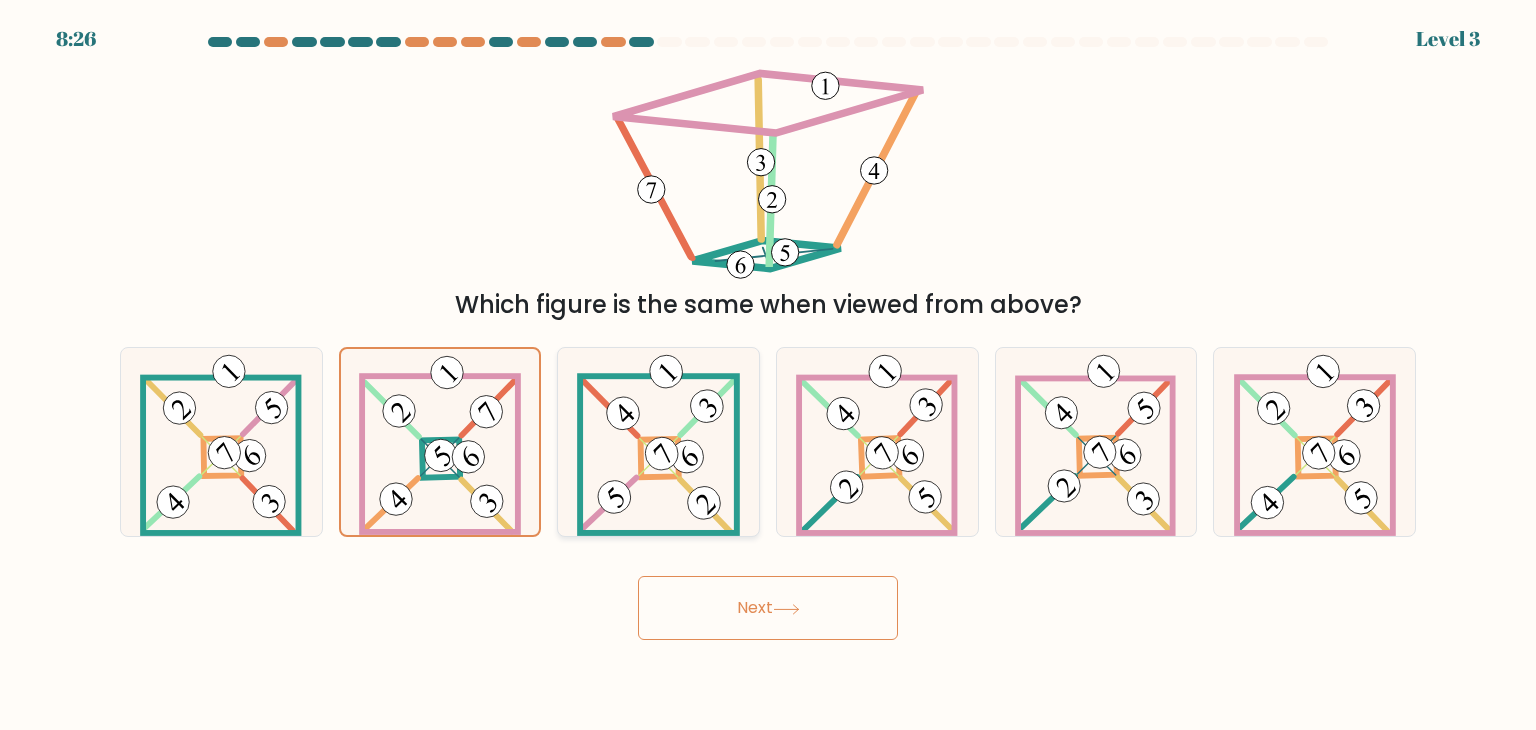 click at bounding box center (662, 454) 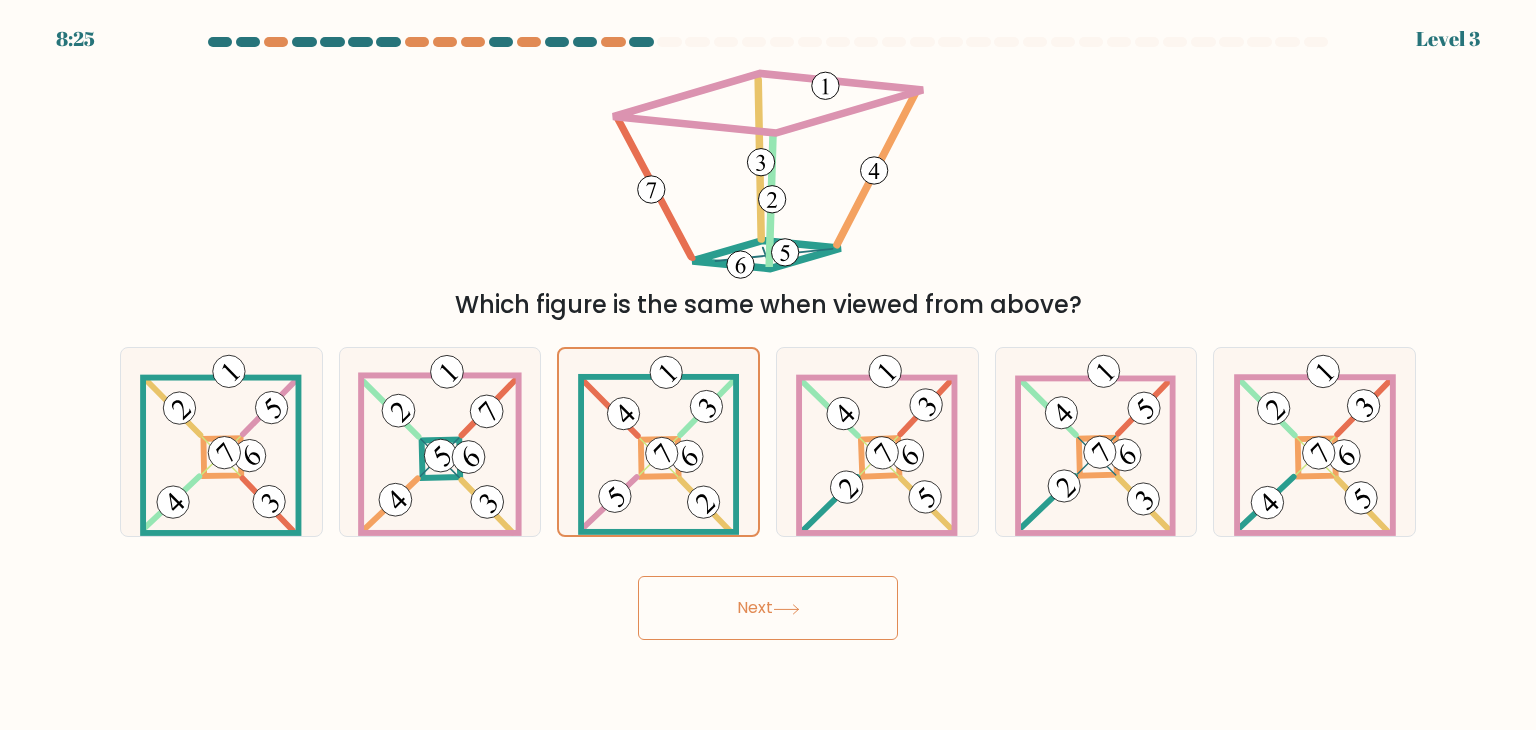 click on "Next" at bounding box center [768, 608] 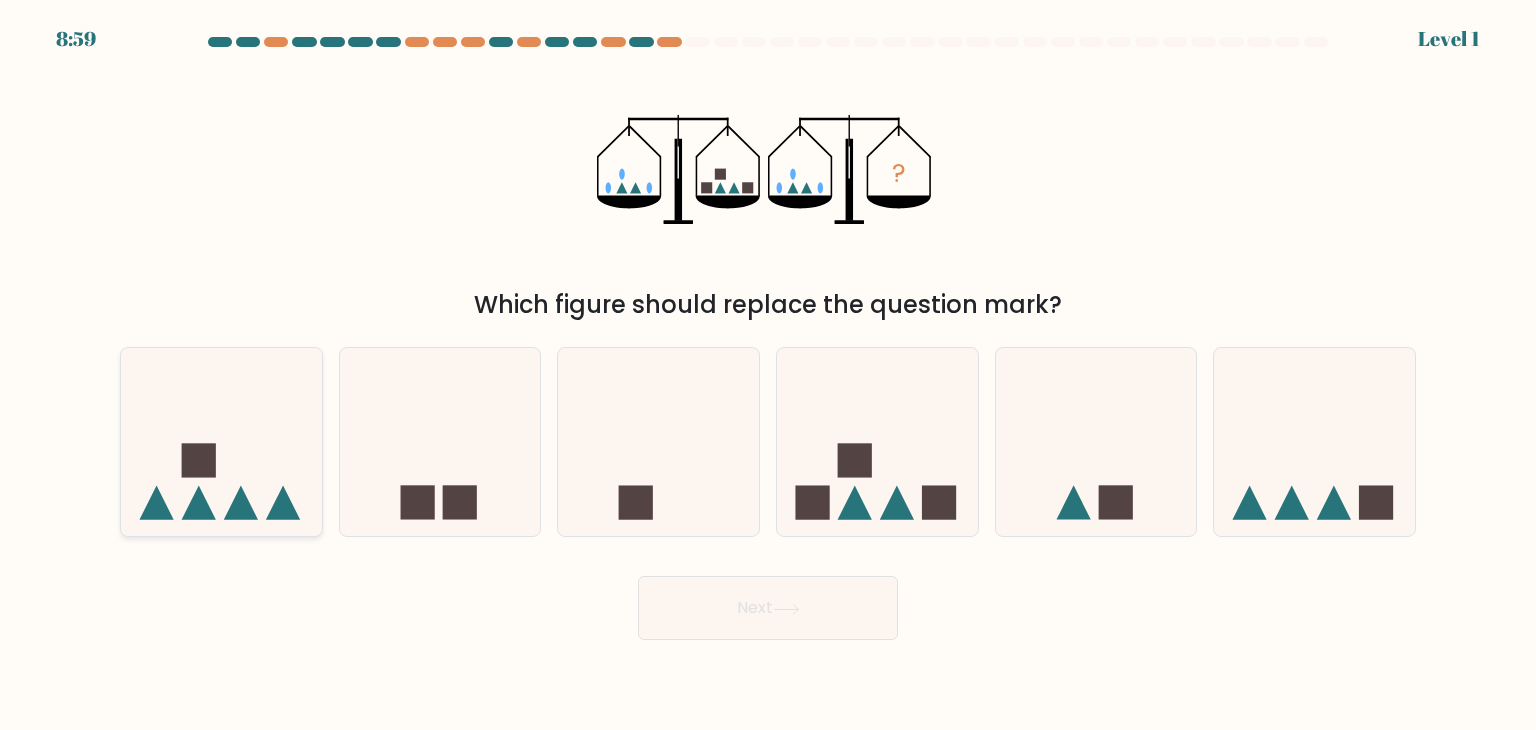 click at bounding box center [221, 442] 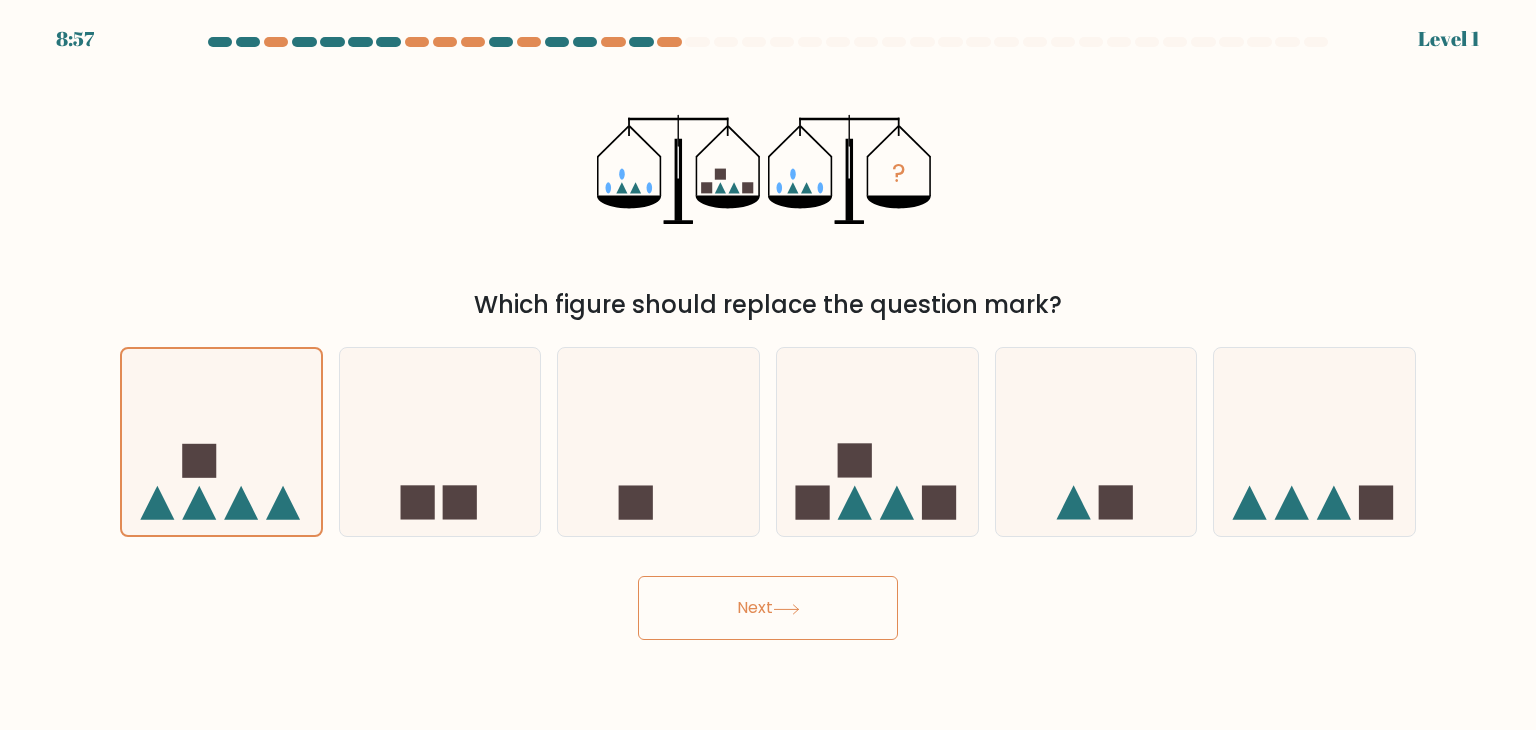 click on "Next" at bounding box center (768, 608) 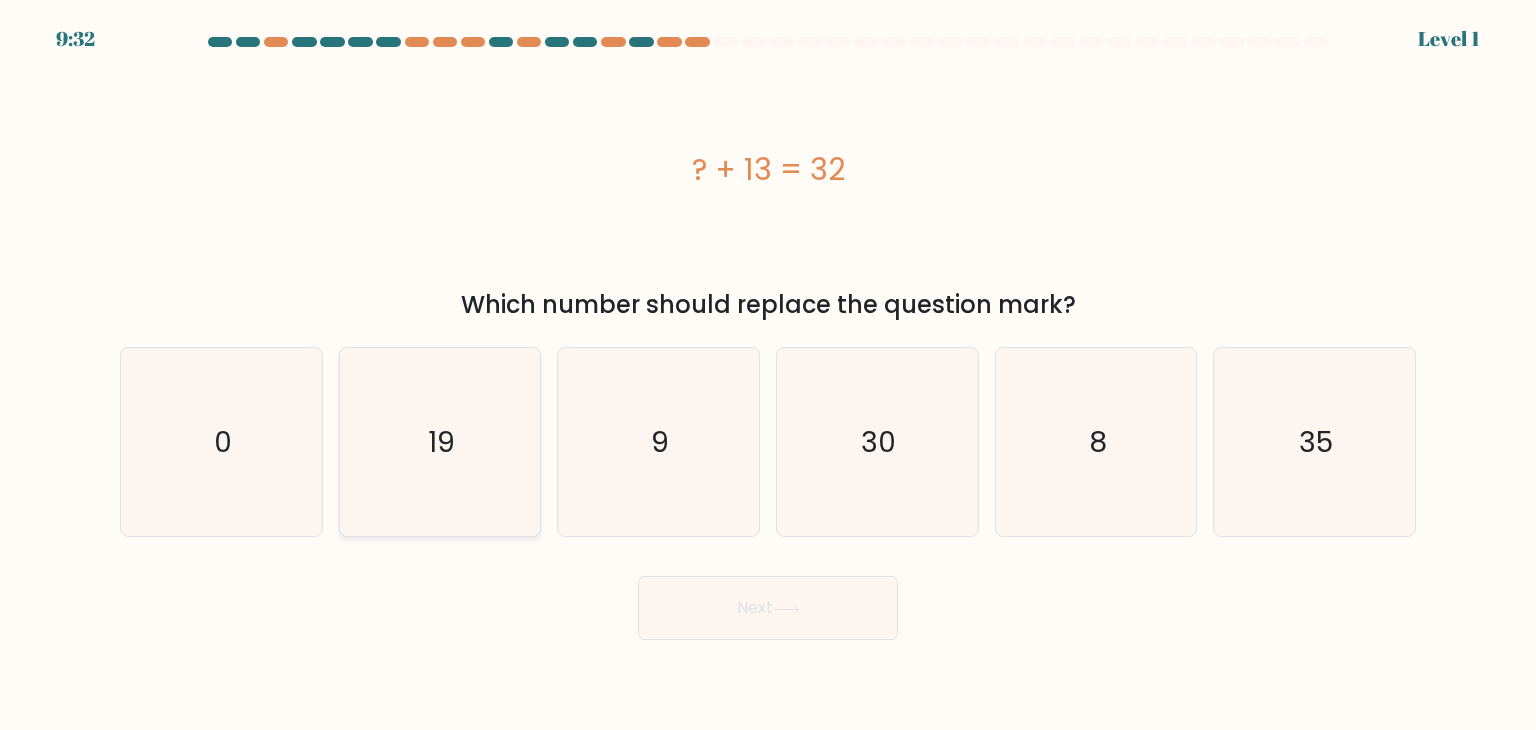 click on "19" at bounding box center [440, 442] 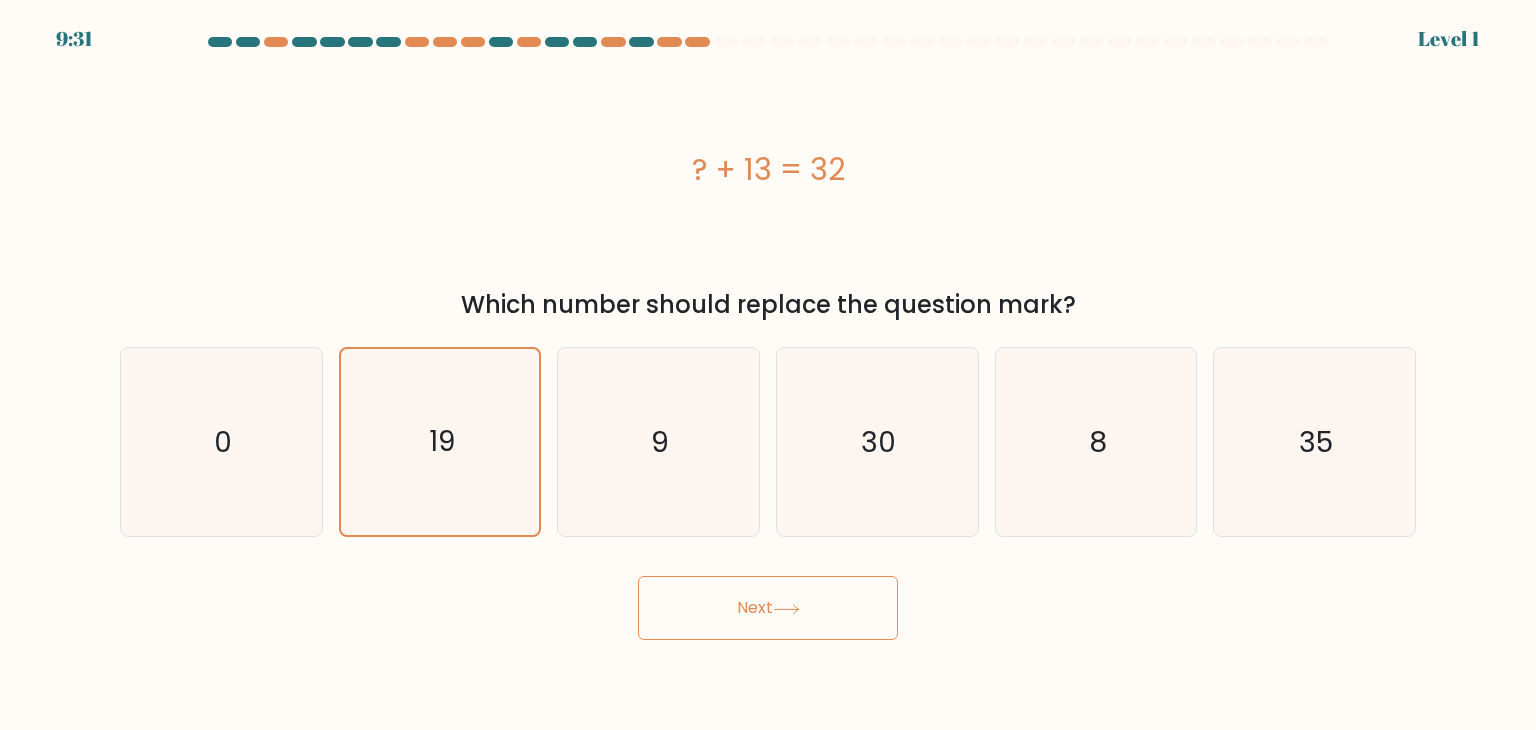 click on "Next" at bounding box center (768, 608) 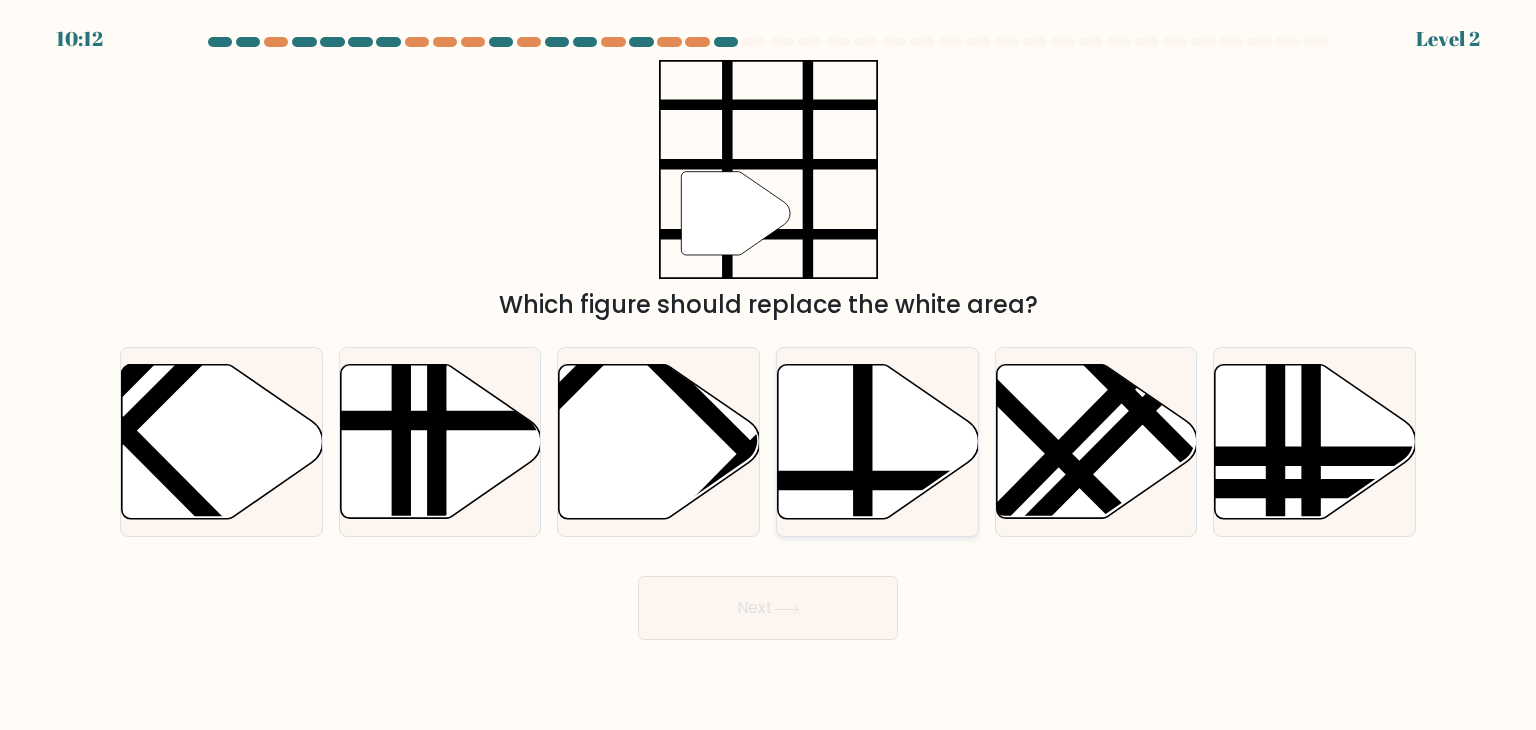 click at bounding box center (863, 360) 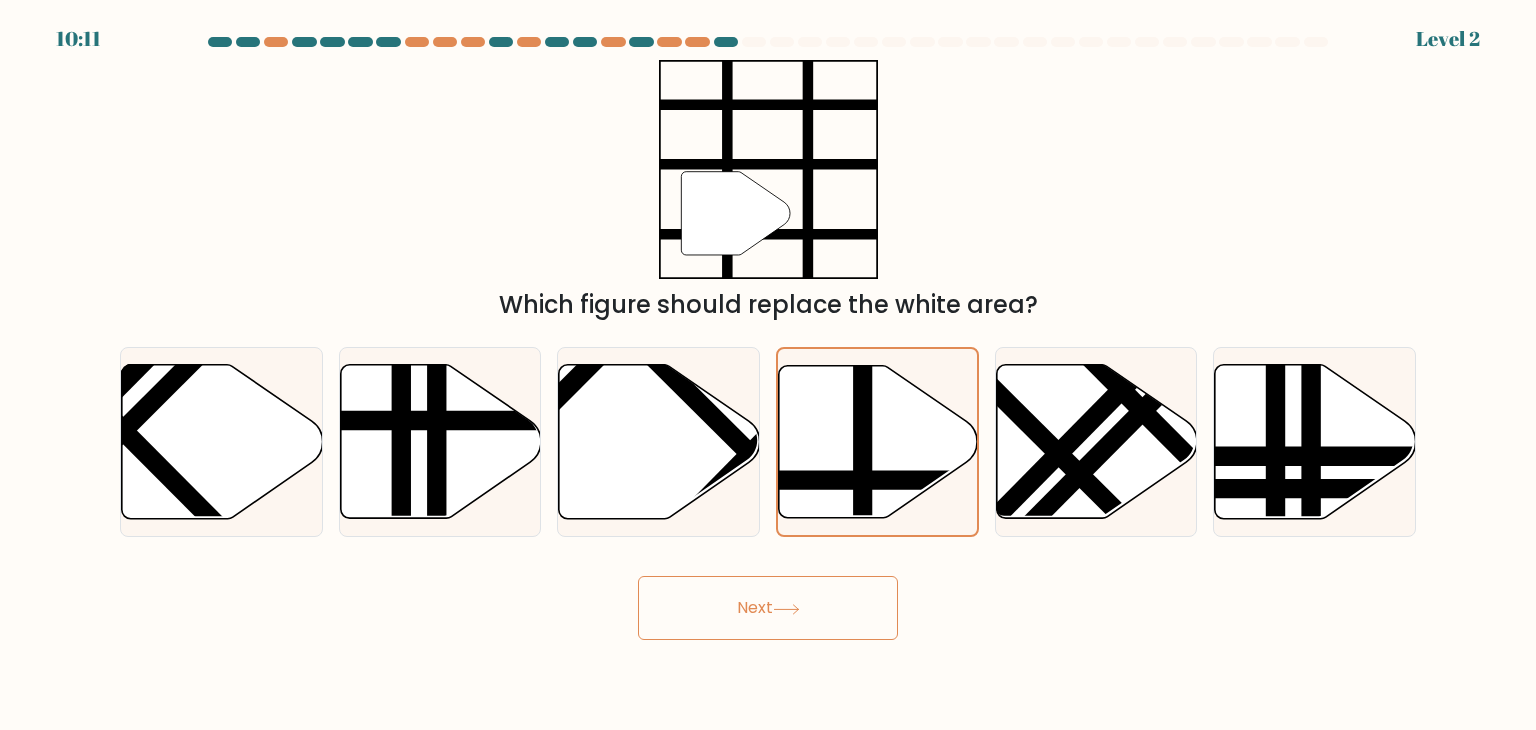 click on "Next" at bounding box center (768, 608) 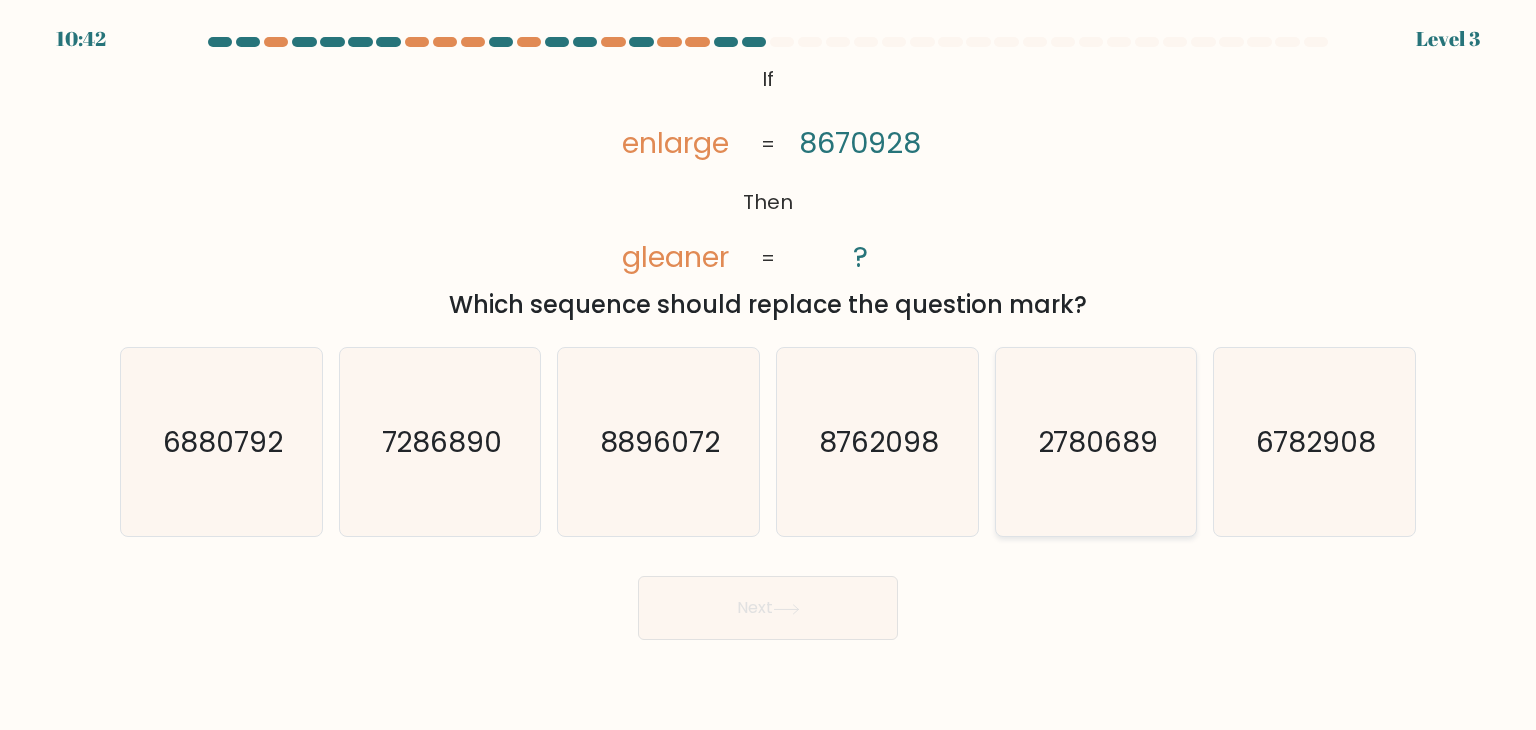 click on "2780689" at bounding box center [1096, 442] 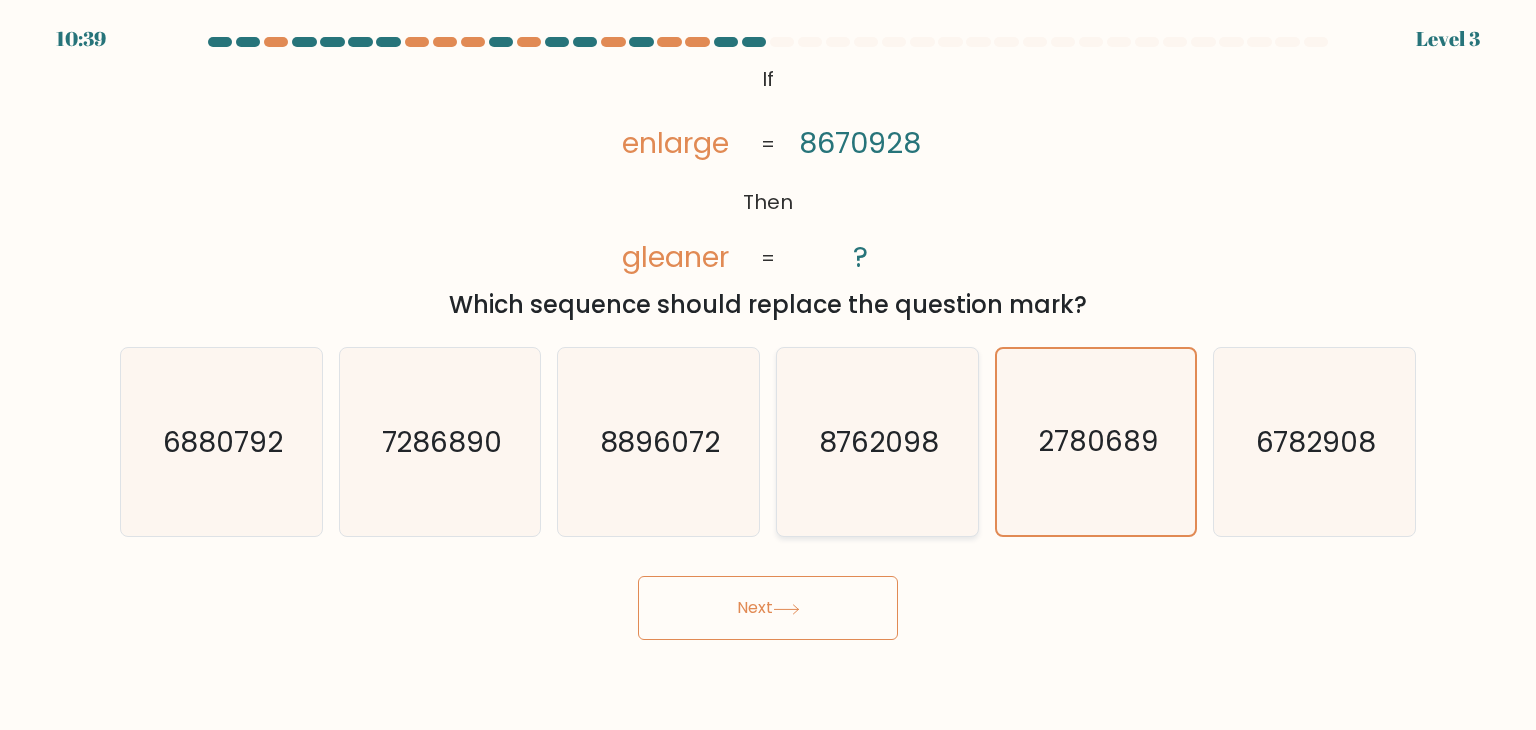 click on "8762098" at bounding box center [877, 442] 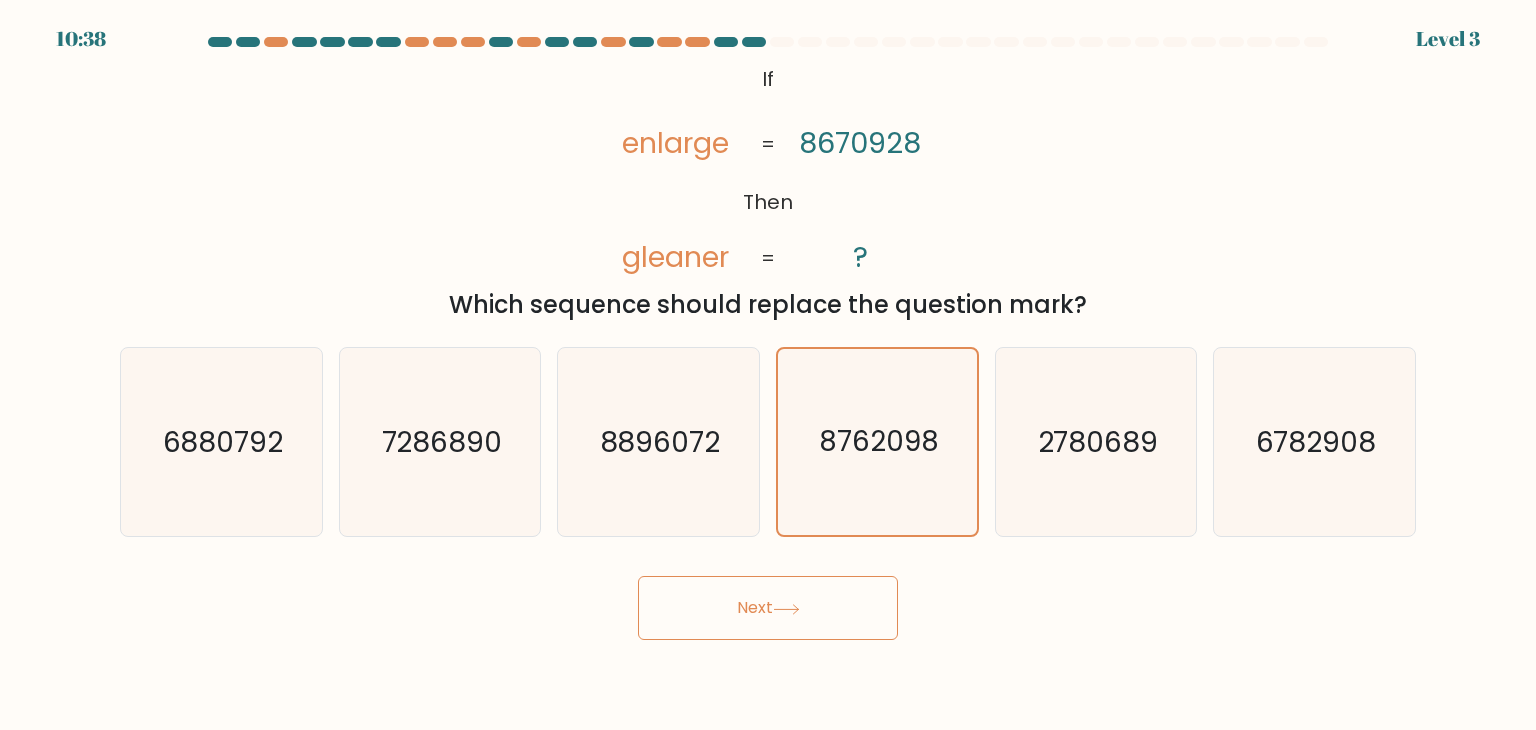 click on "Next" at bounding box center (768, 608) 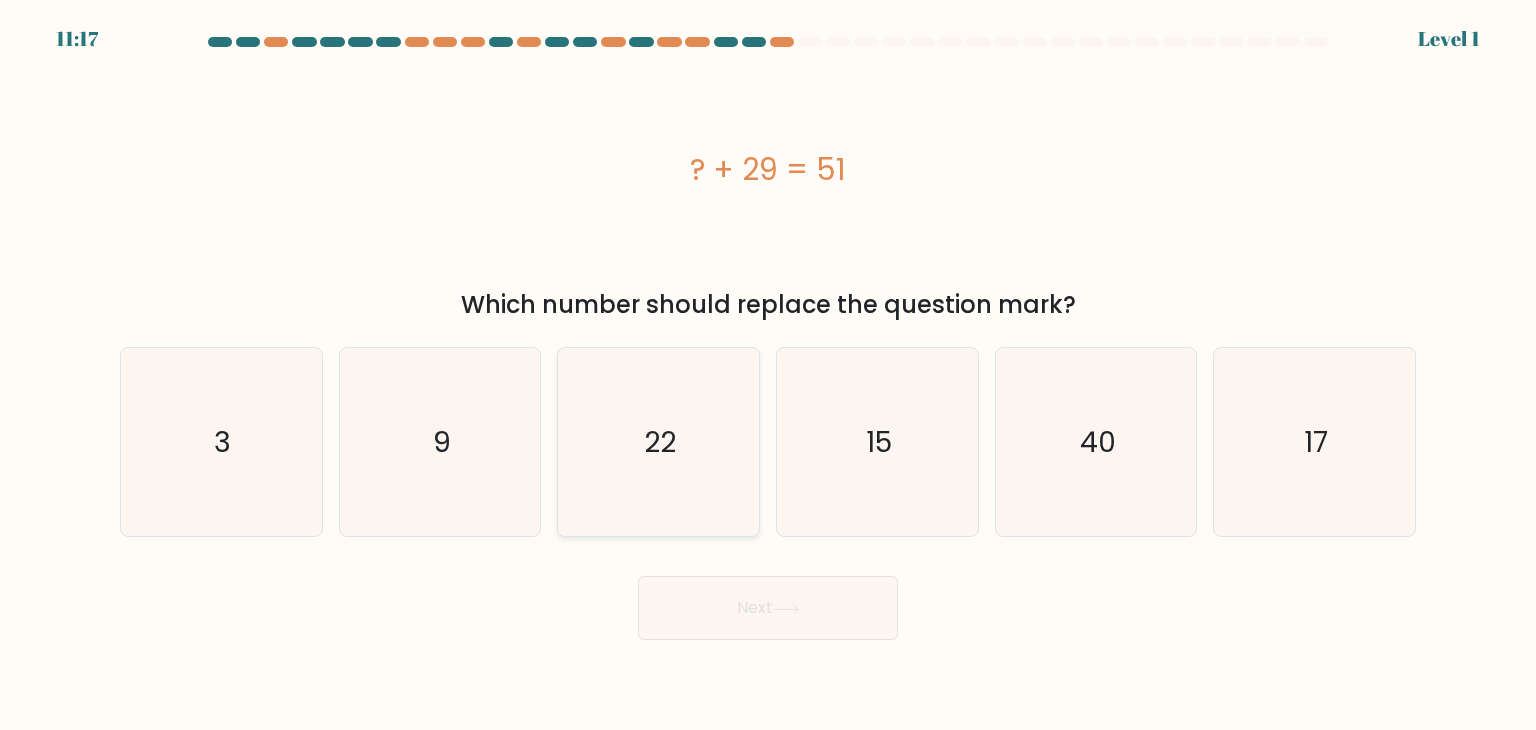 click on "22" at bounding box center (658, 442) 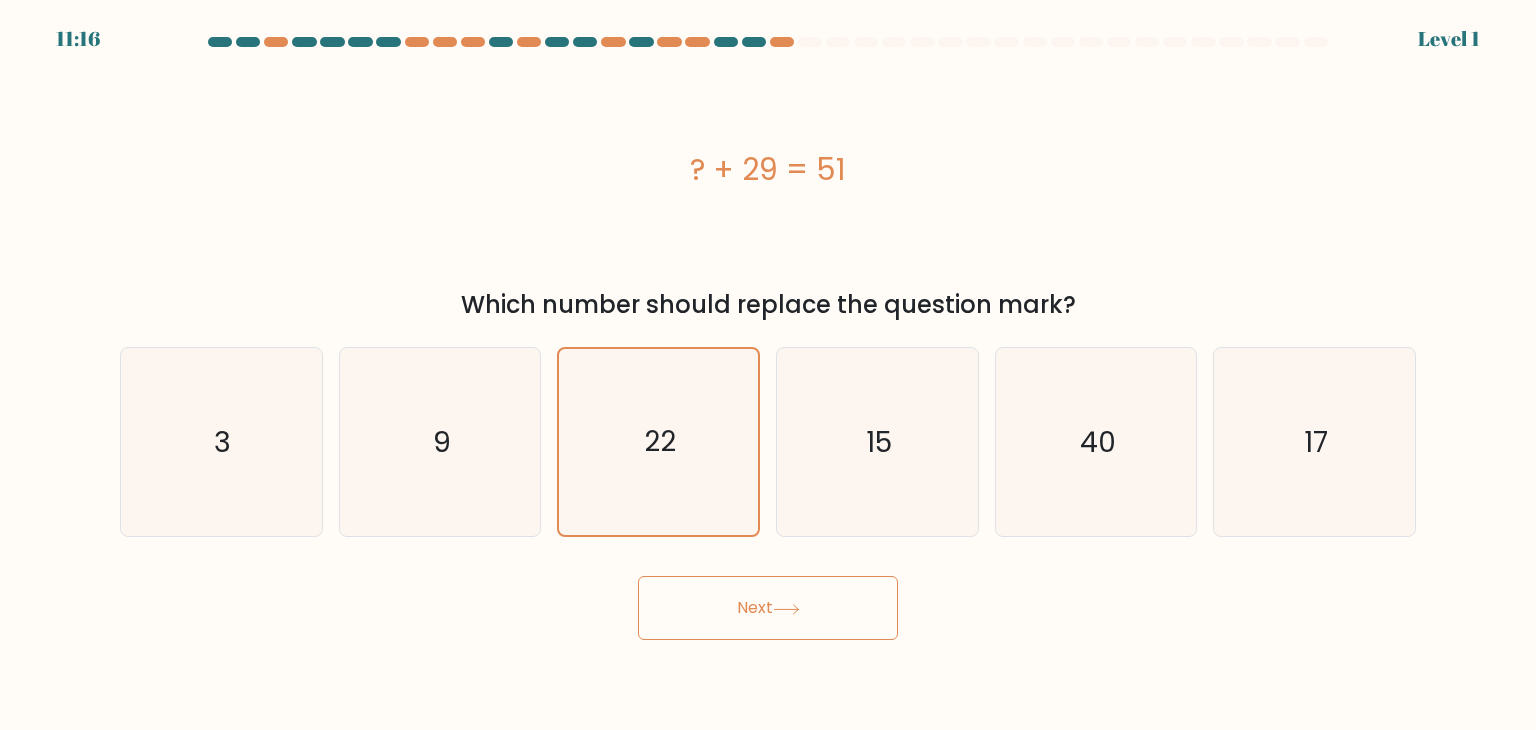 click on "Next" at bounding box center (768, 608) 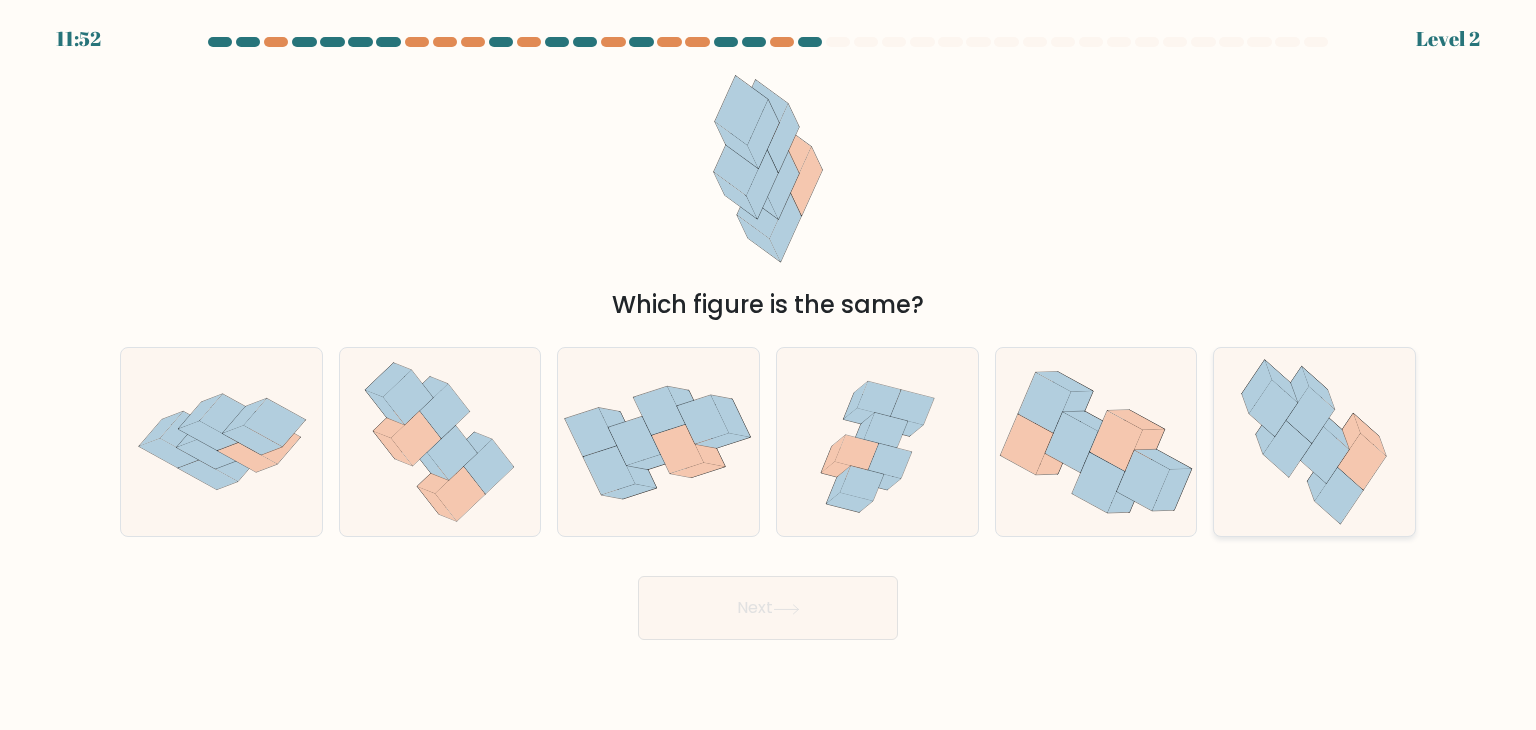 click at bounding box center (1314, 442) 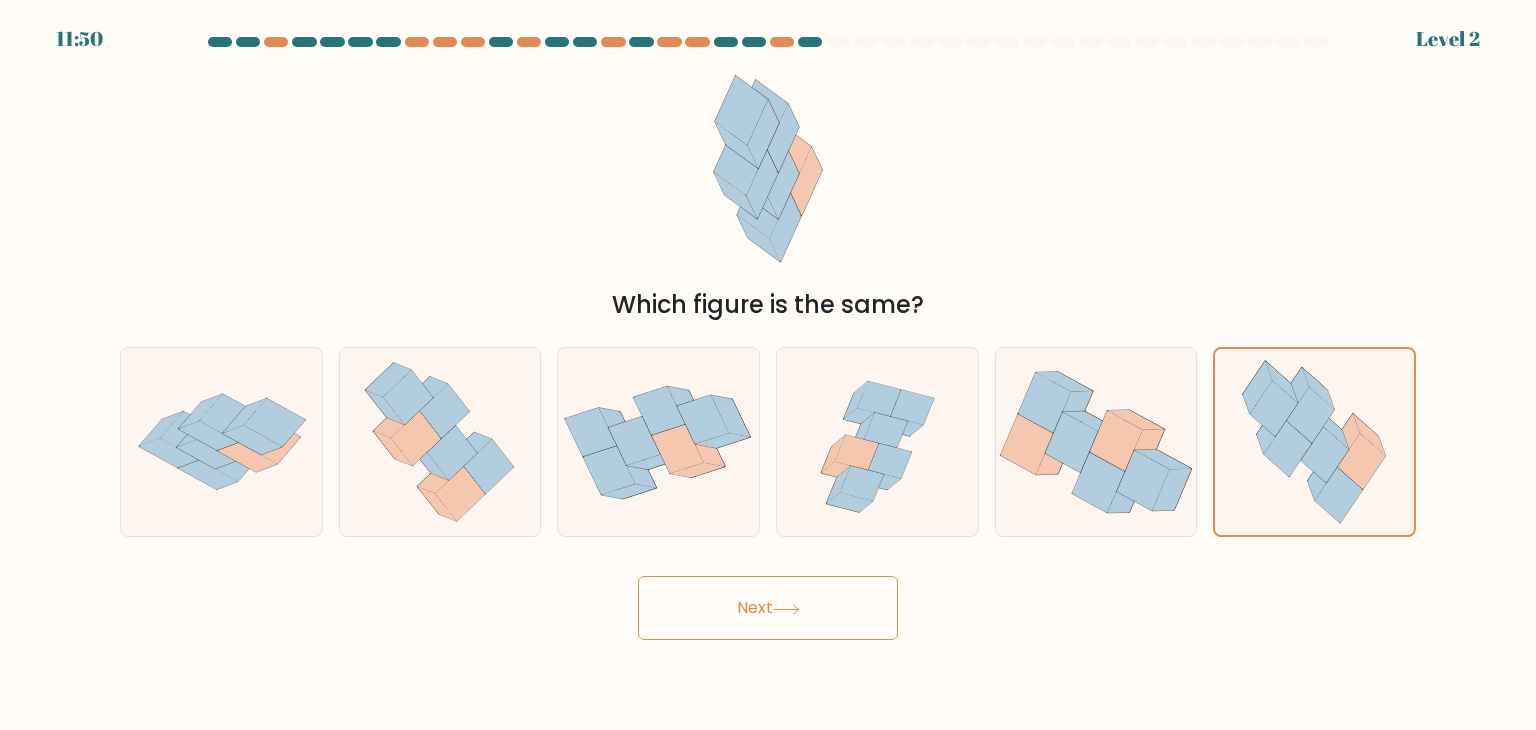 click on "Next" at bounding box center (768, 608) 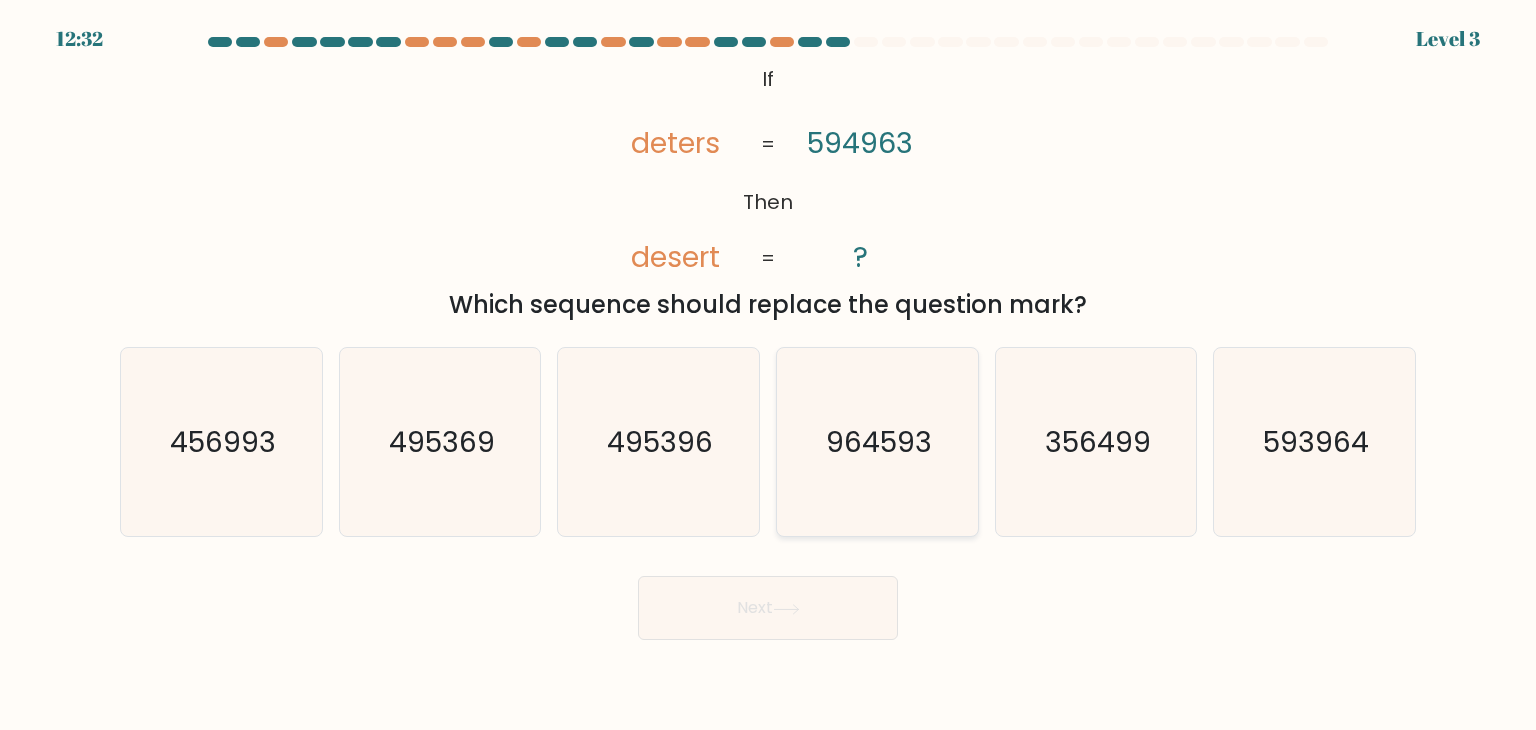 click on "964593" at bounding box center (877, 442) 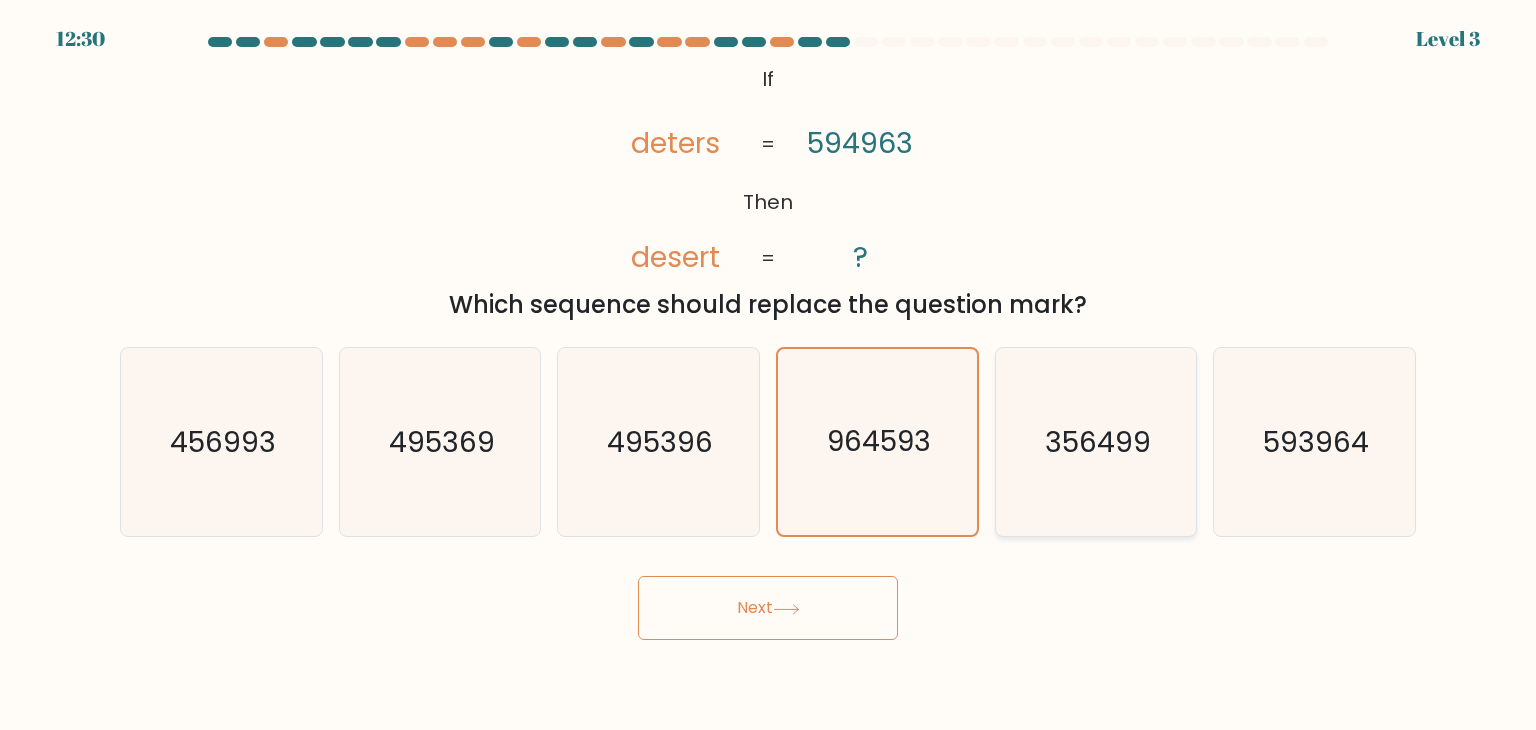 click on "356499" at bounding box center [1096, 442] 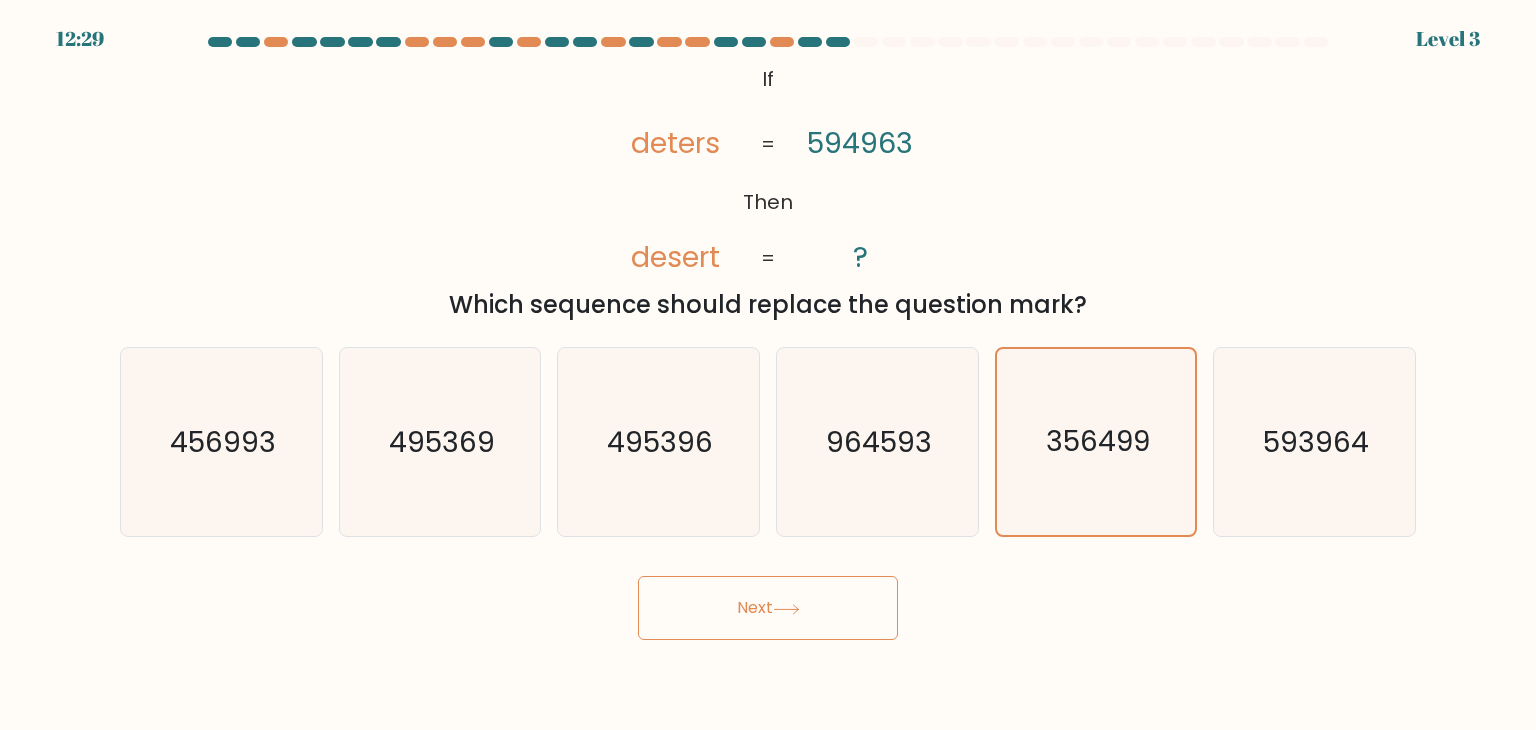 click on "Next" at bounding box center (768, 608) 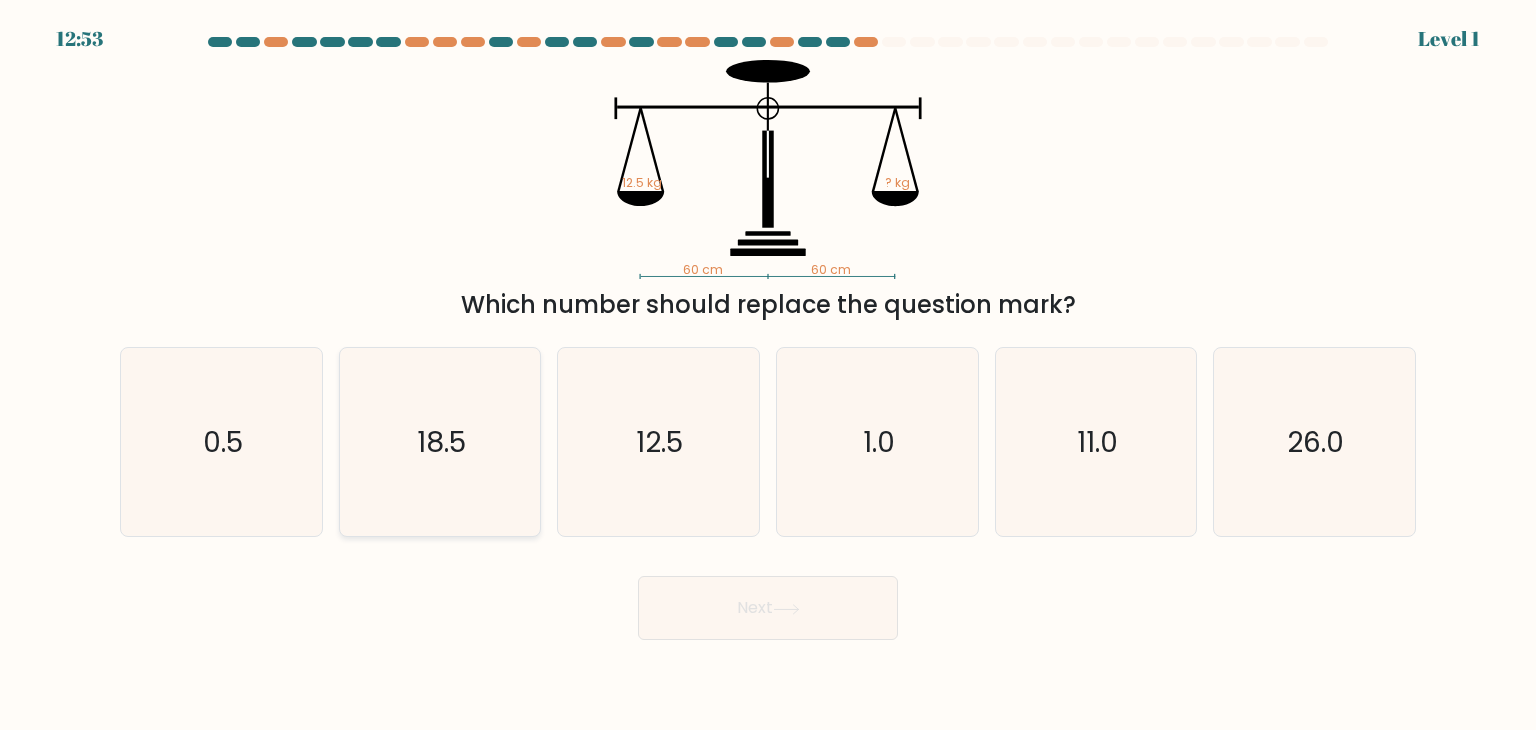 click on "18.5" at bounding box center [440, 442] 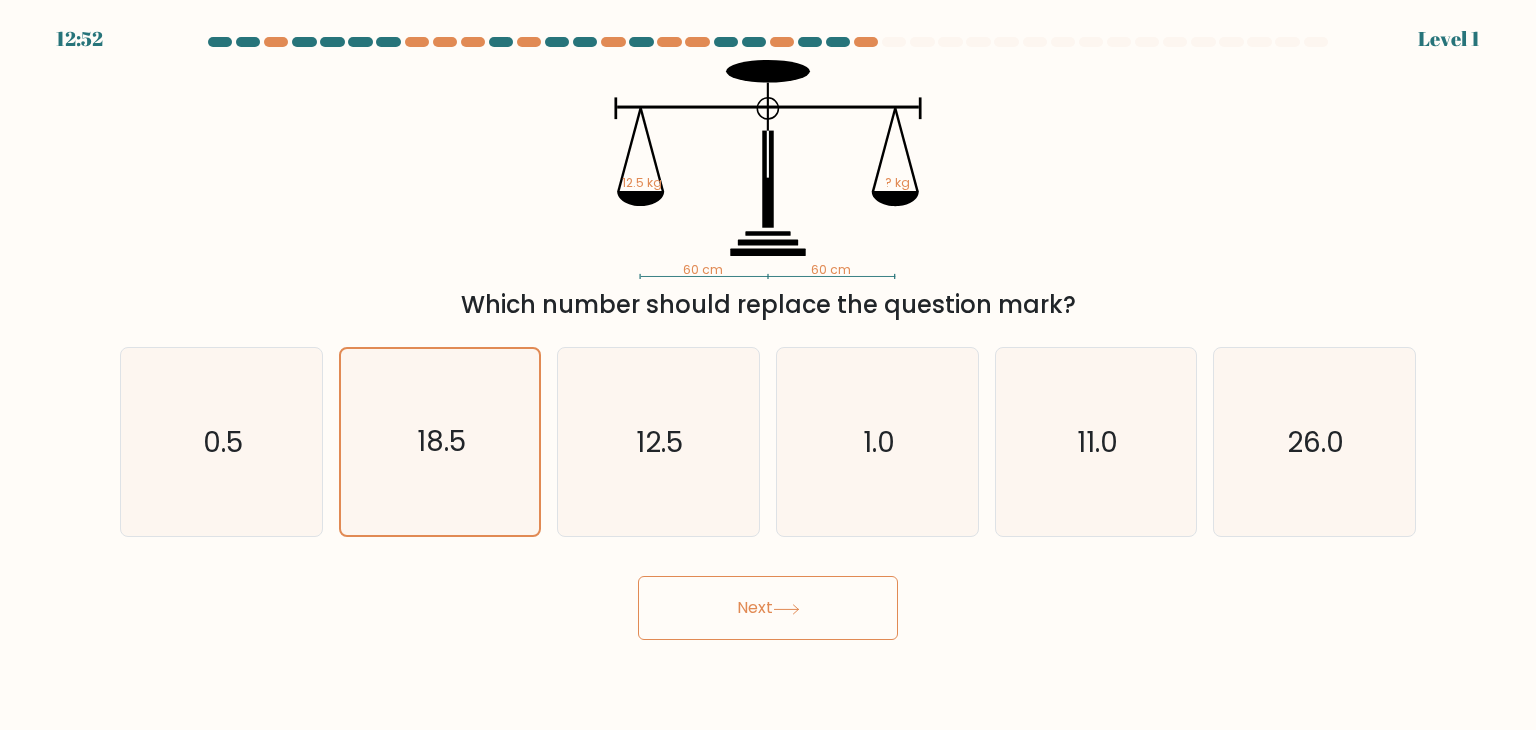 click on "Next" at bounding box center (768, 608) 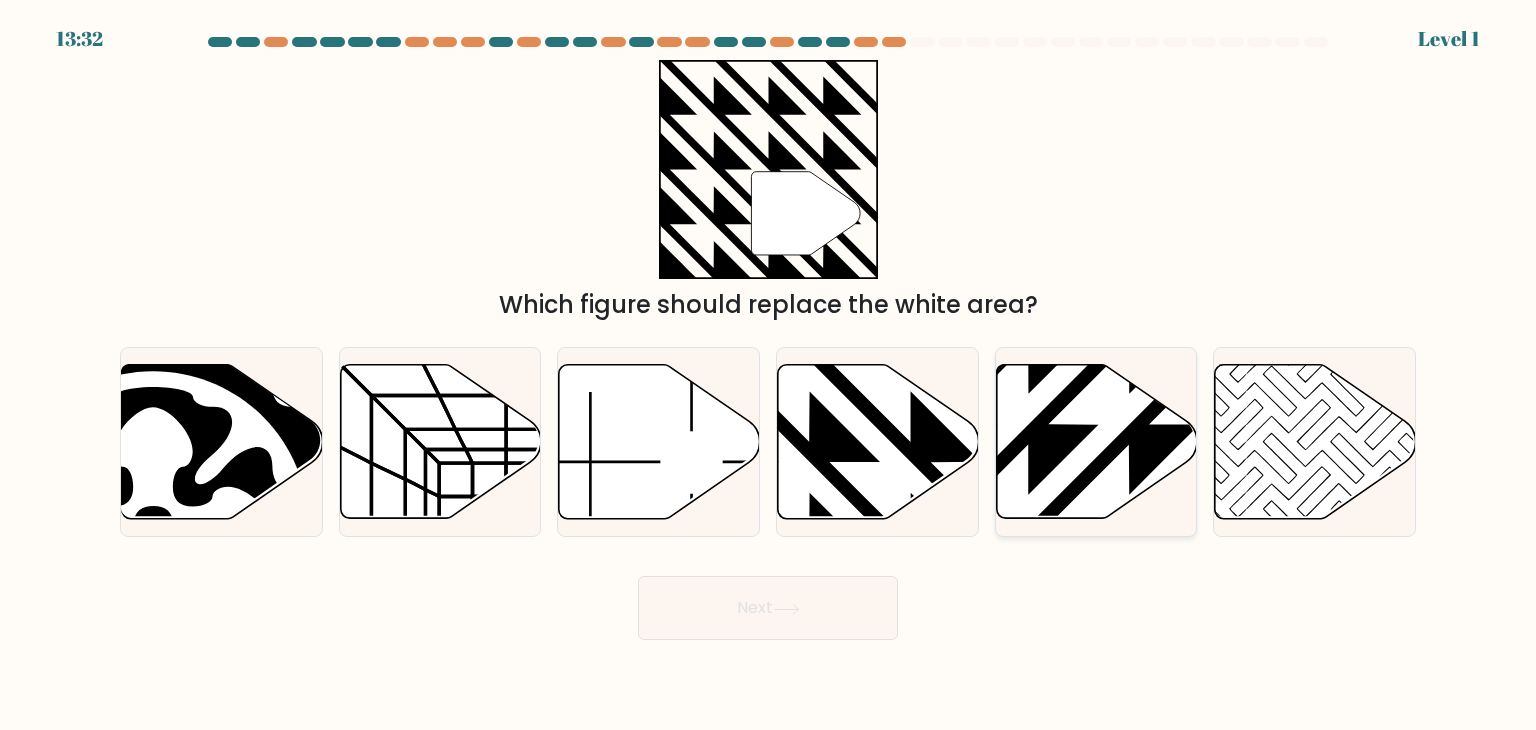 click at bounding box center (1096, 442) 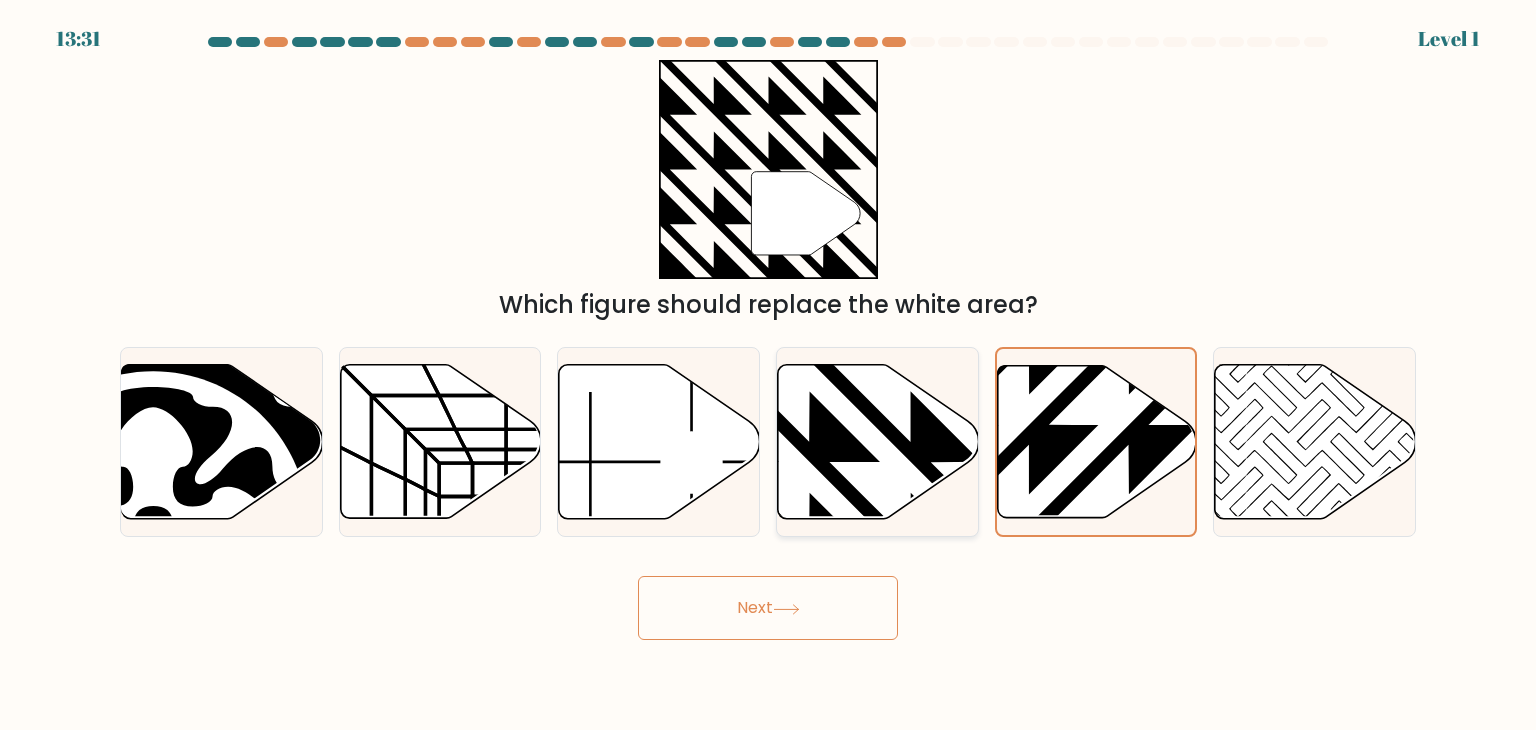 click at bounding box center (809, 360) 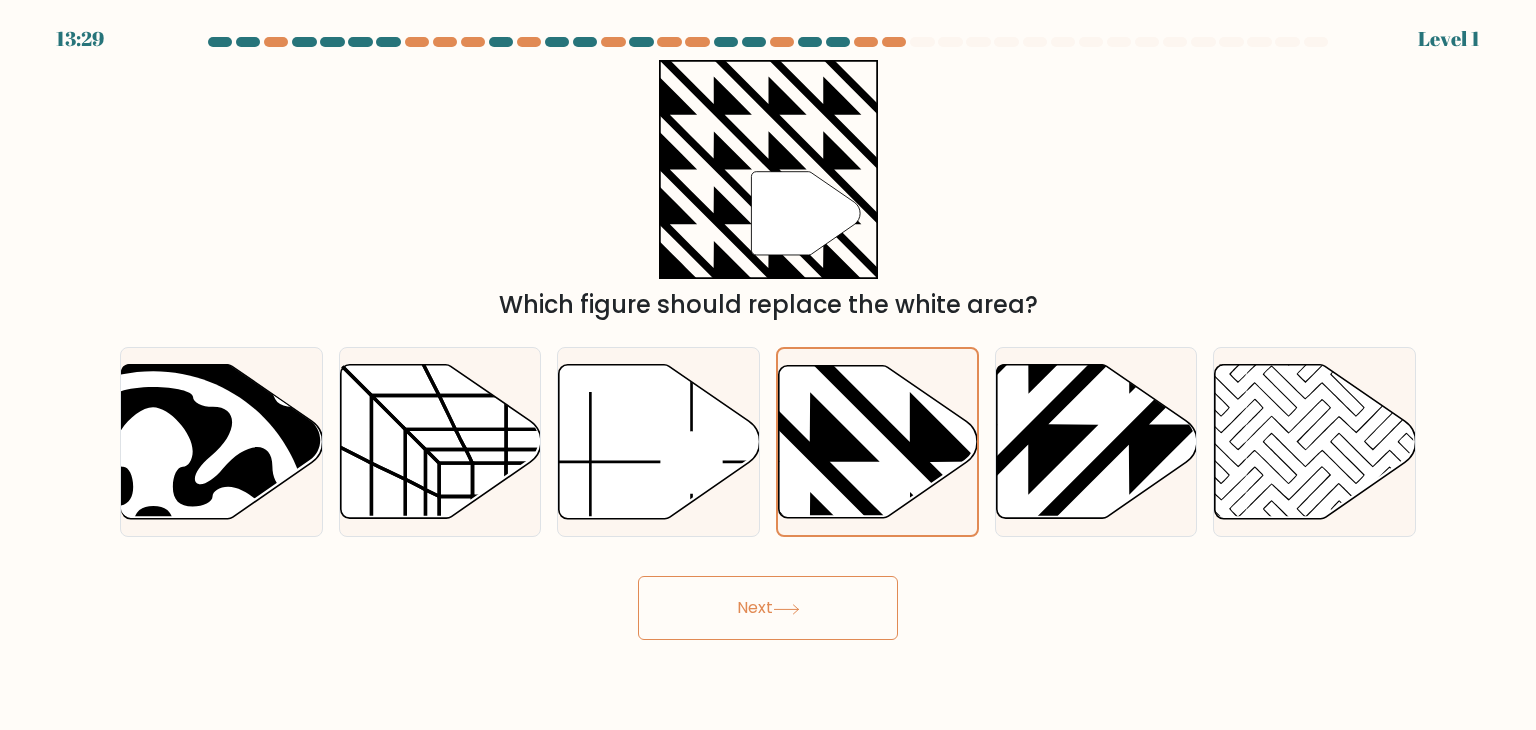 click on "Next" at bounding box center [768, 608] 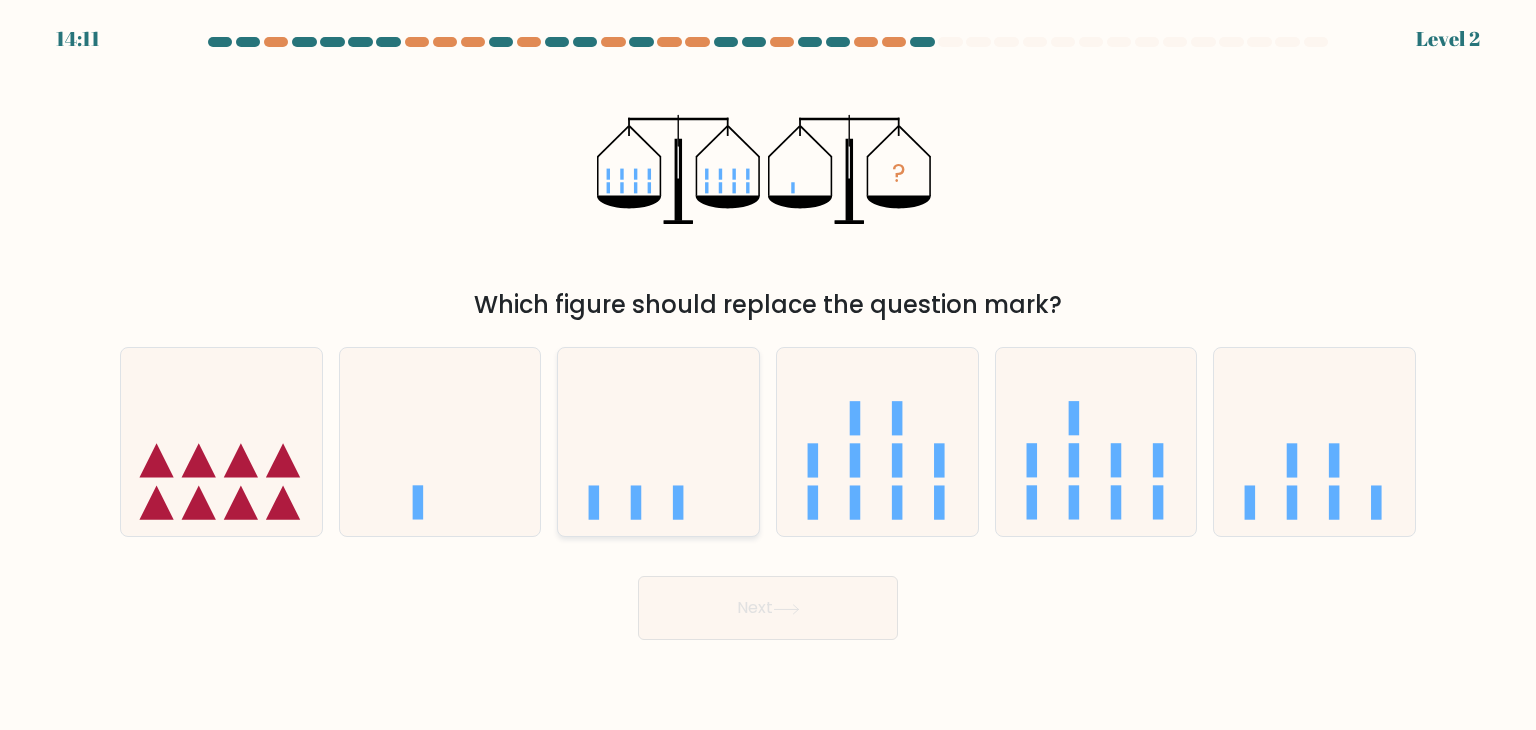 click at bounding box center [658, 442] 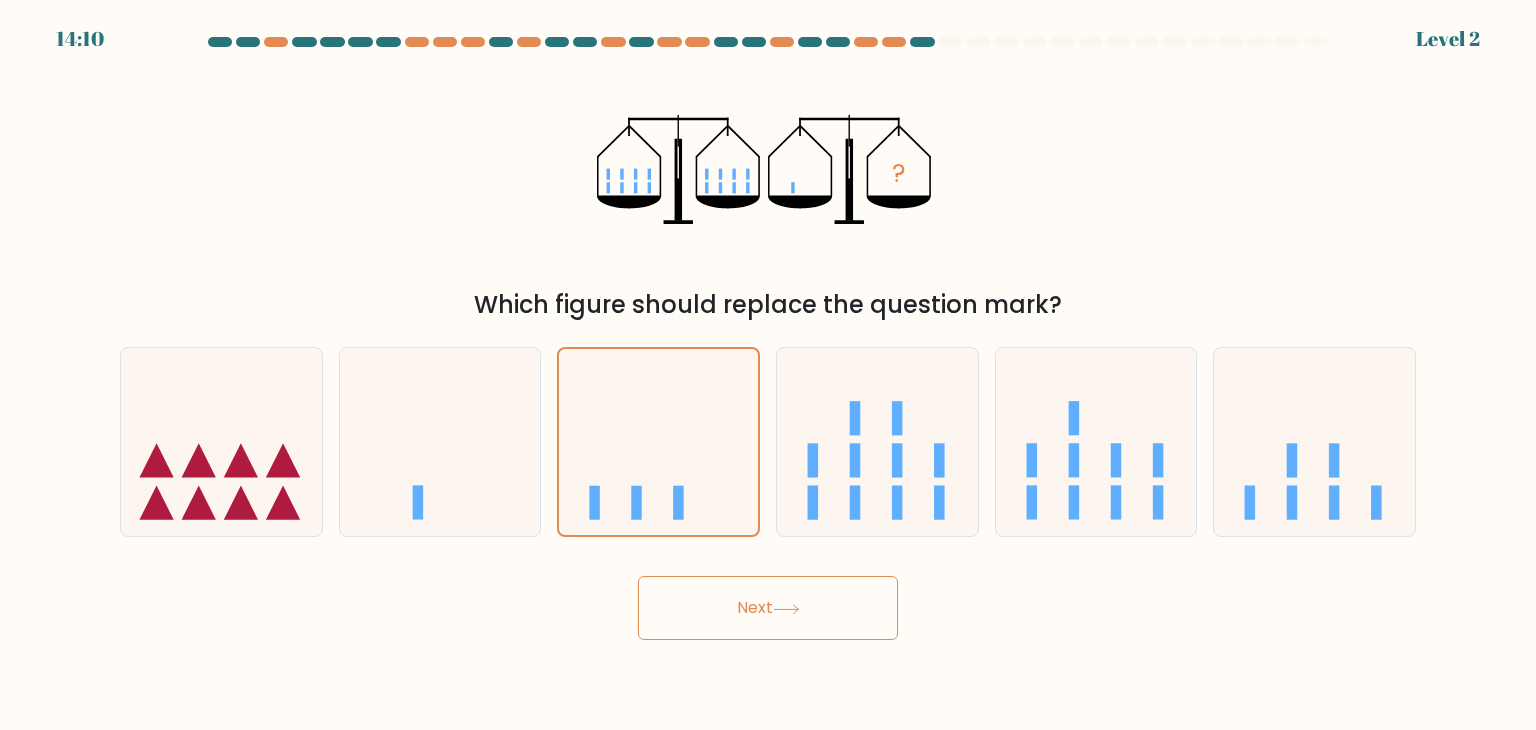 click on "Next" at bounding box center [768, 608] 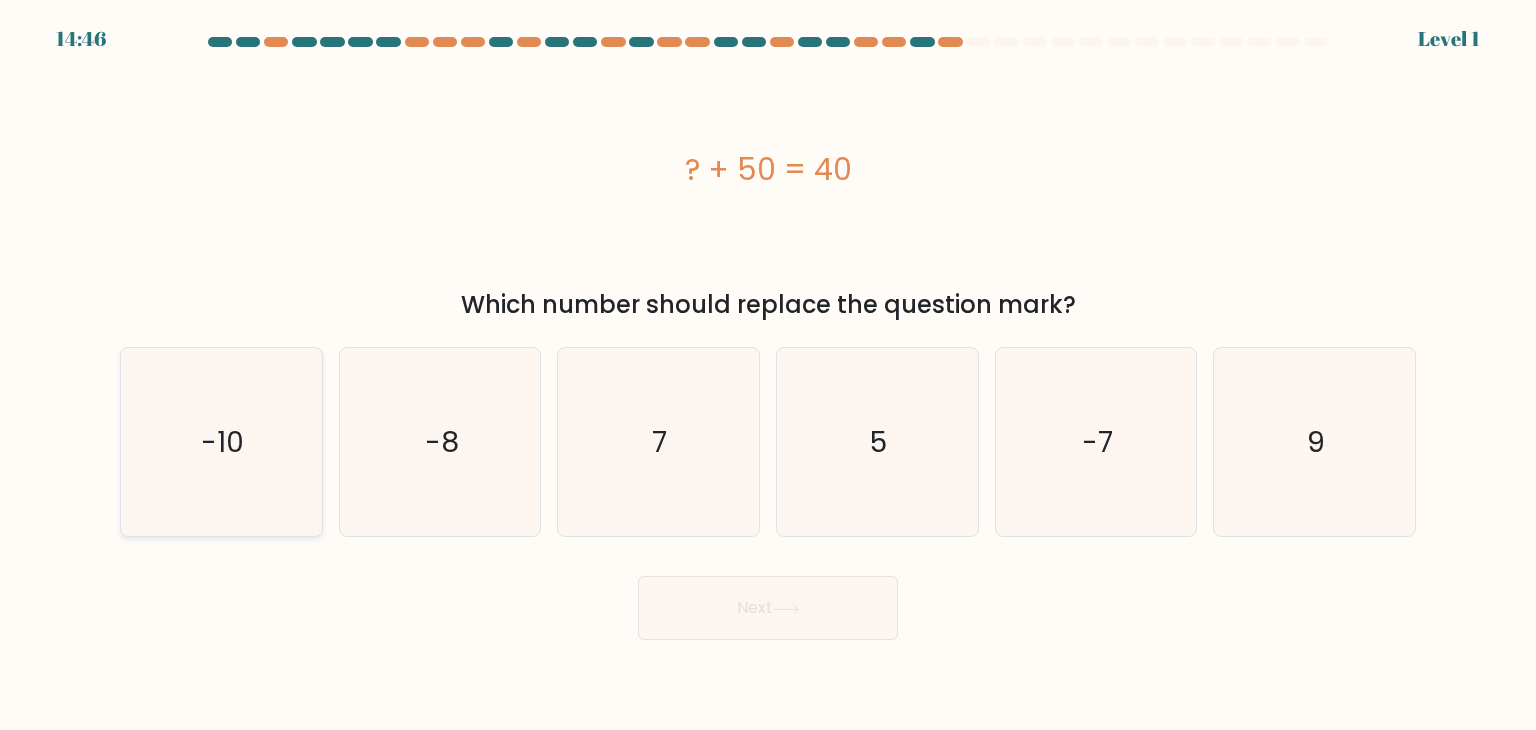 click on "-10" at bounding box center [221, 442] 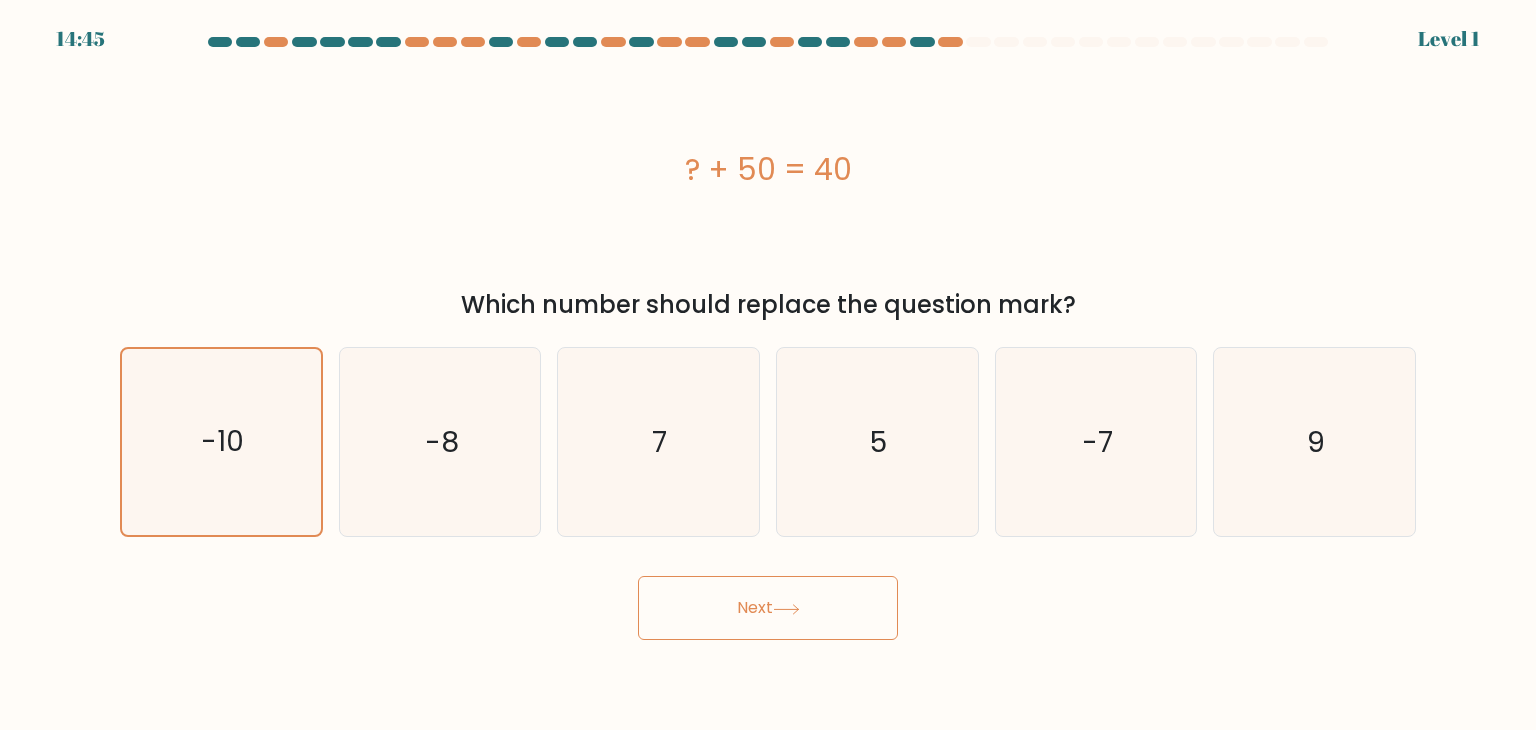 click on "Next" at bounding box center (768, 608) 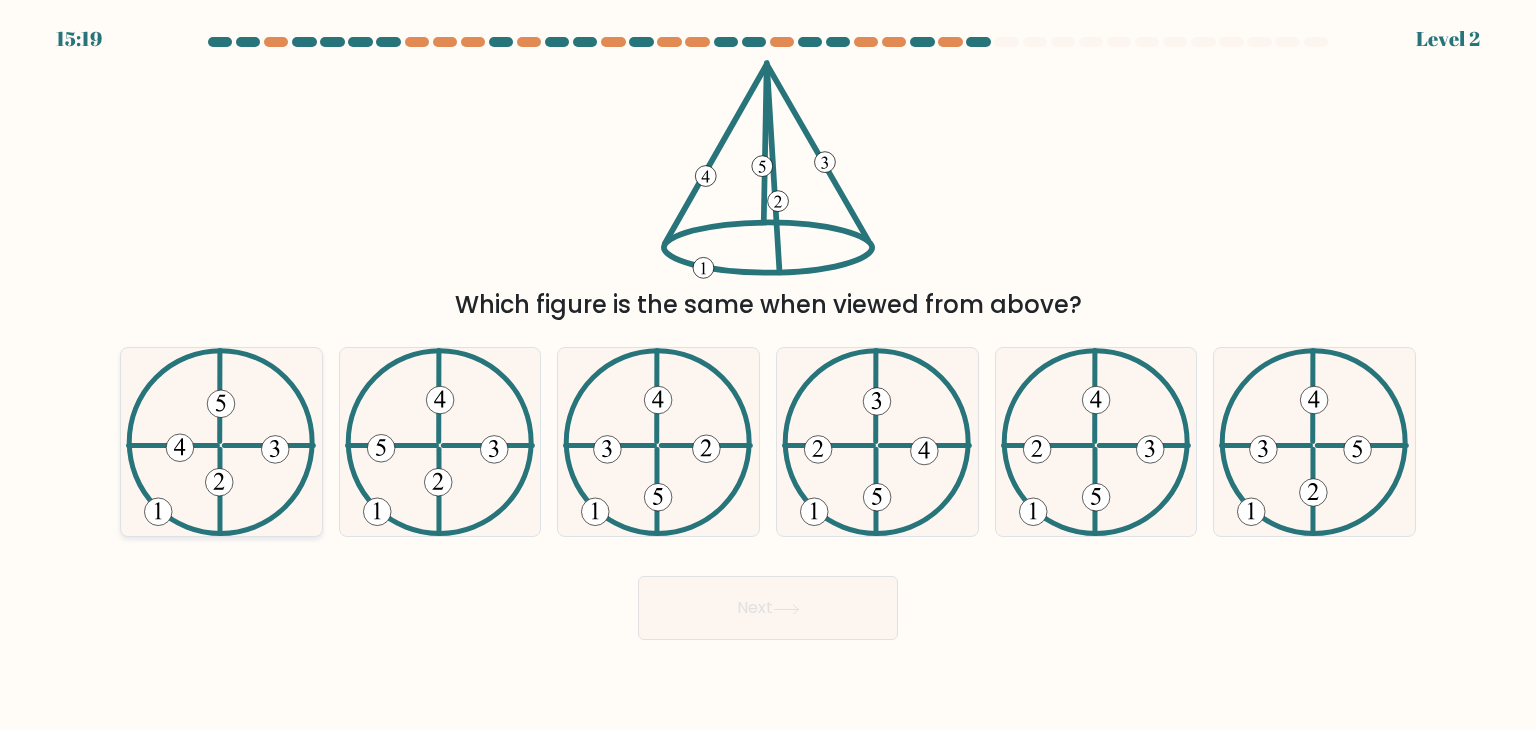 click at bounding box center (173, 446) 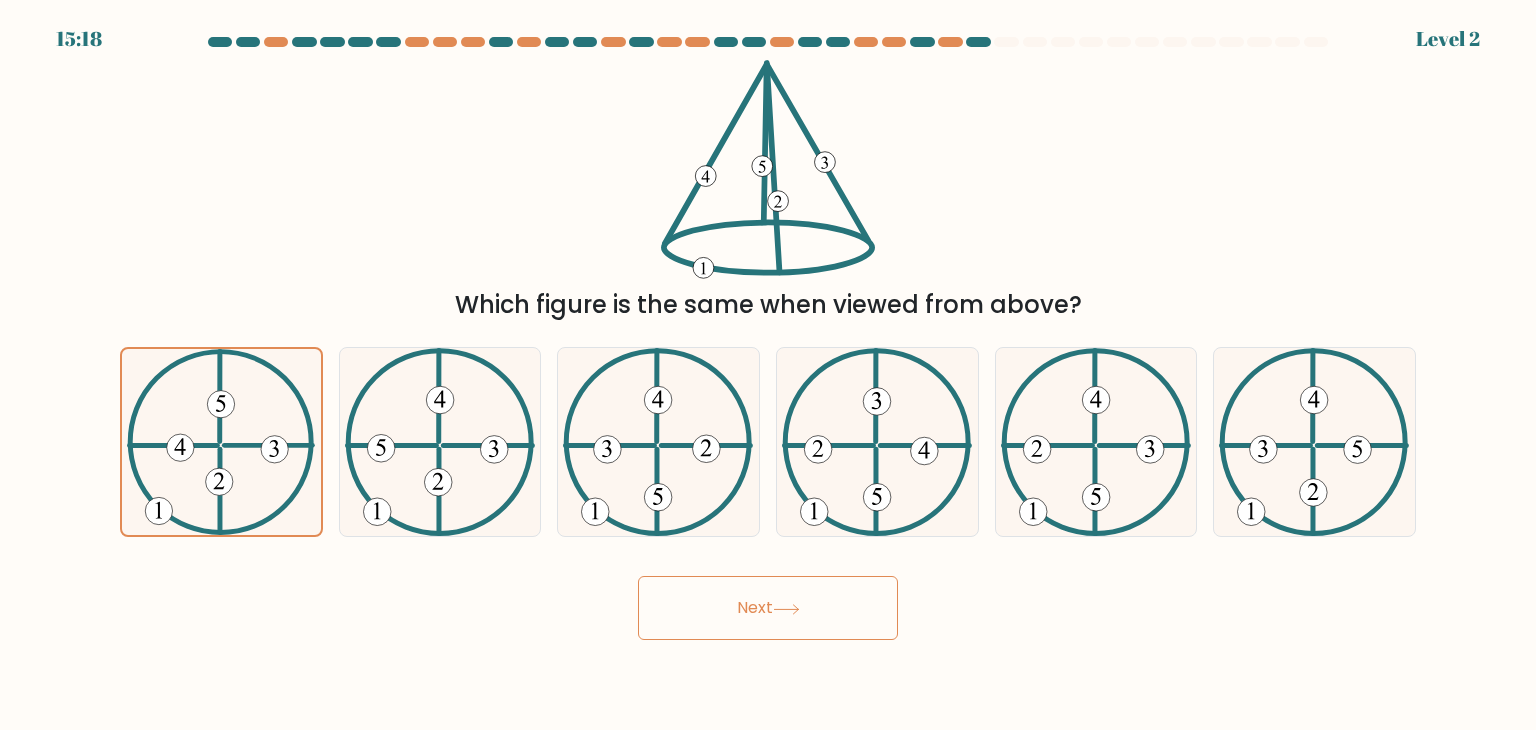 click on "Next" at bounding box center (768, 608) 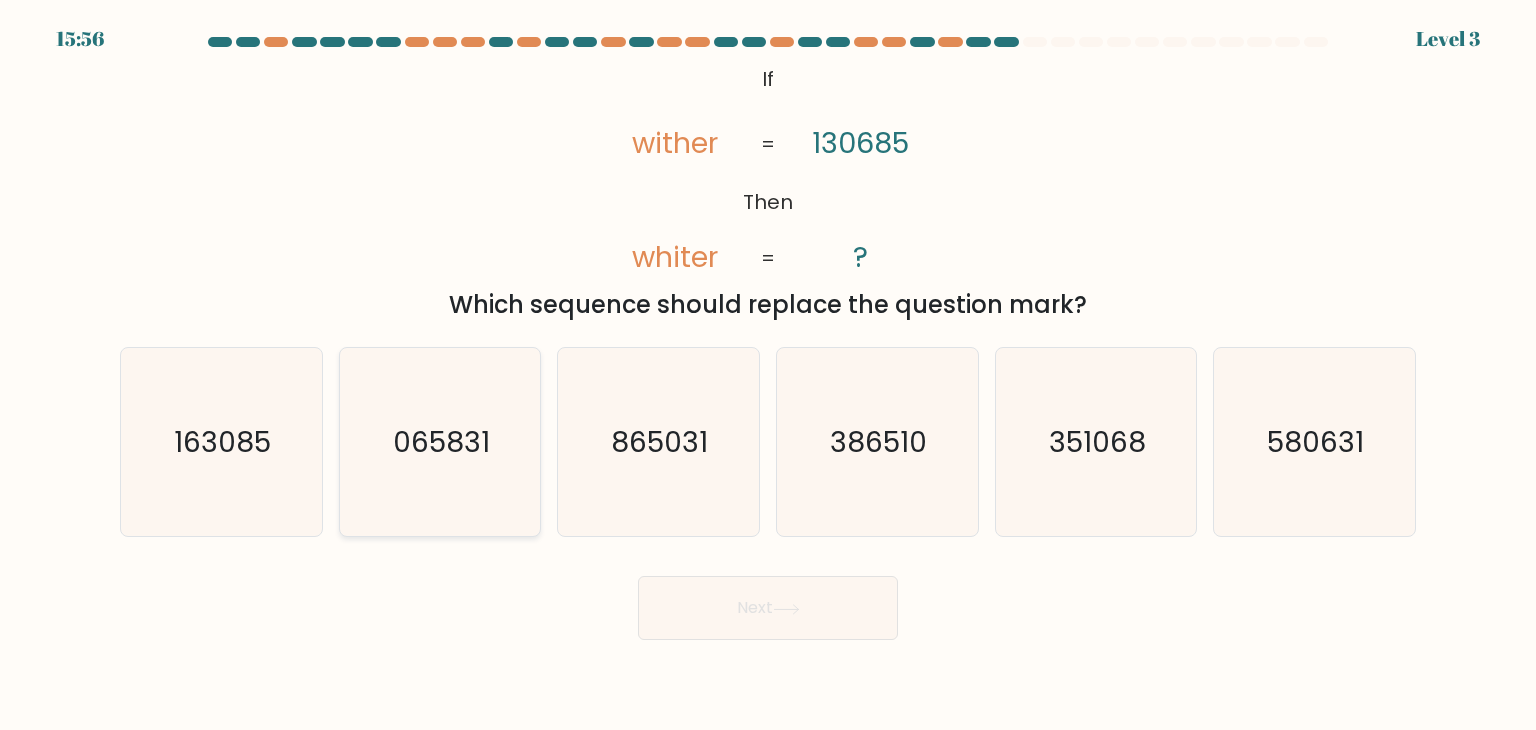 click on "065831" at bounding box center [440, 442] 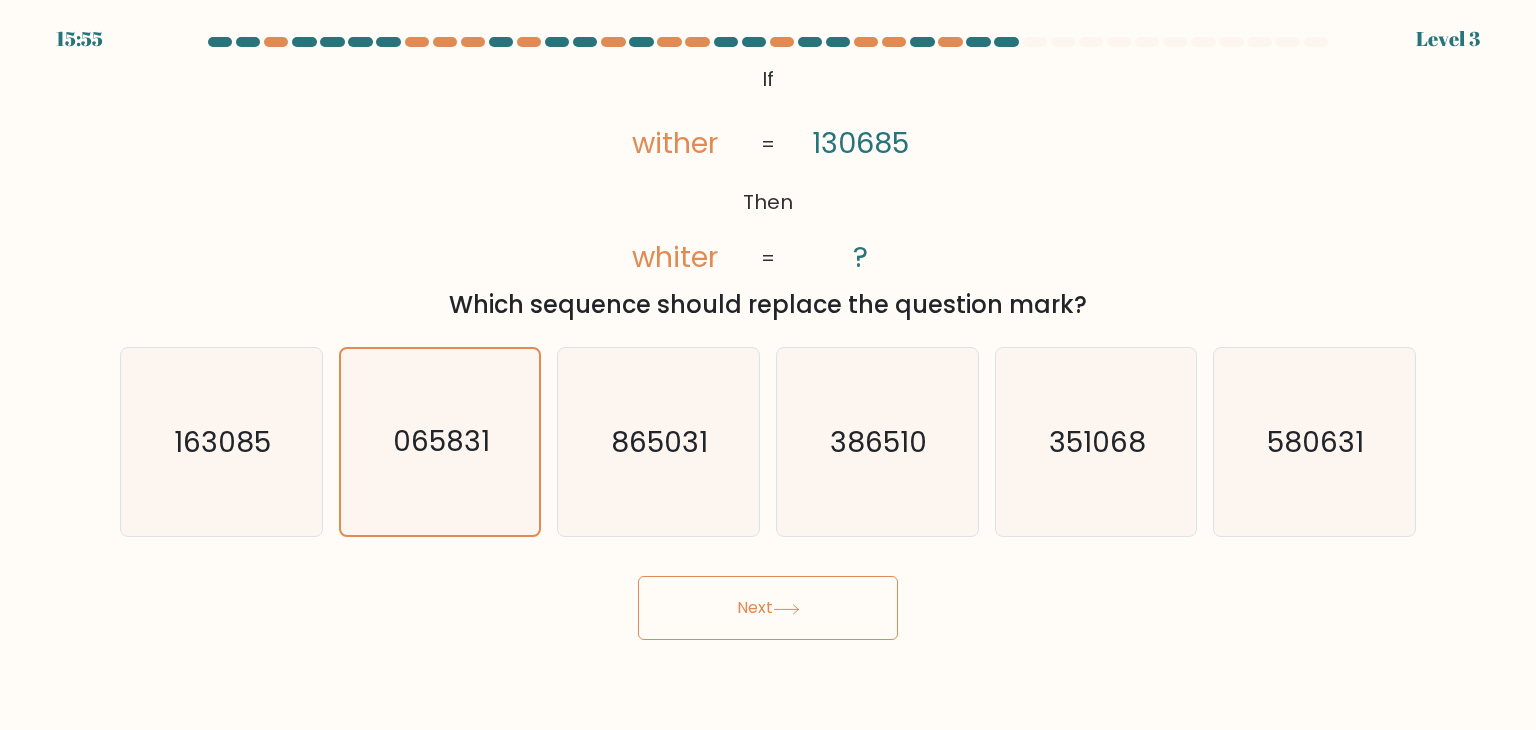 click on "Next" at bounding box center [768, 608] 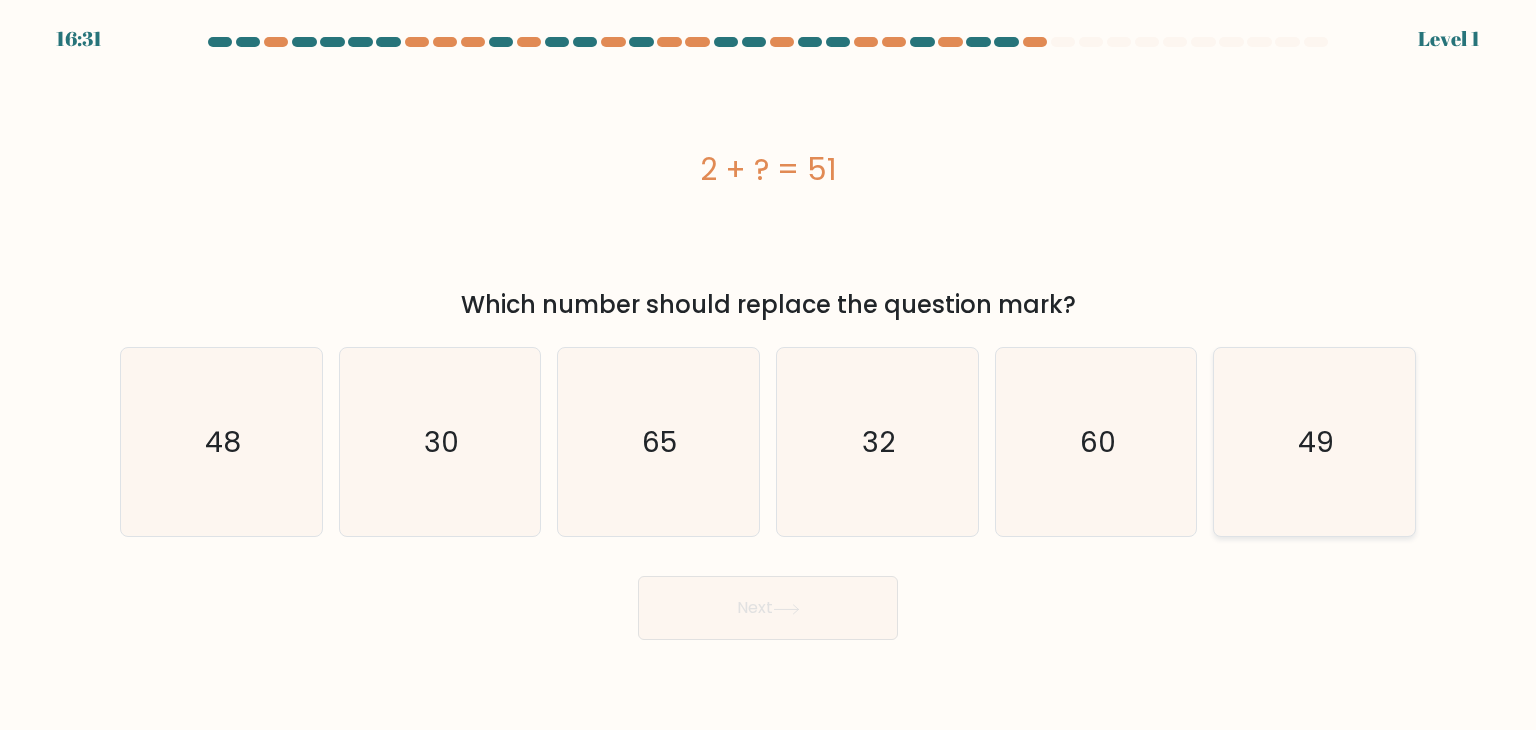 click on "49" at bounding box center (1314, 442) 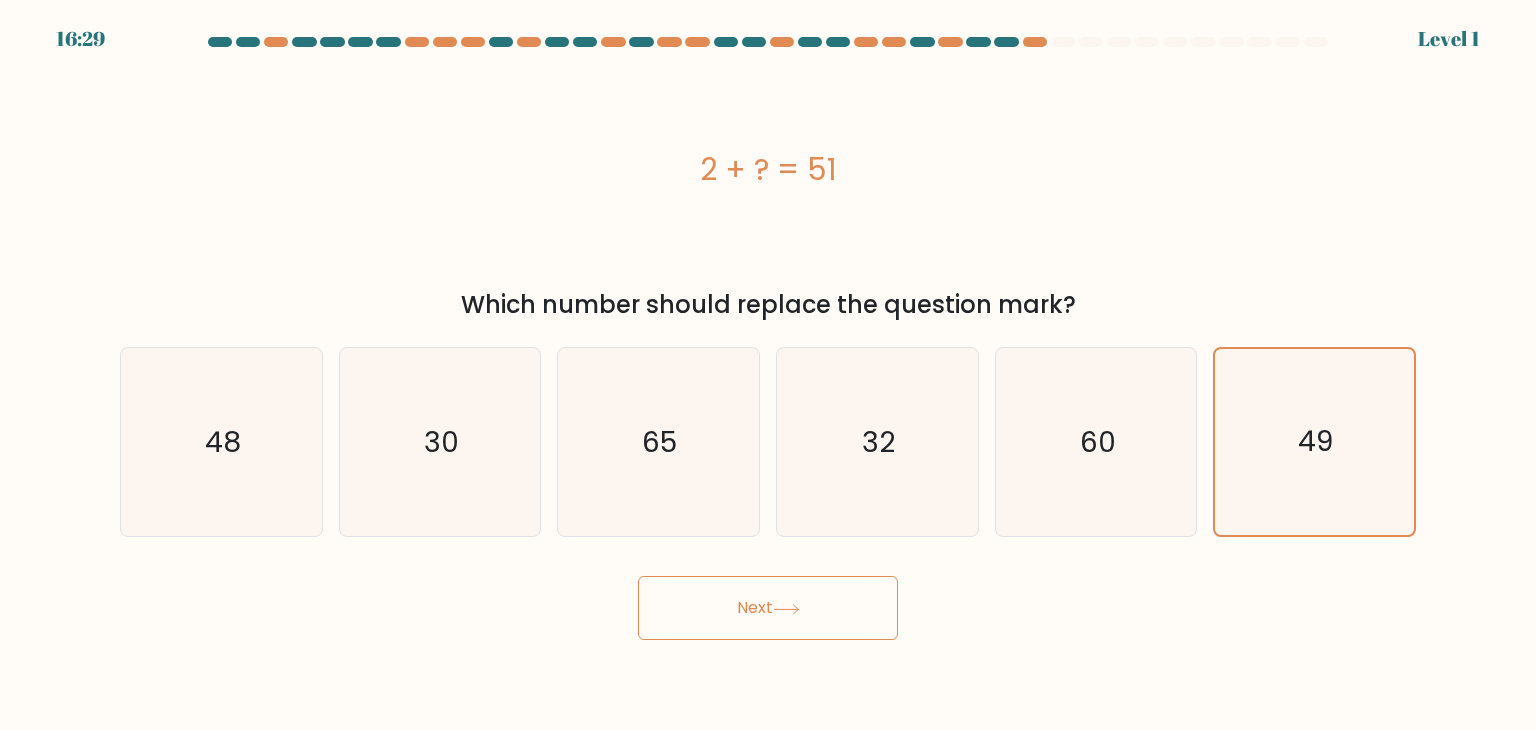 click on "Next" at bounding box center (768, 608) 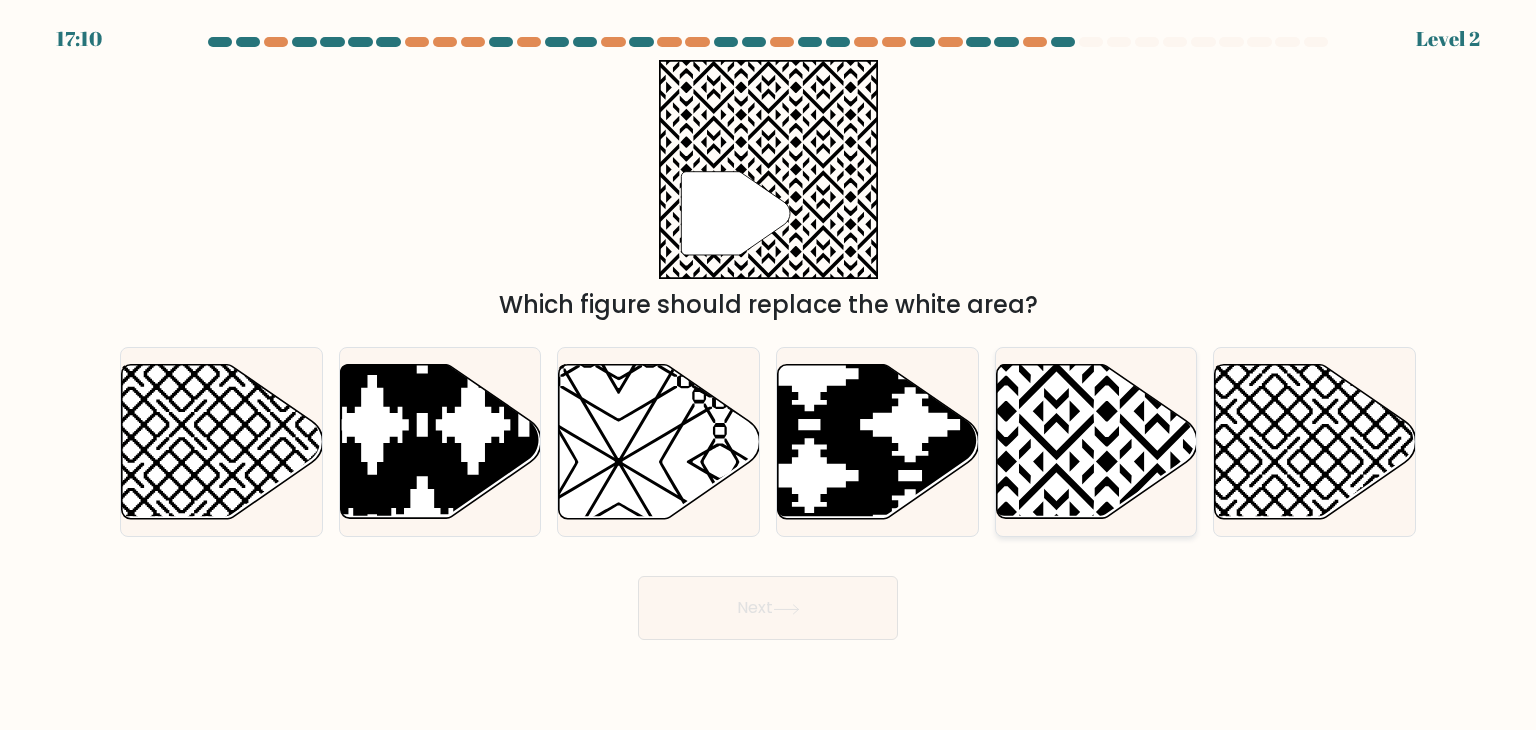 click at bounding box center [1096, 442] 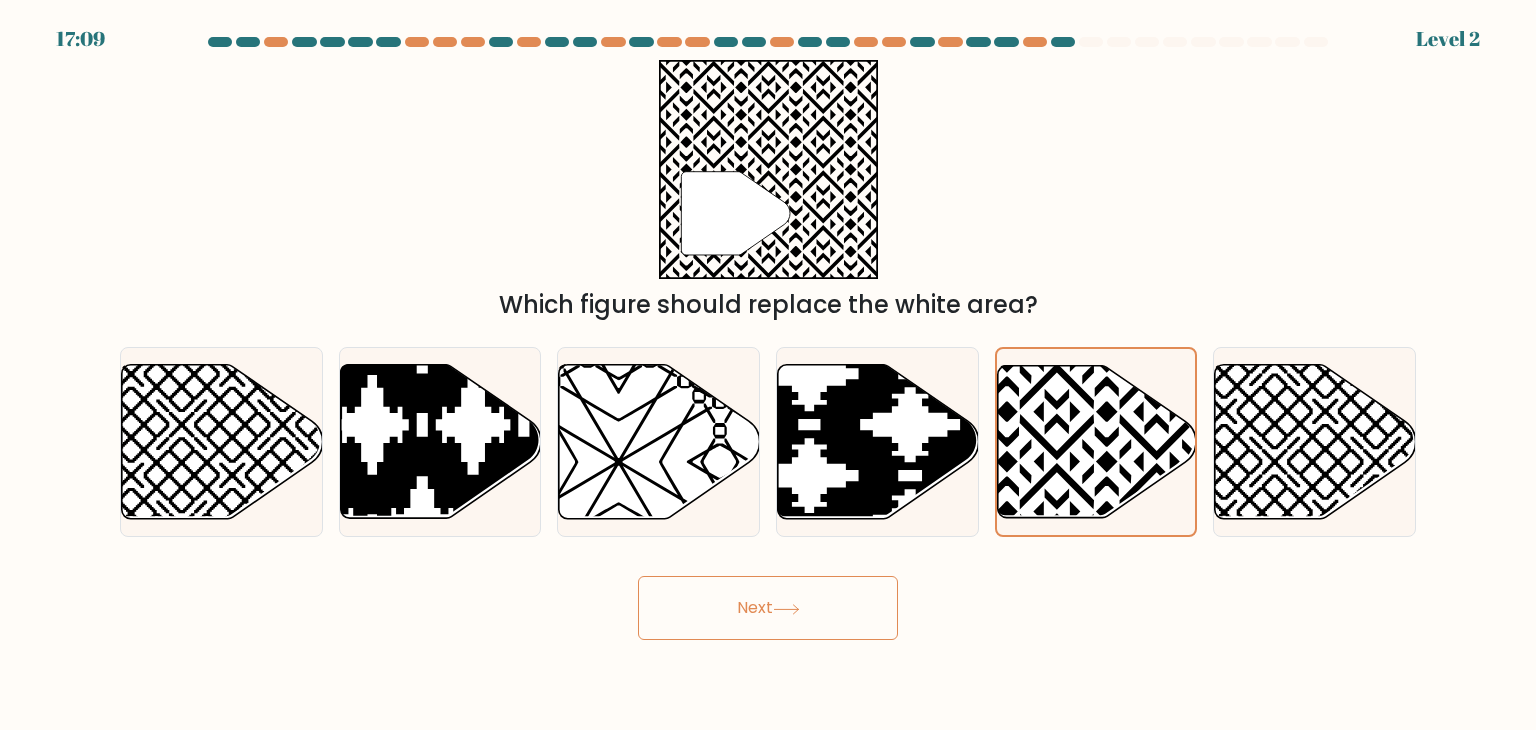 click on "Next" at bounding box center [768, 608] 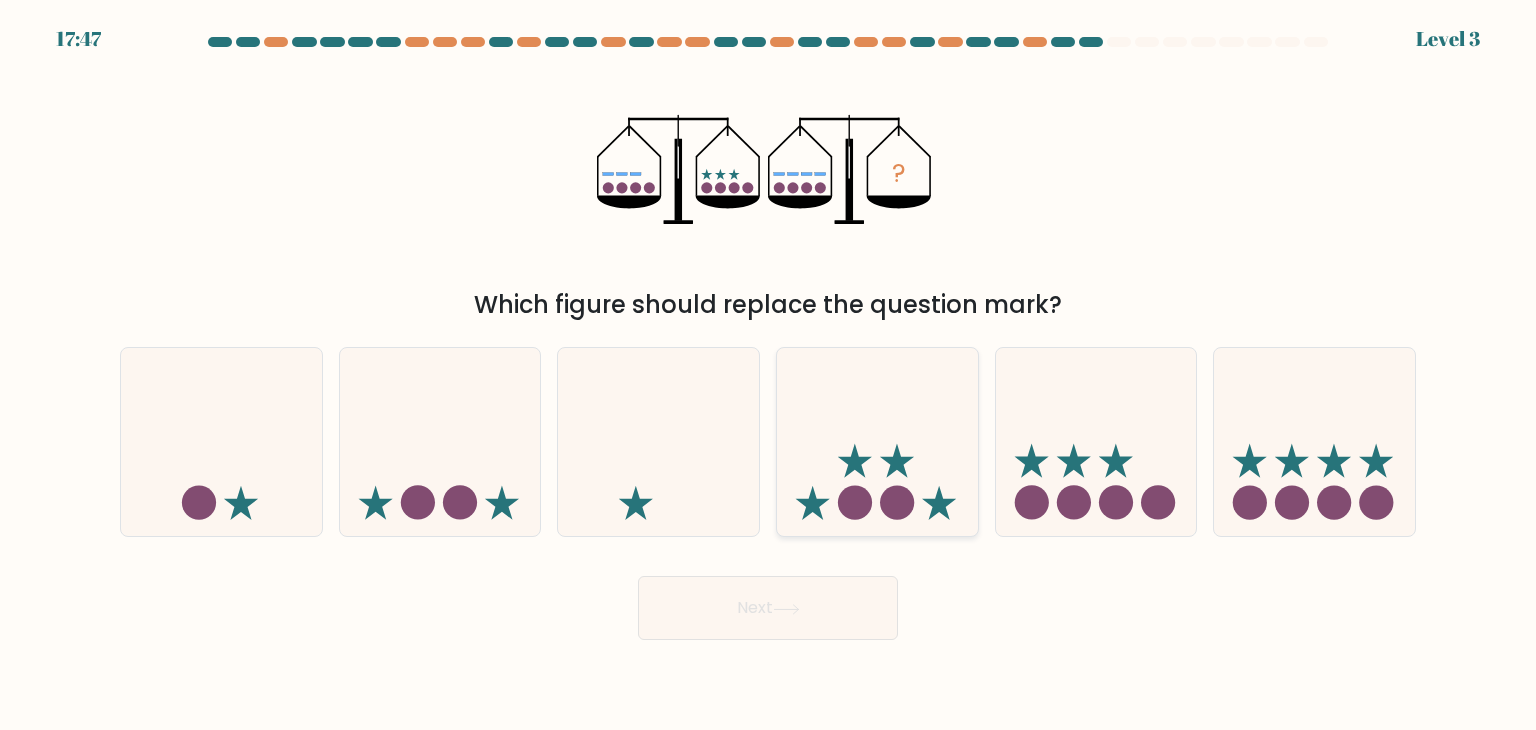 click at bounding box center [855, 503] 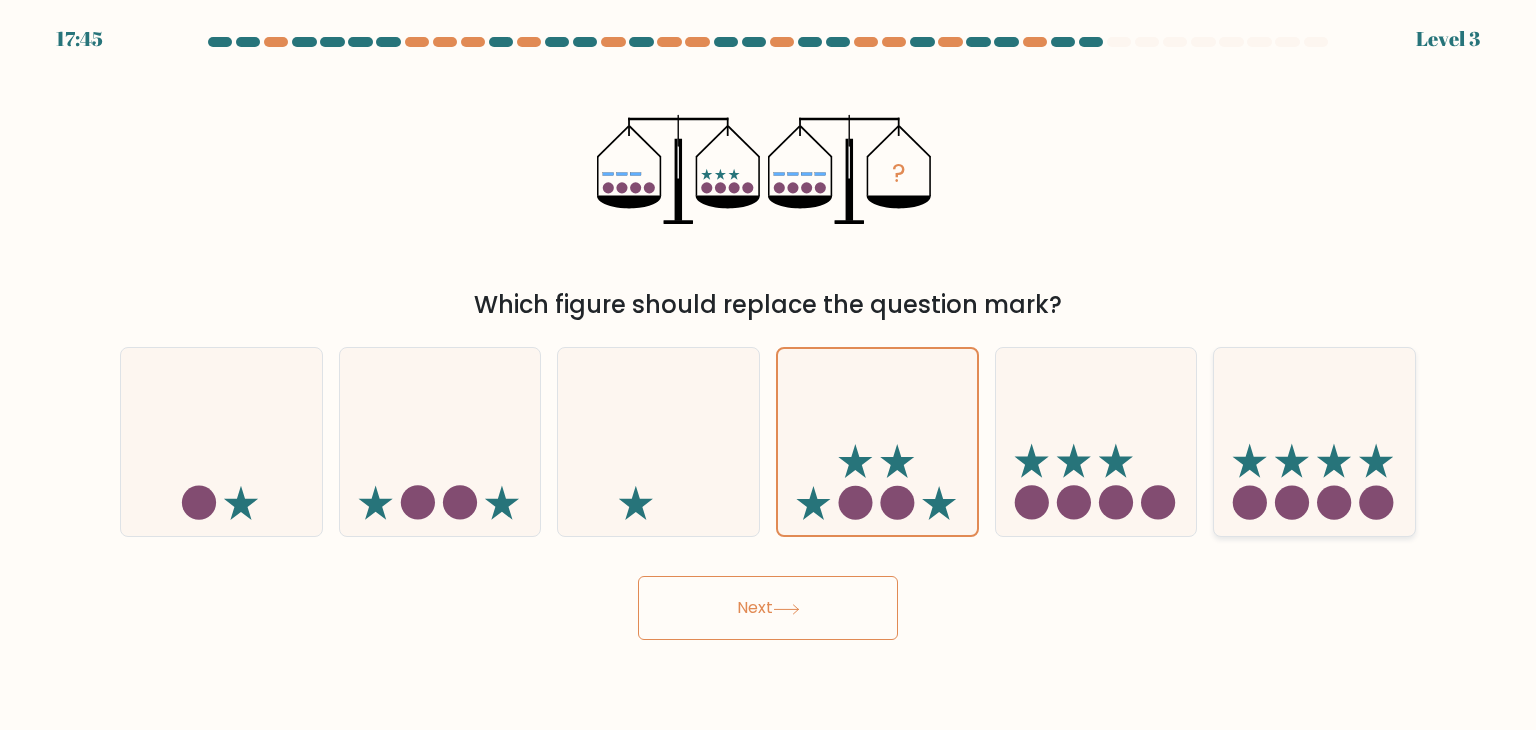 click at bounding box center [1314, 442] 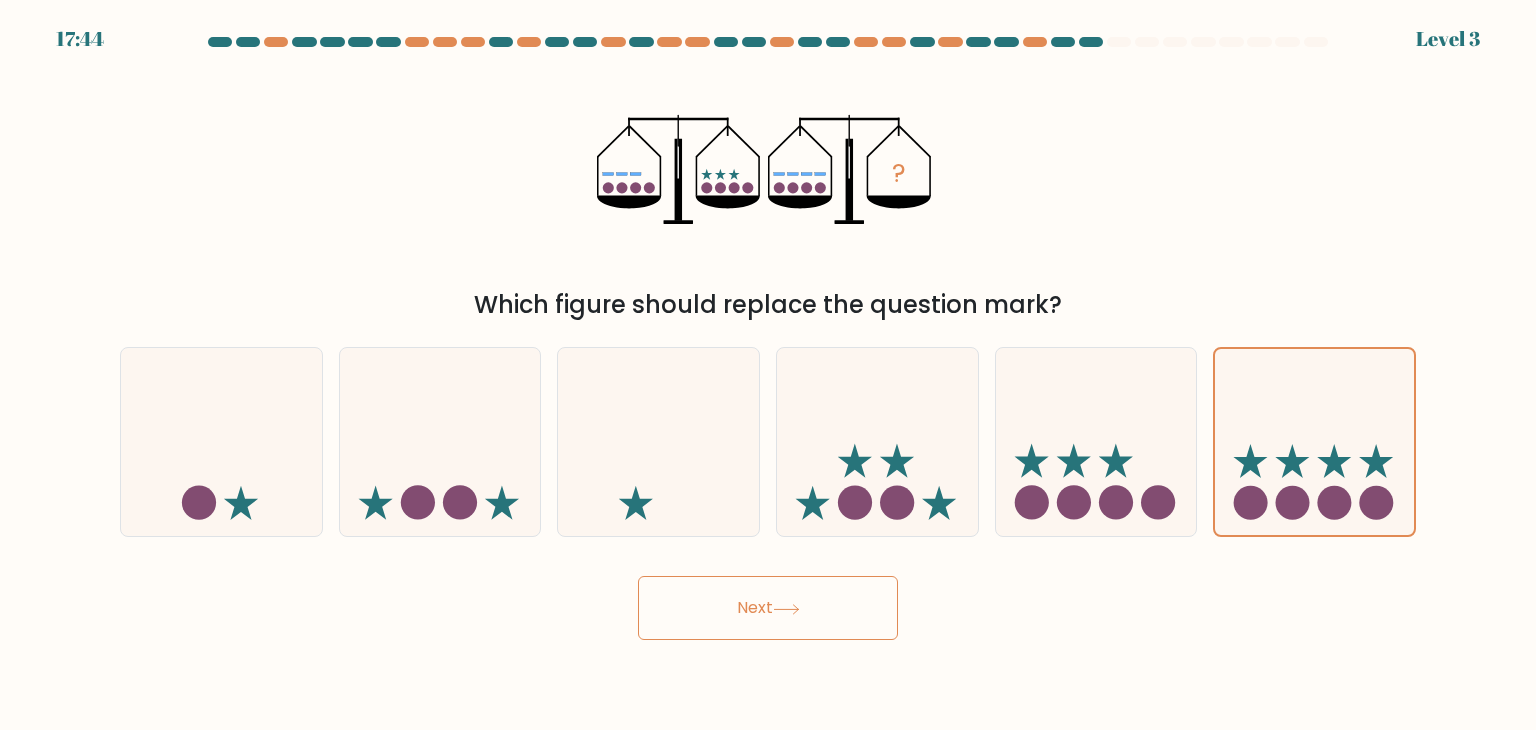 click on "Next" at bounding box center (768, 608) 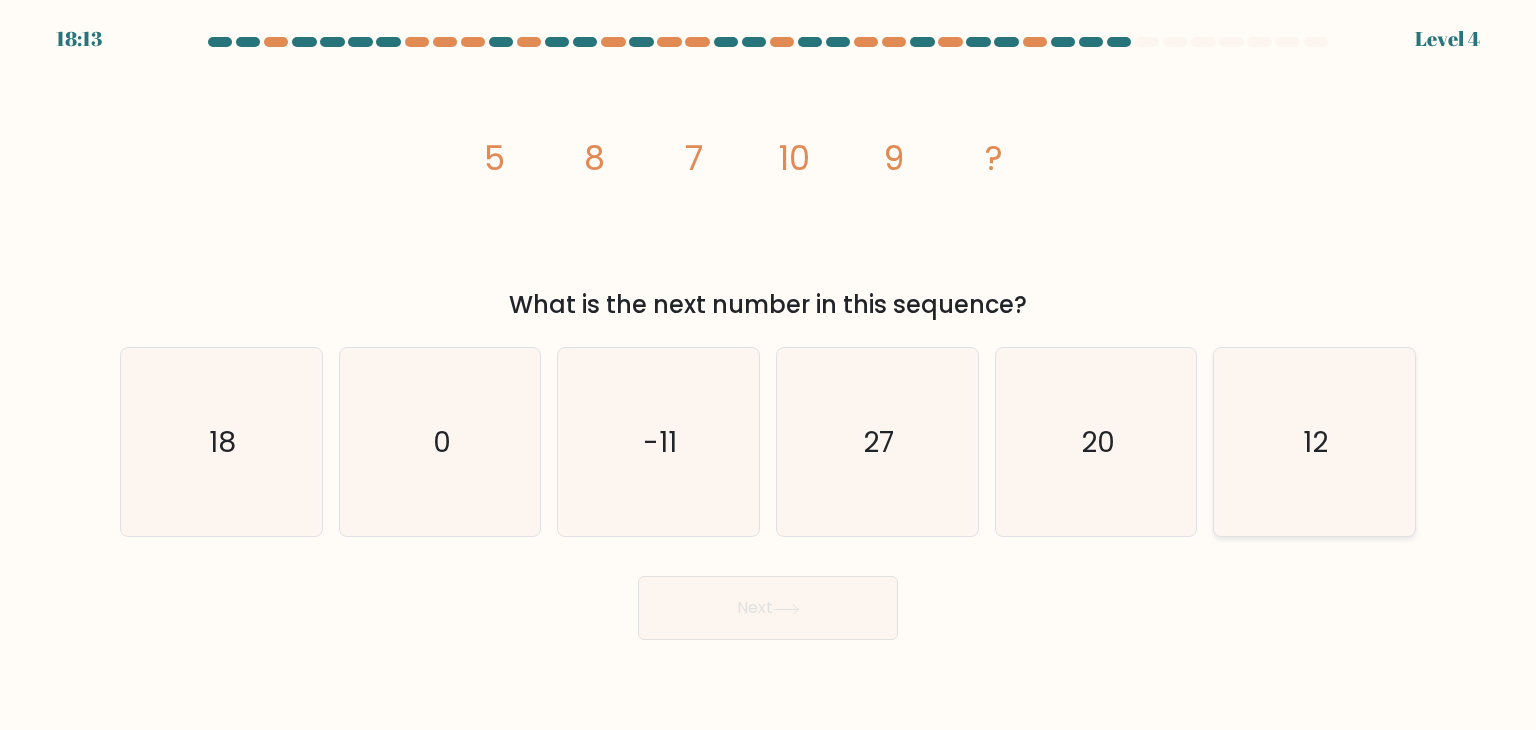 click on "12" at bounding box center (1314, 442) 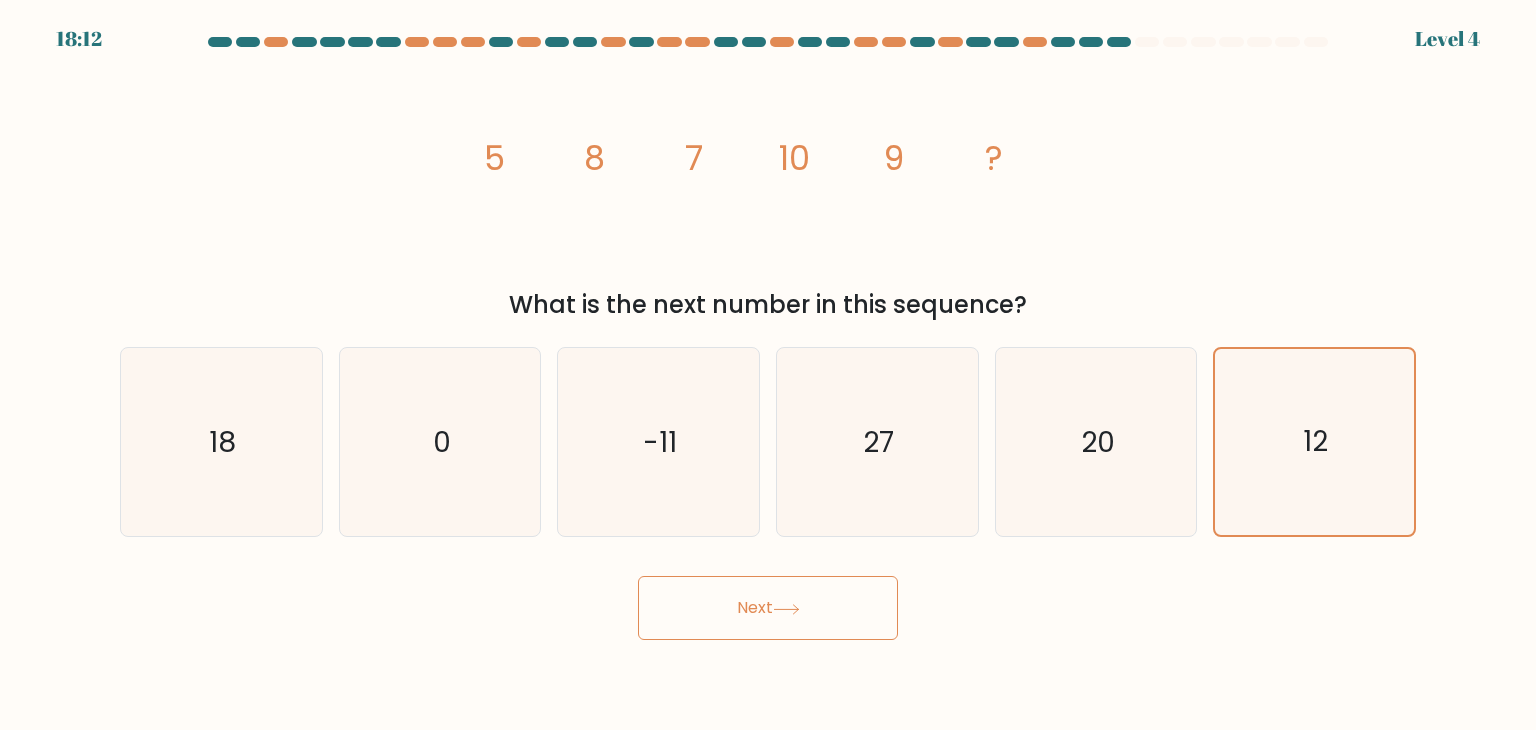 click on "Next" at bounding box center (768, 608) 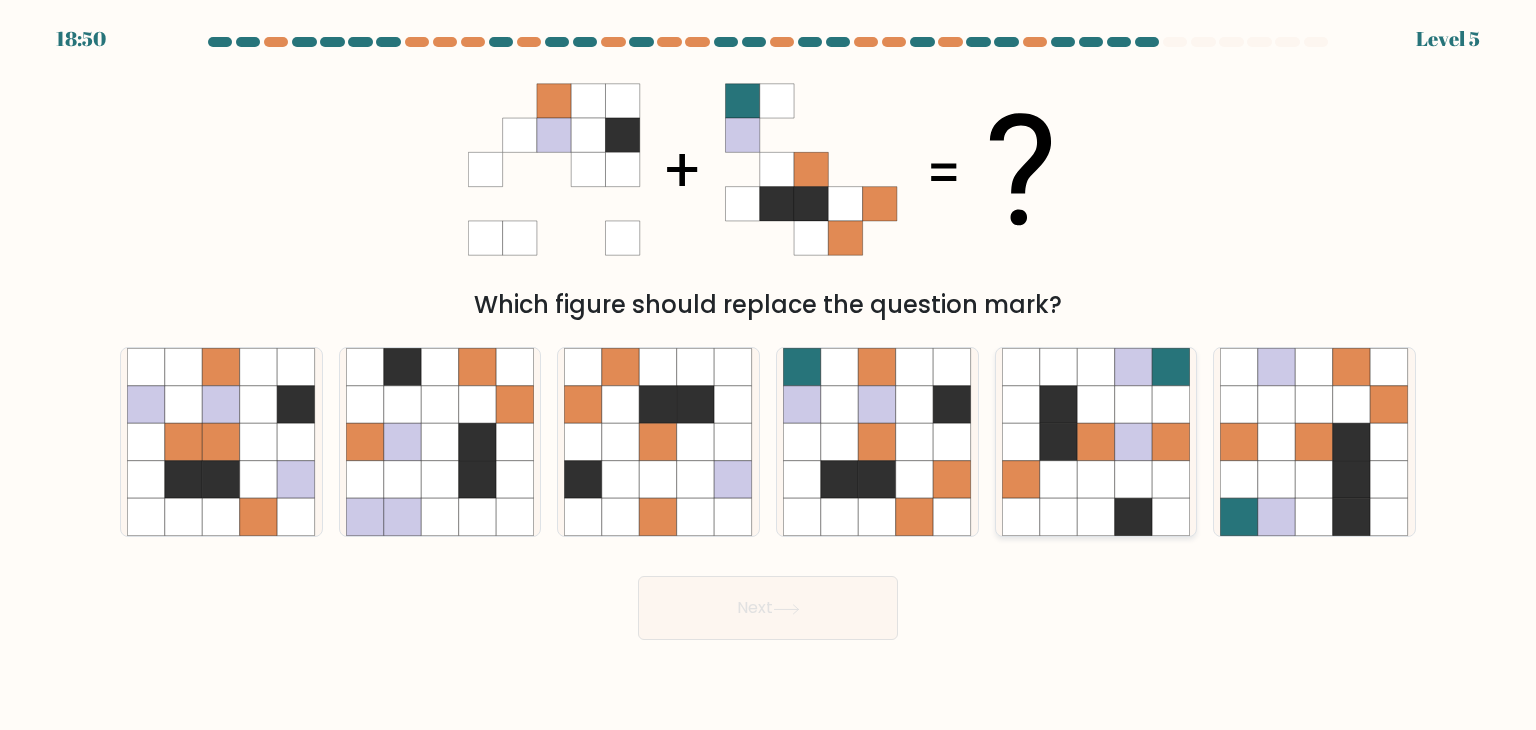 click at bounding box center (1059, 442) 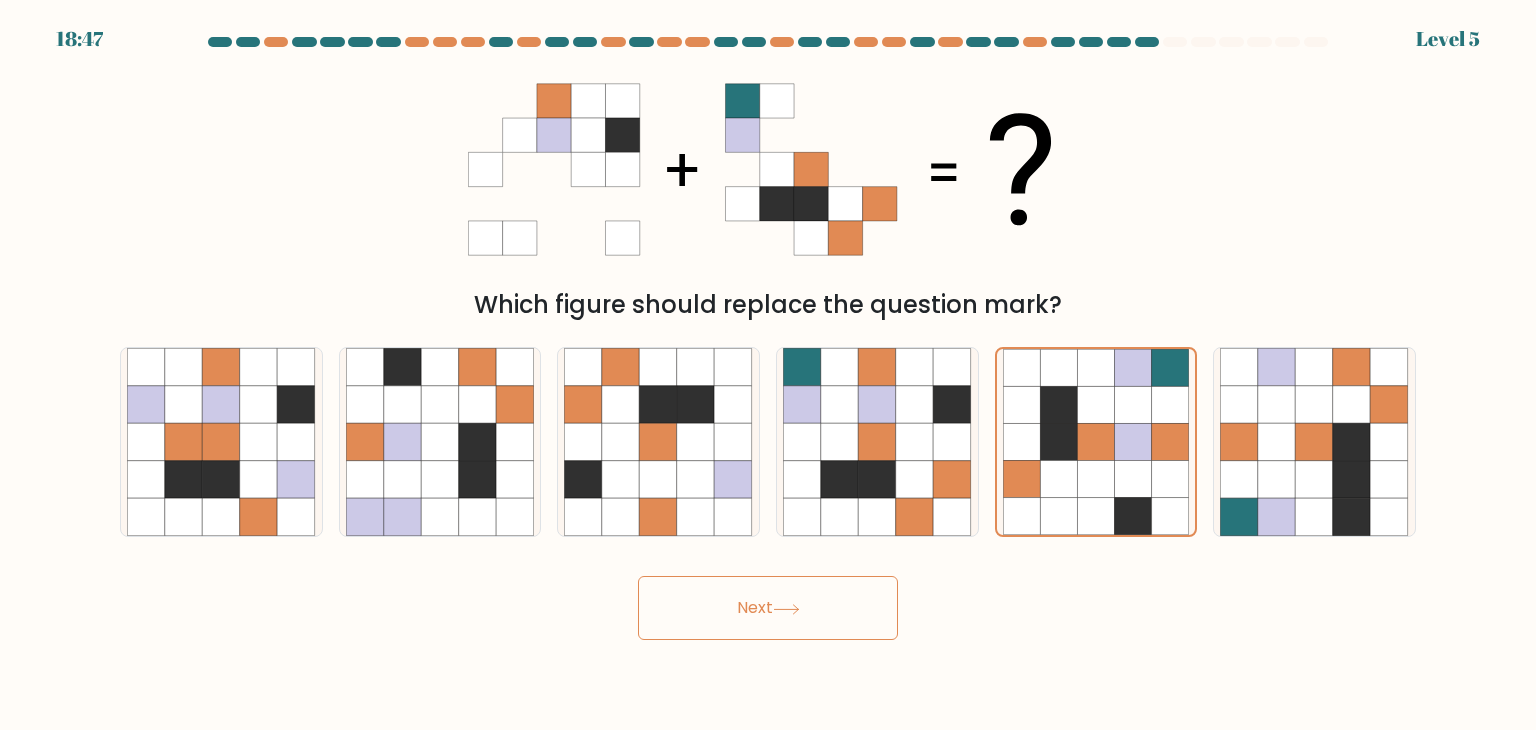 click on "Next" at bounding box center (768, 608) 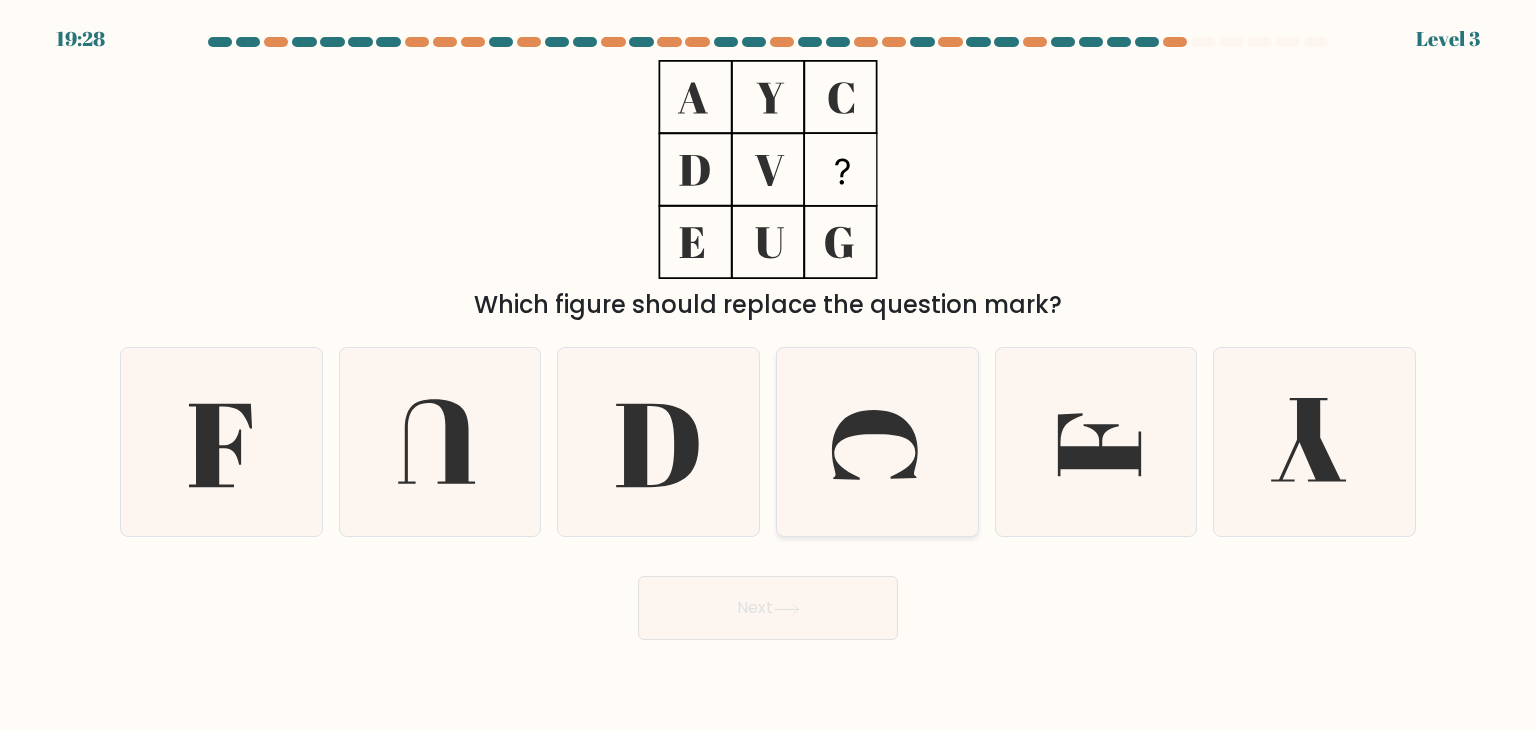 click at bounding box center (877, 442) 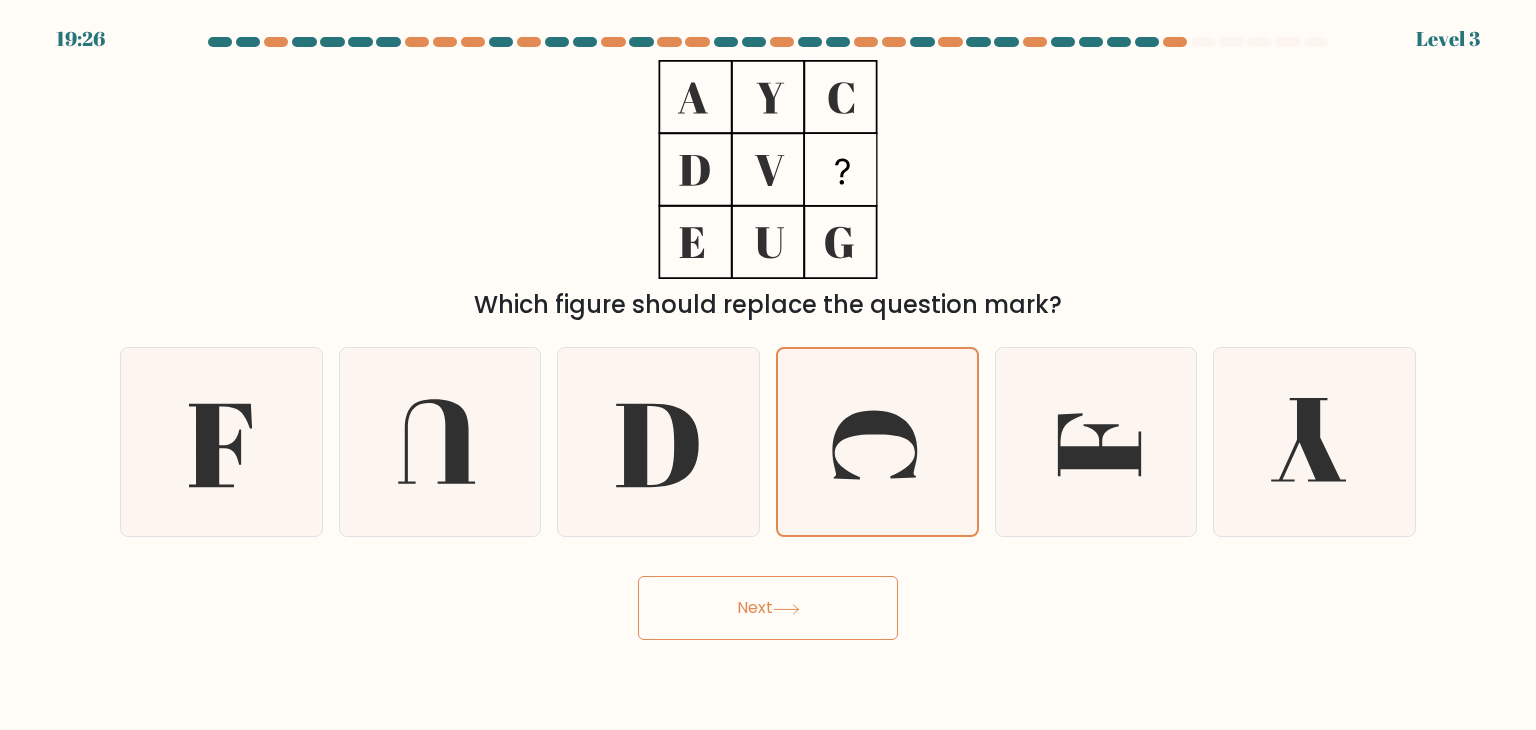 click on "Next" at bounding box center [768, 608] 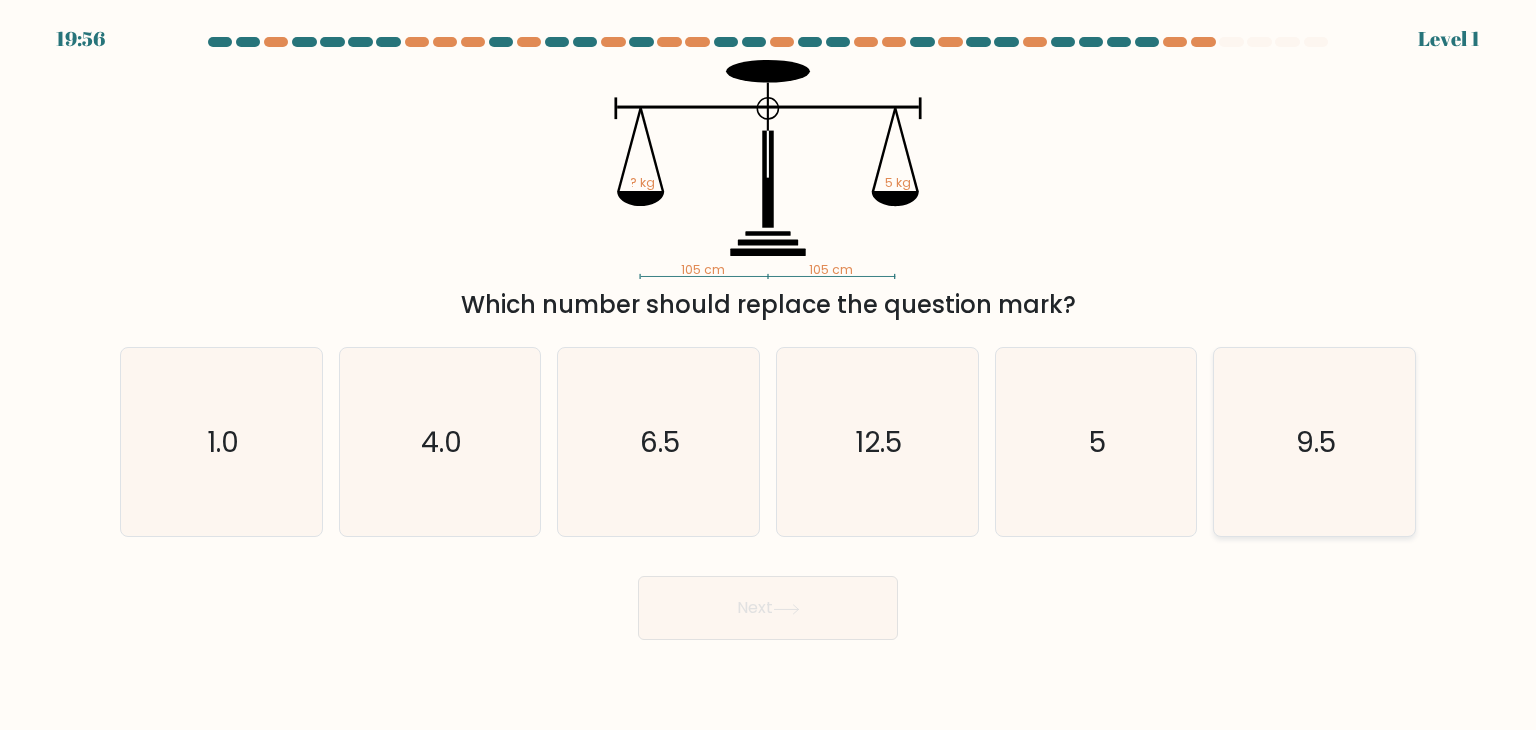 click on "9.5" at bounding box center [1316, 442] 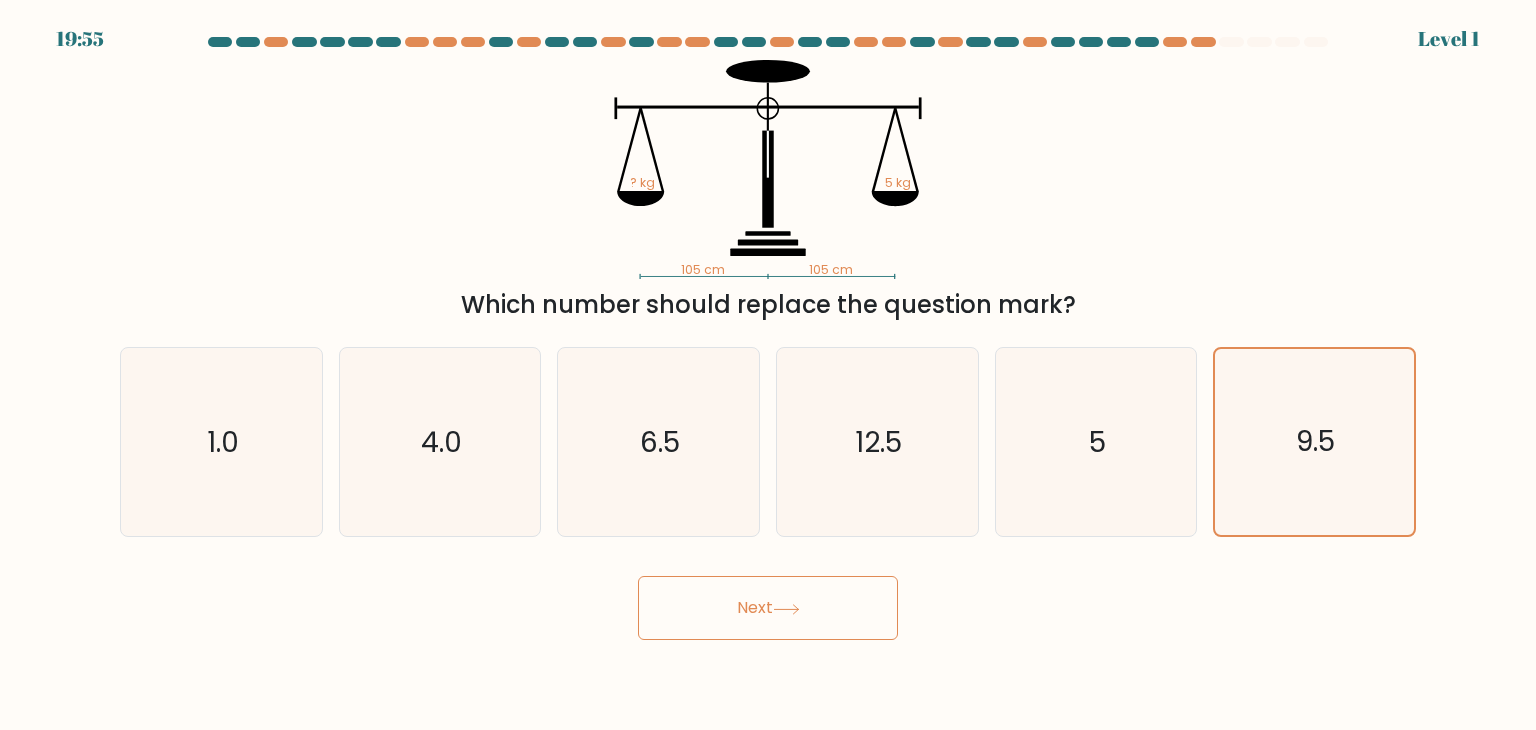 click on "Next" at bounding box center (768, 608) 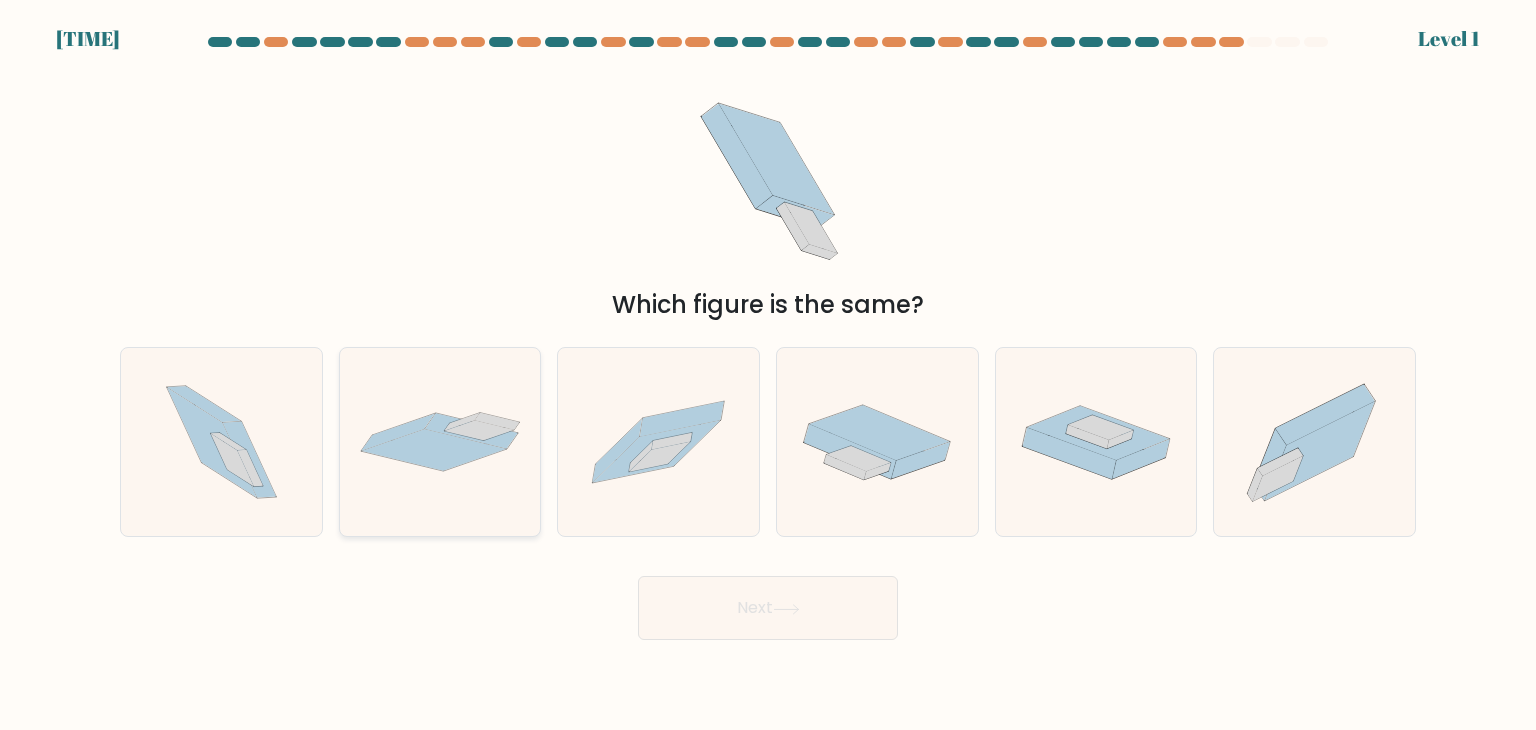 click at bounding box center (434, 450) 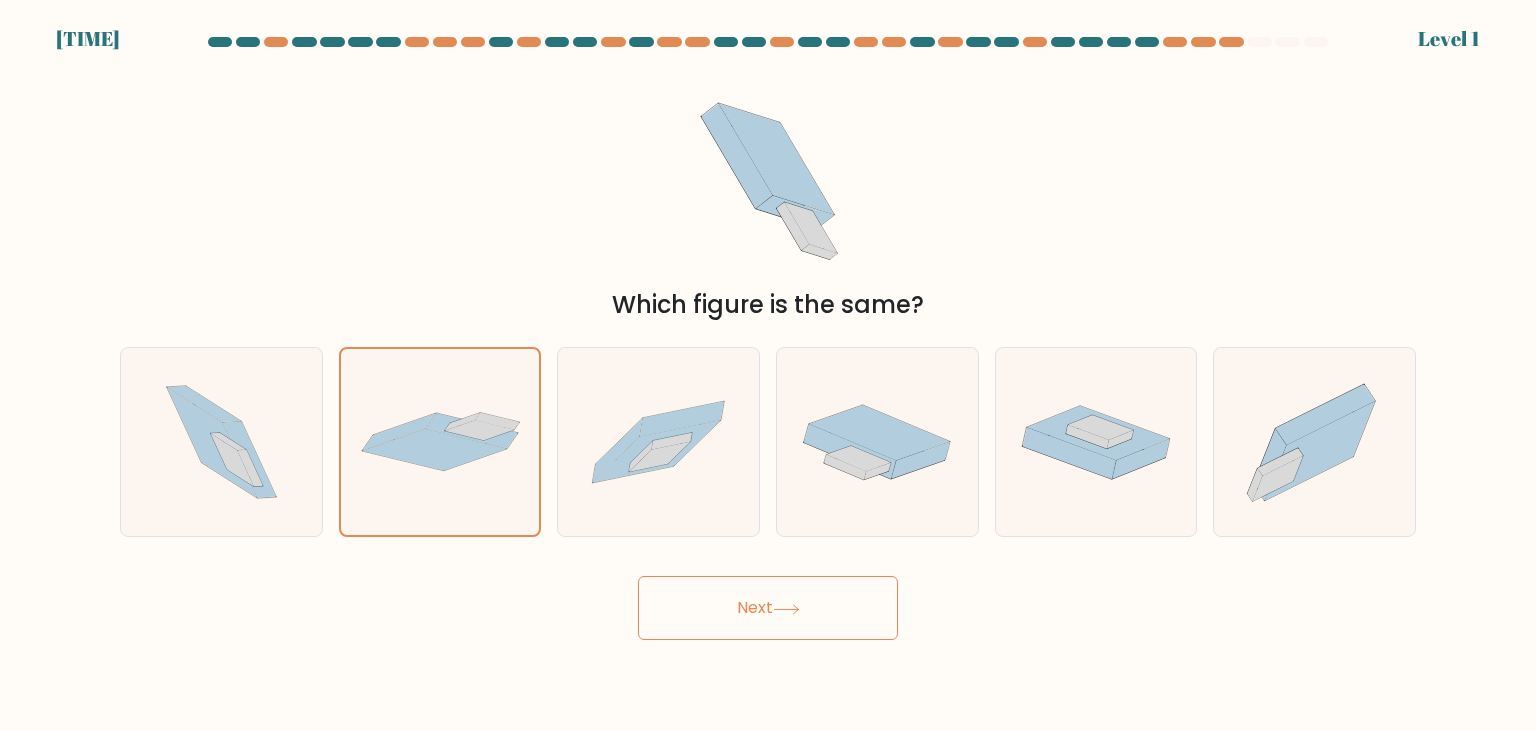 click on "Next" at bounding box center (768, 608) 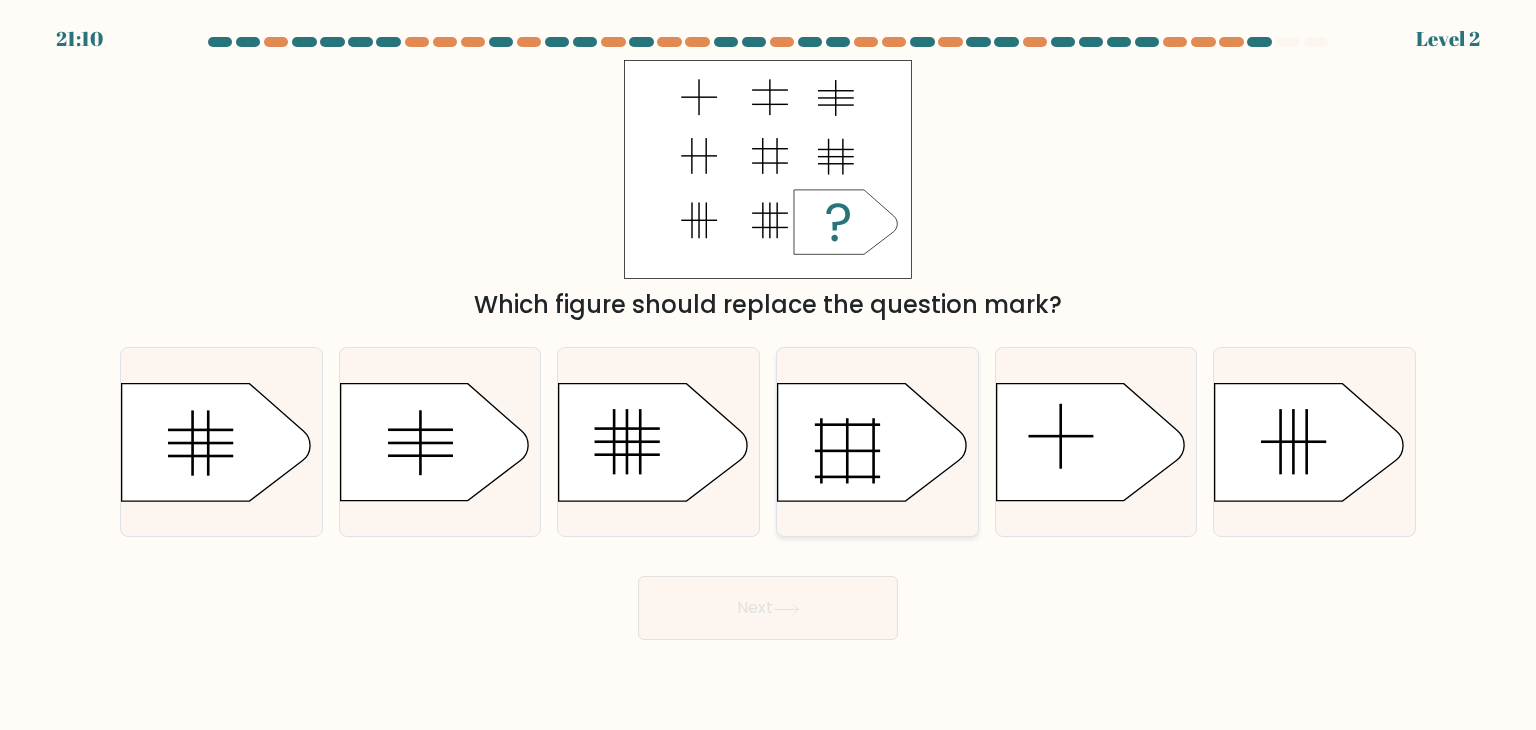 click at bounding box center [872, 442] 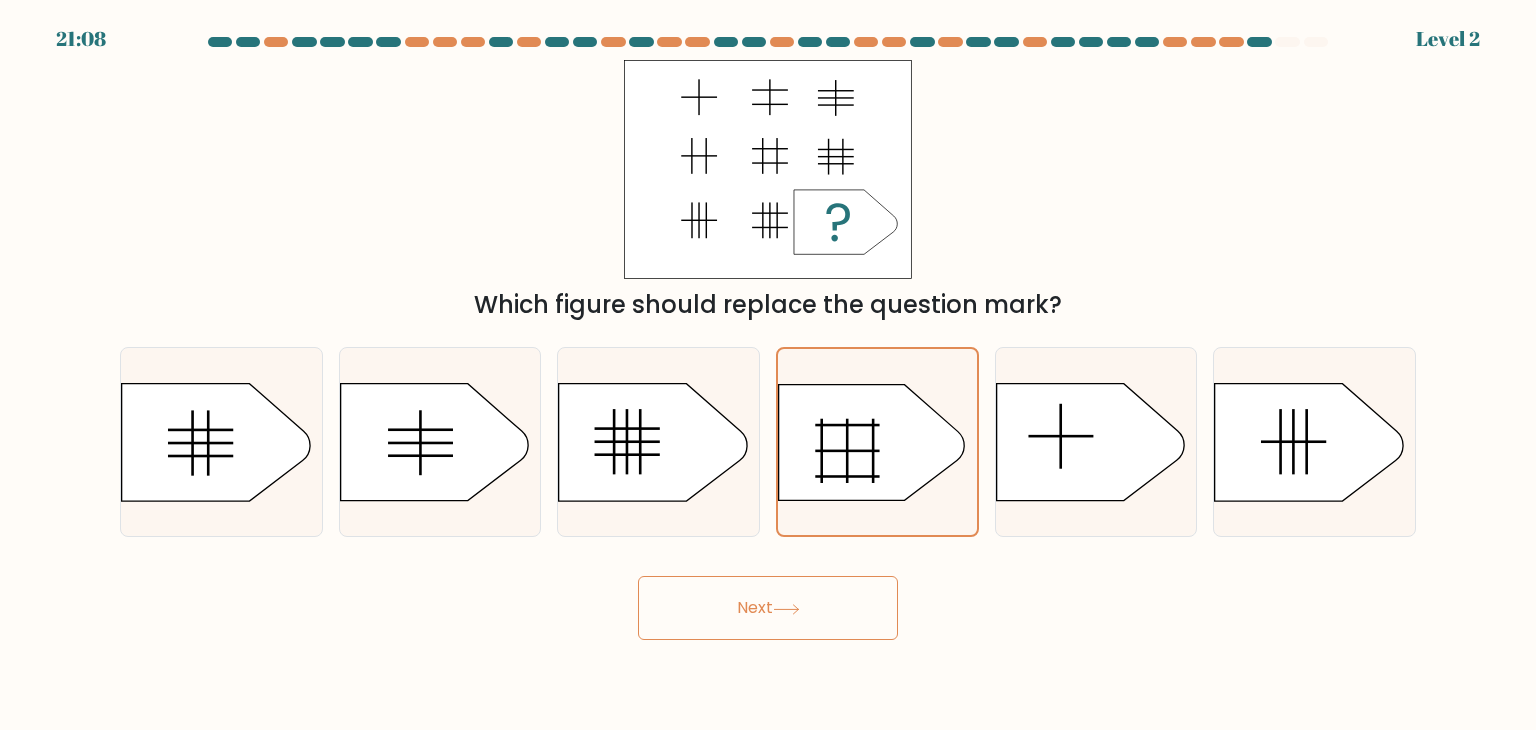 click at bounding box center (786, 609) 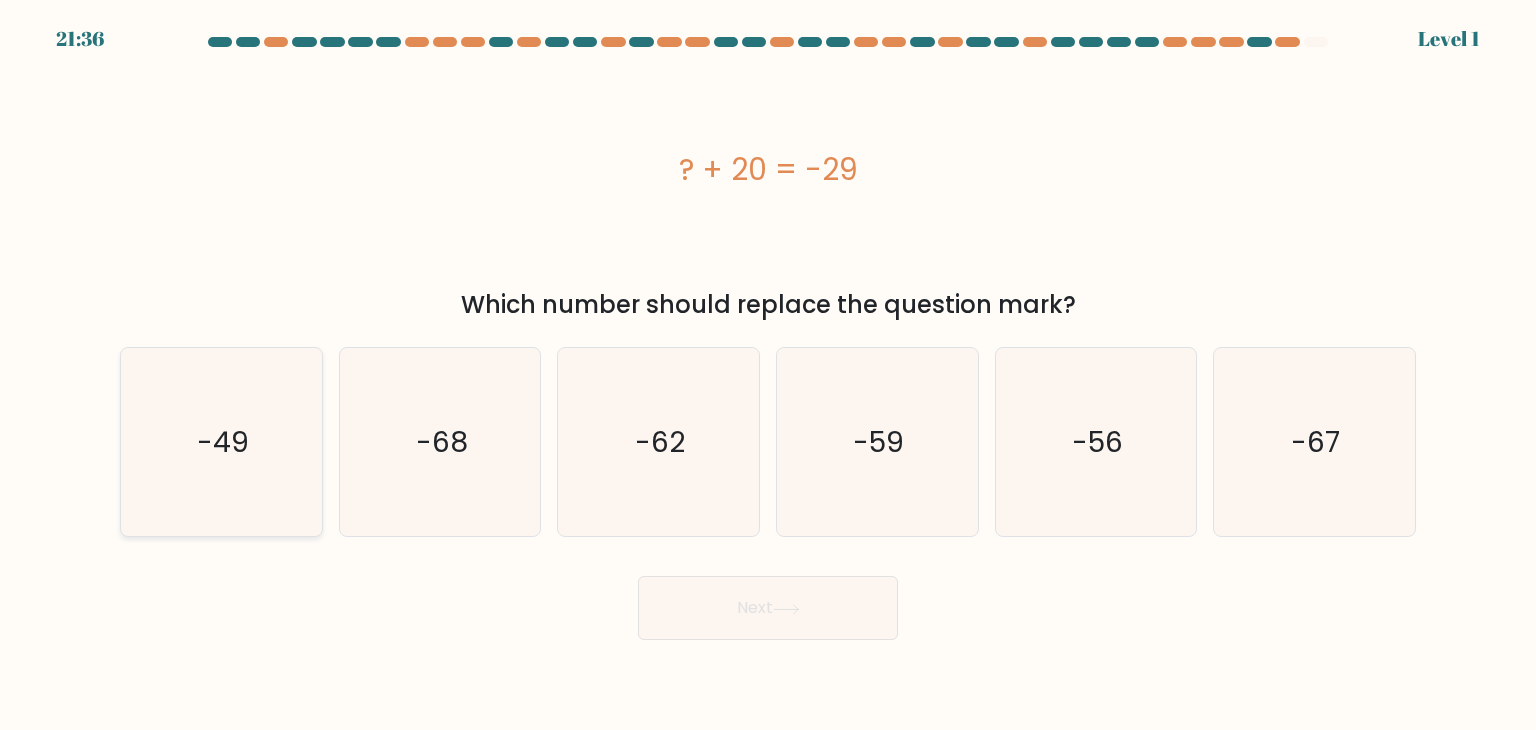 click on "-49" at bounding box center [221, 442] 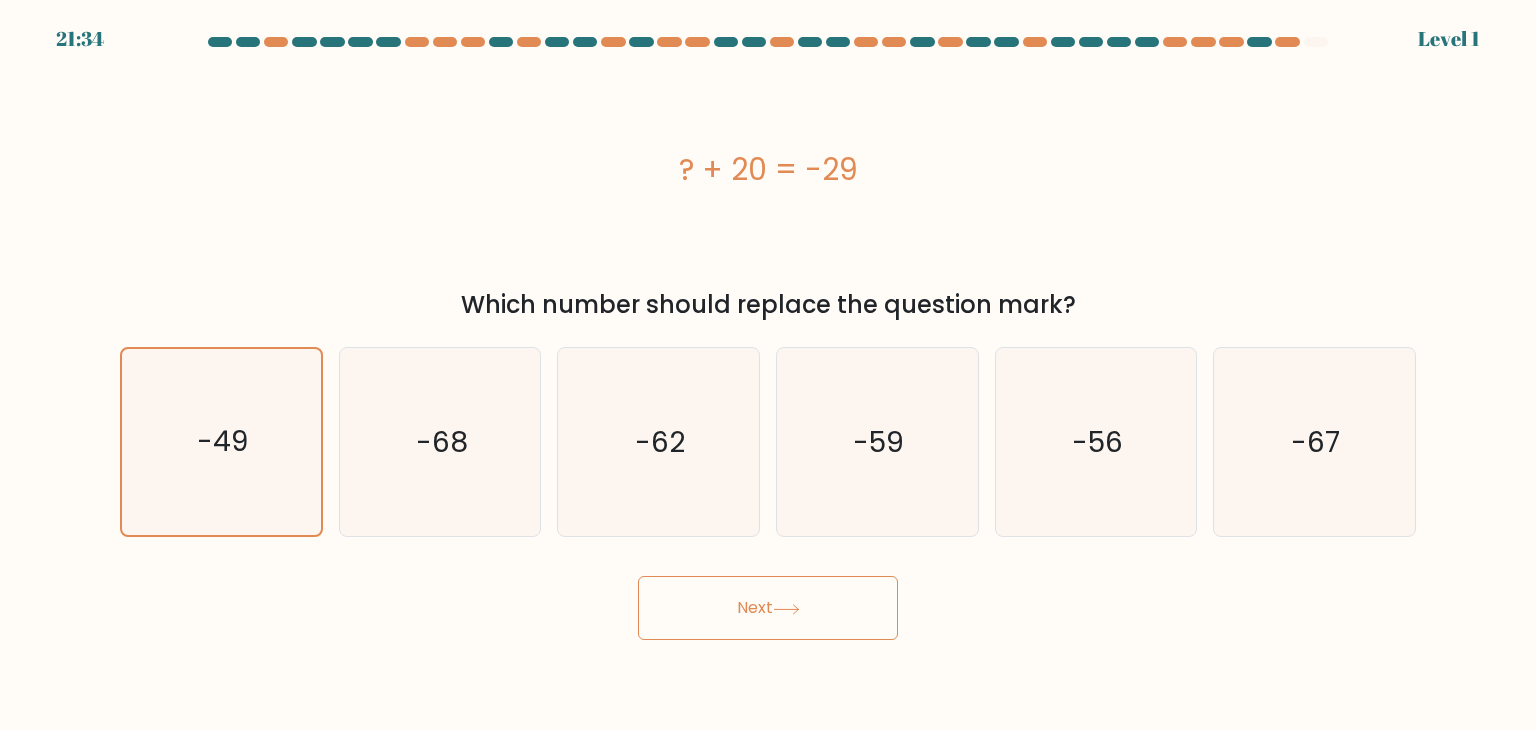 click on "Next" at bounding box center [768, 608] 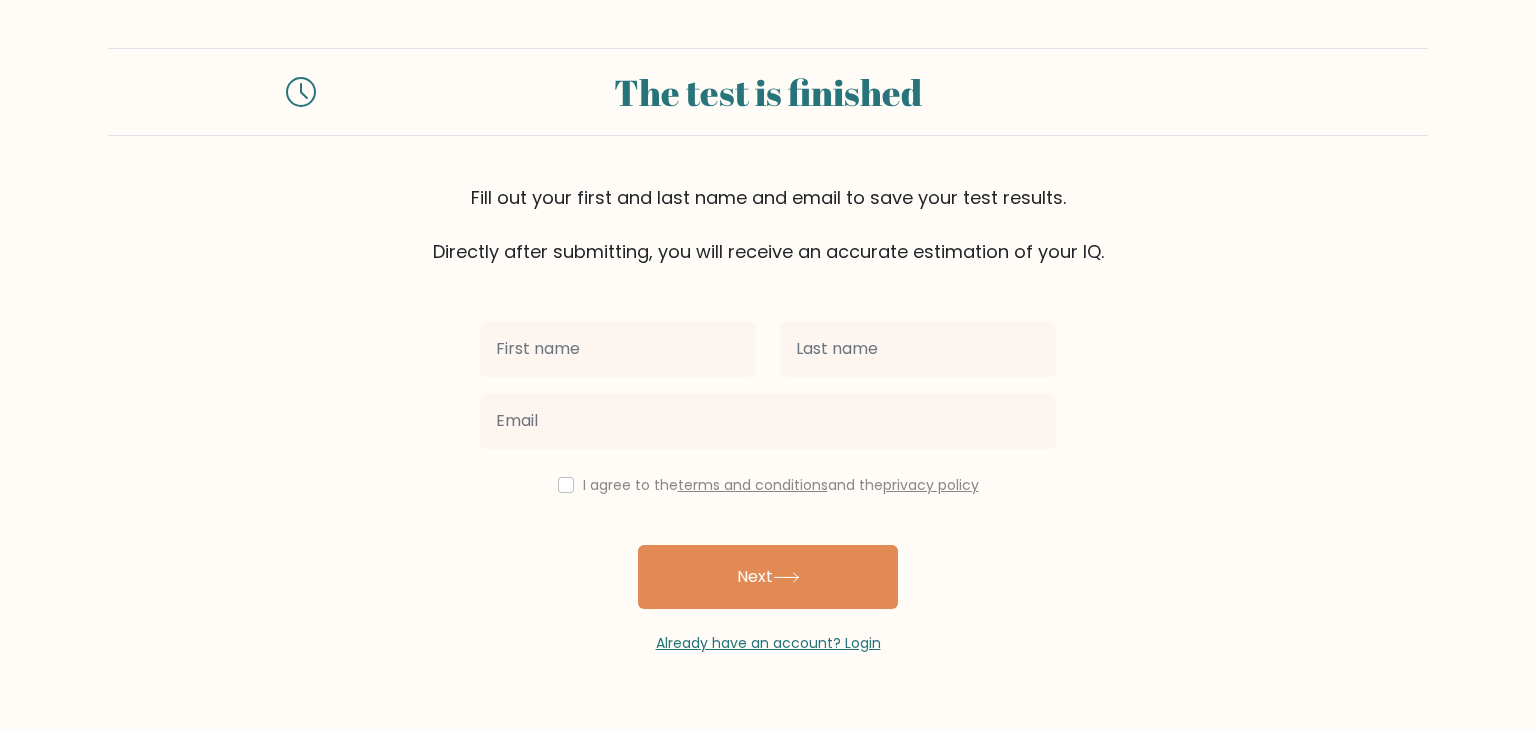 scroll, scrollTop: 0, scrollLeft: 0, axis: both 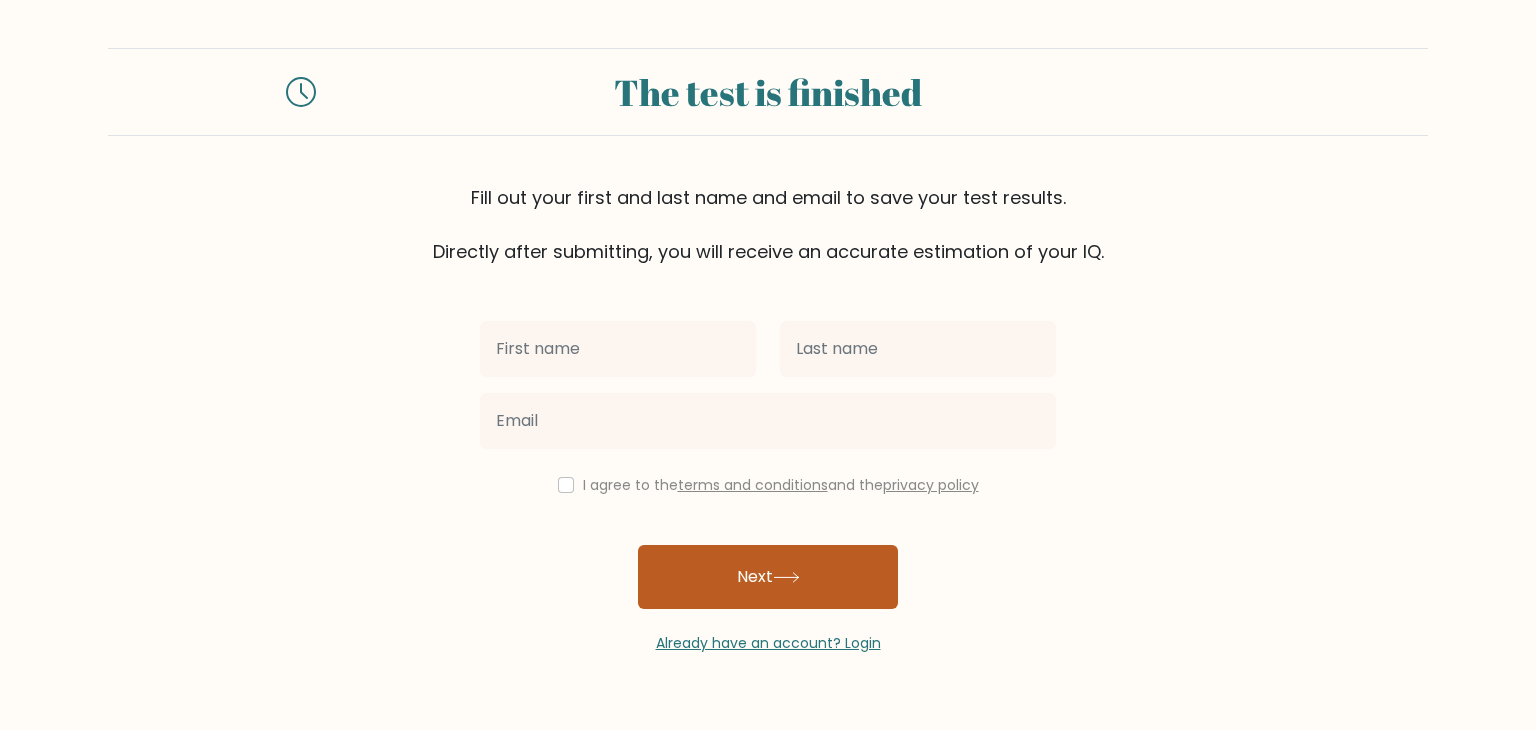 click on "Next" at bounding box center [768, 577] 